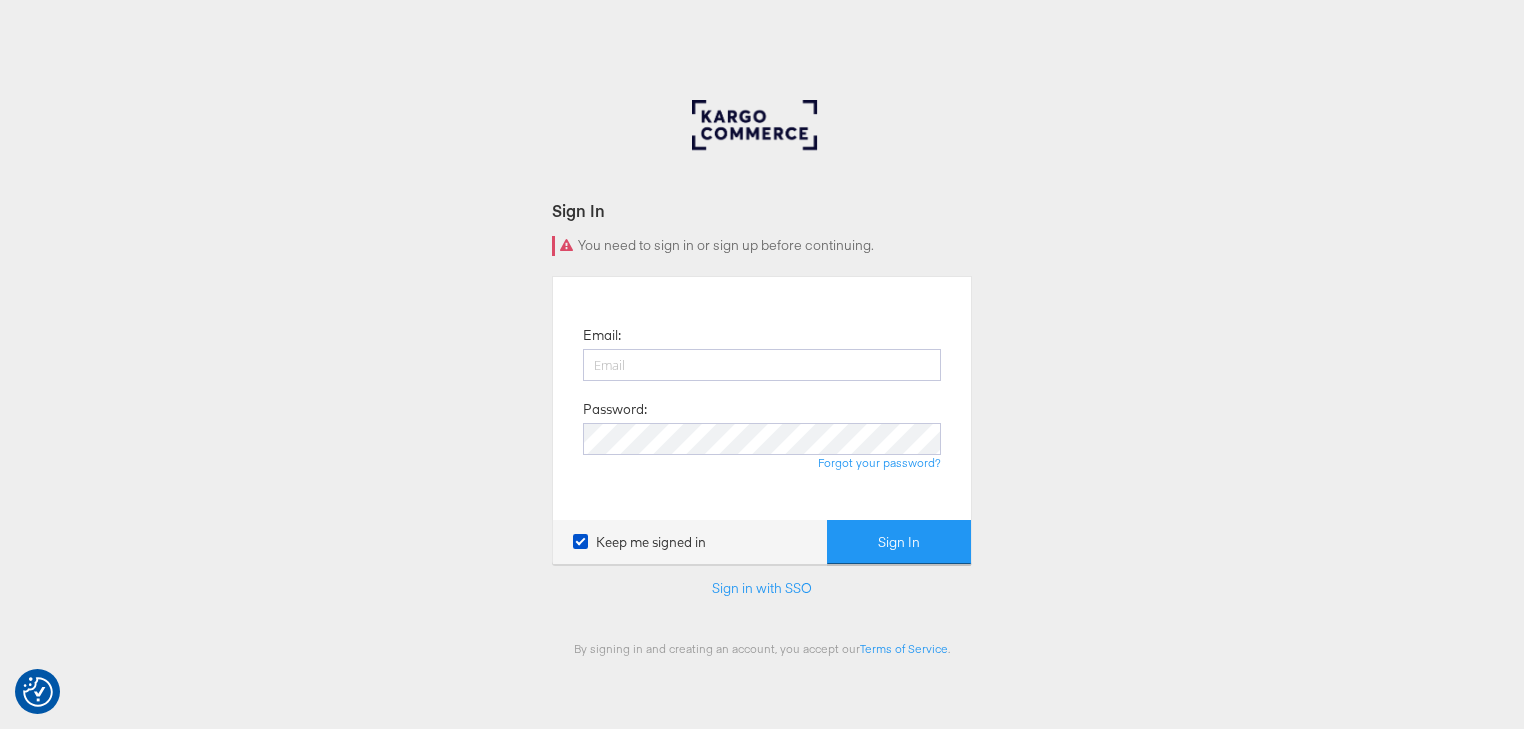 scroll, scrollTop: 0, scrollLeft: 0, axis: both 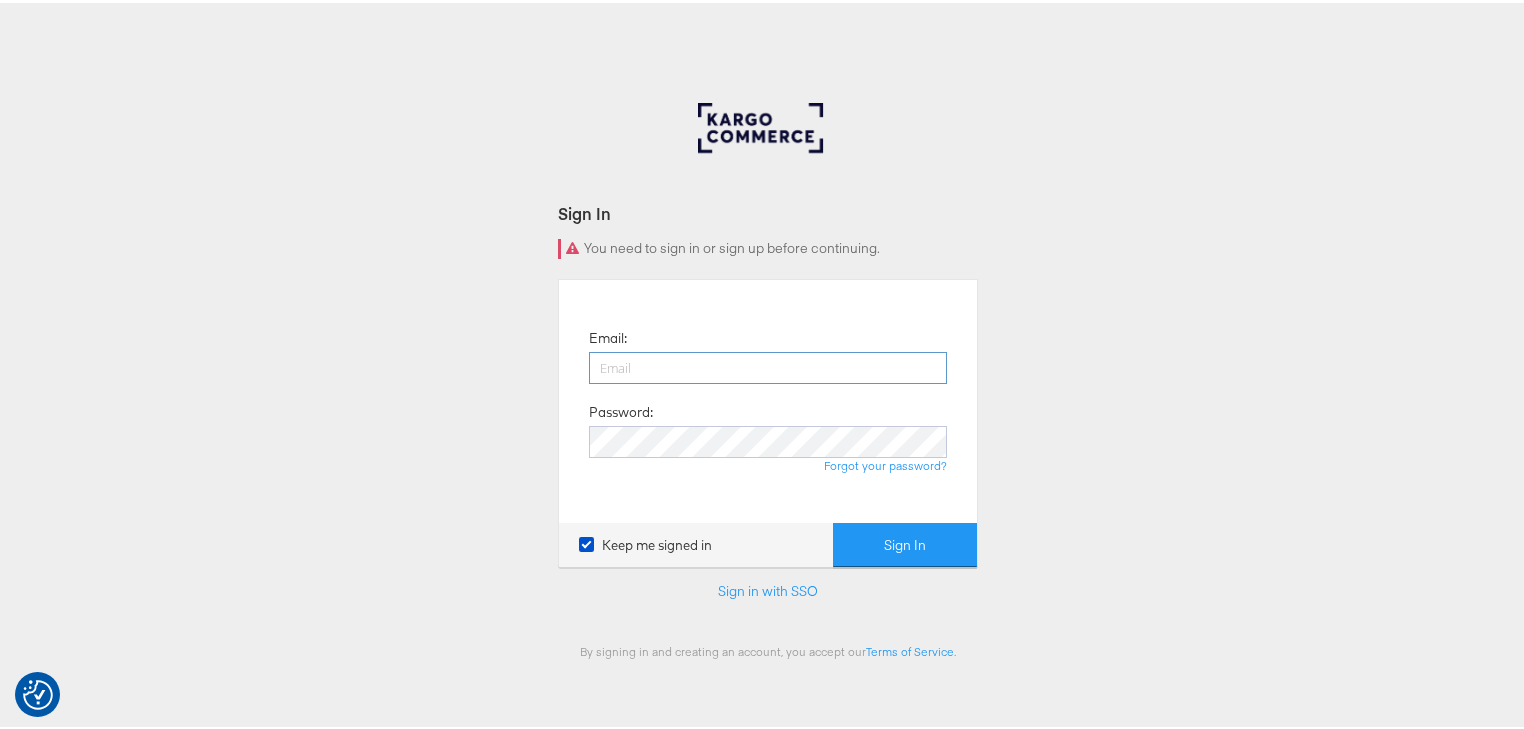 click at bounding box center [768, 365] 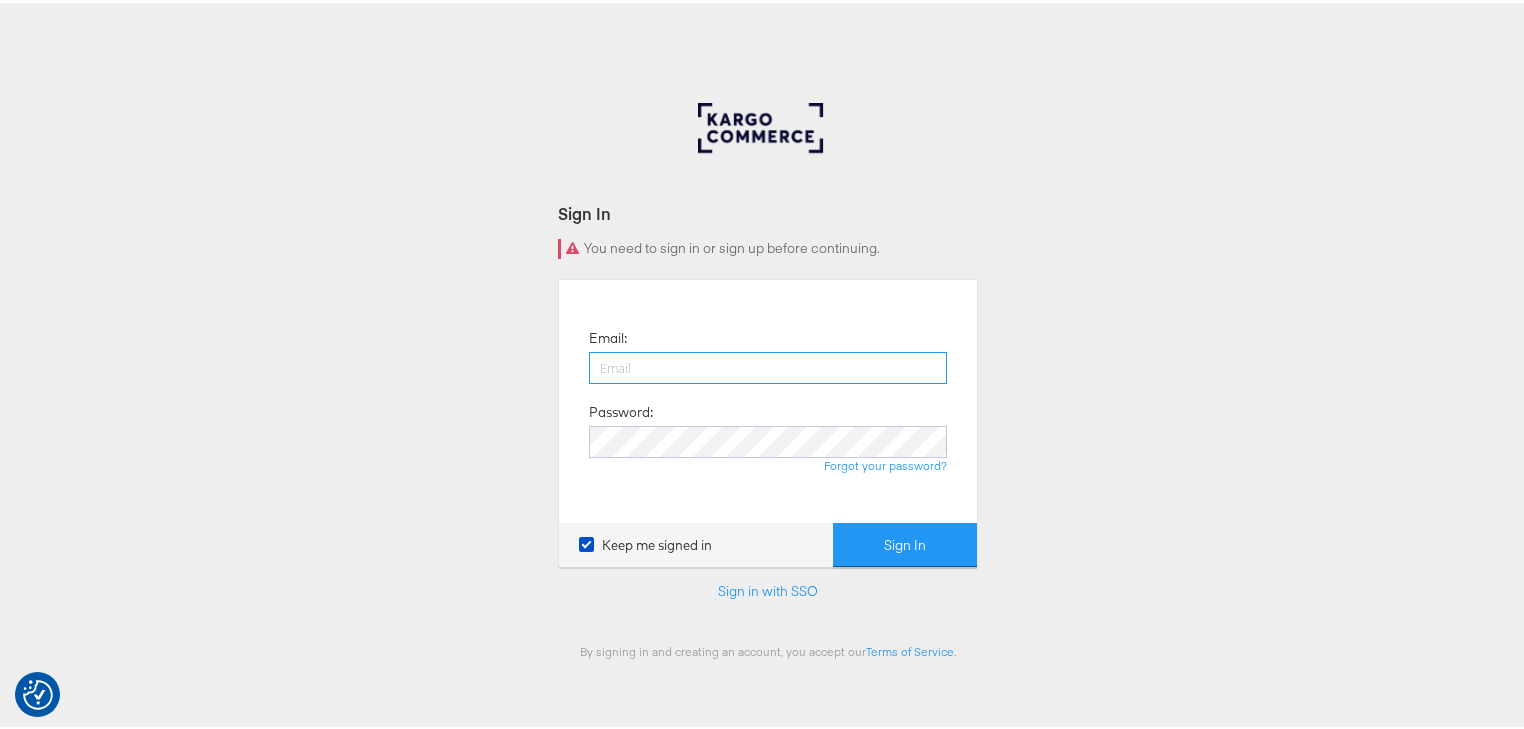 click at bounding box center (768, 365) 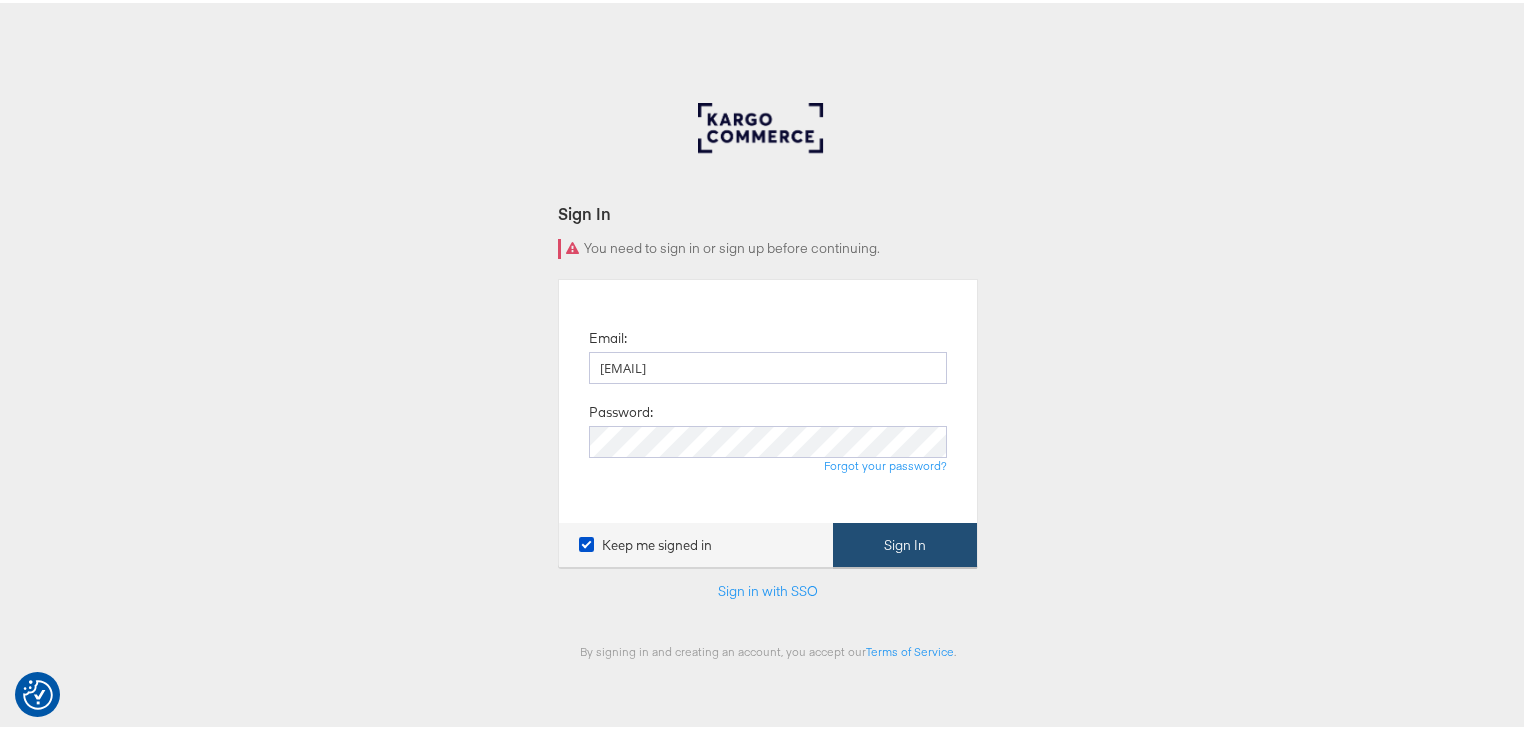 click on "Sign In" at bounding box center (905, 542) 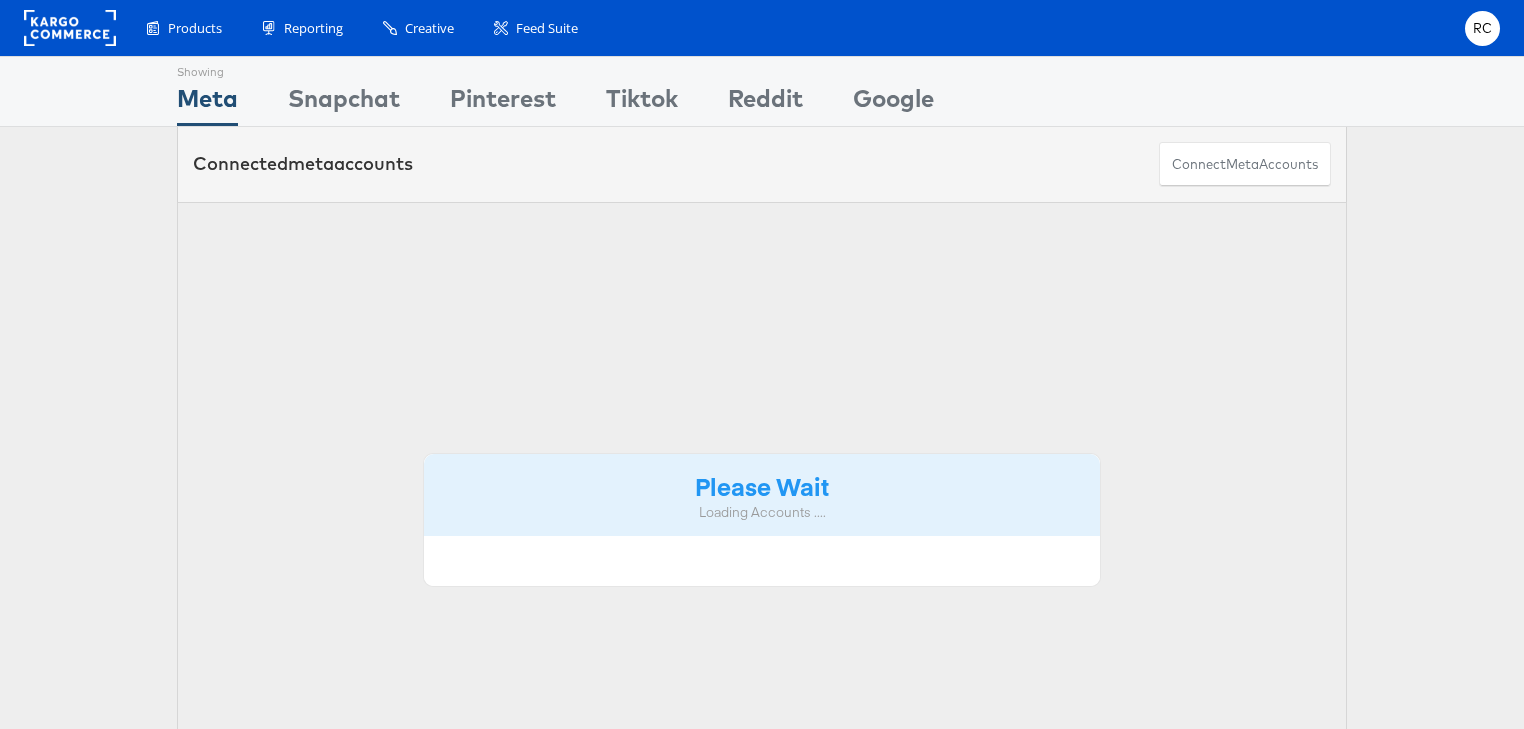 scroll, scrollTop: 0, scrollLeft: 0, axis: both 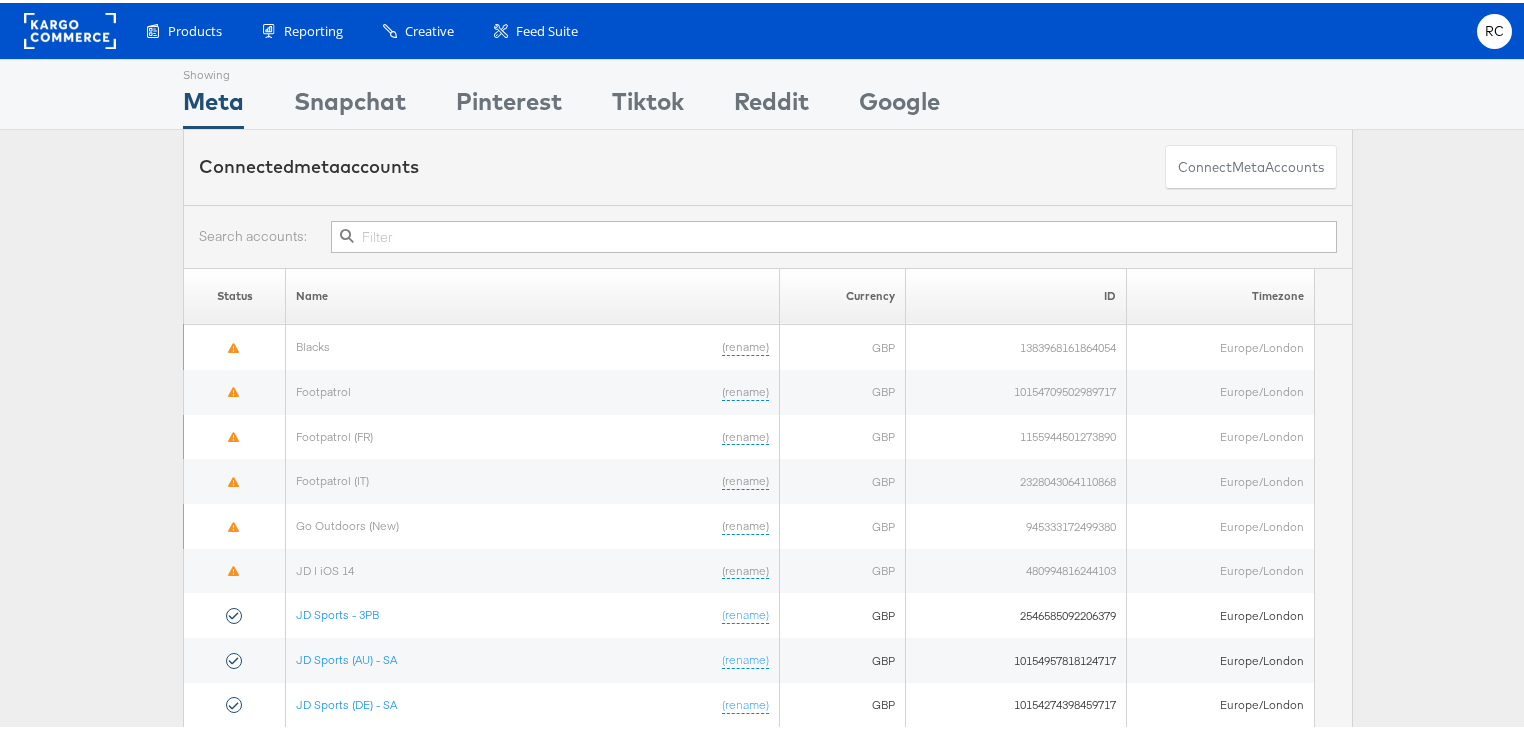 click at bounding box center (834, 234) 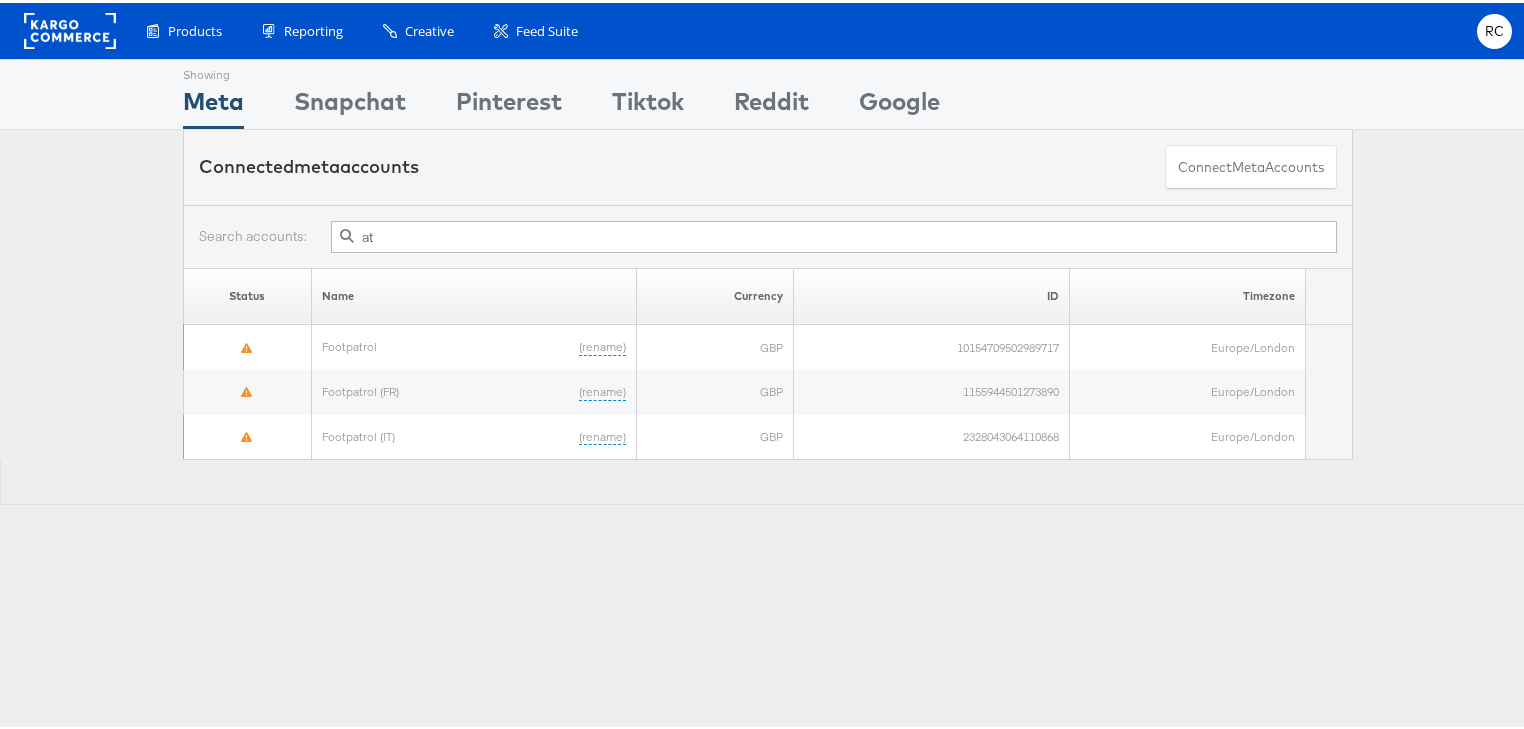 type on "a" 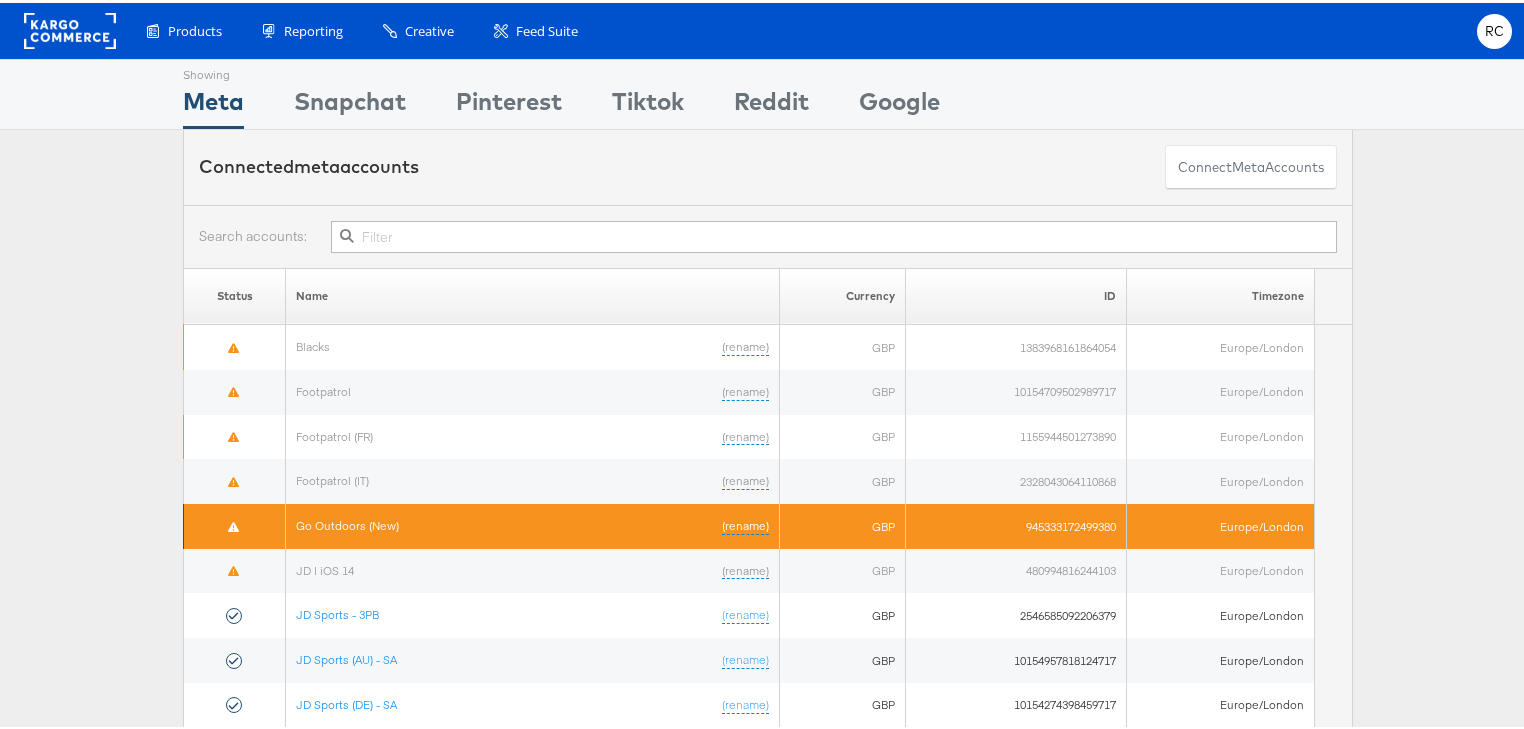 scroll, scrollTop: 80, scrollLeft: 0, axis: vertical 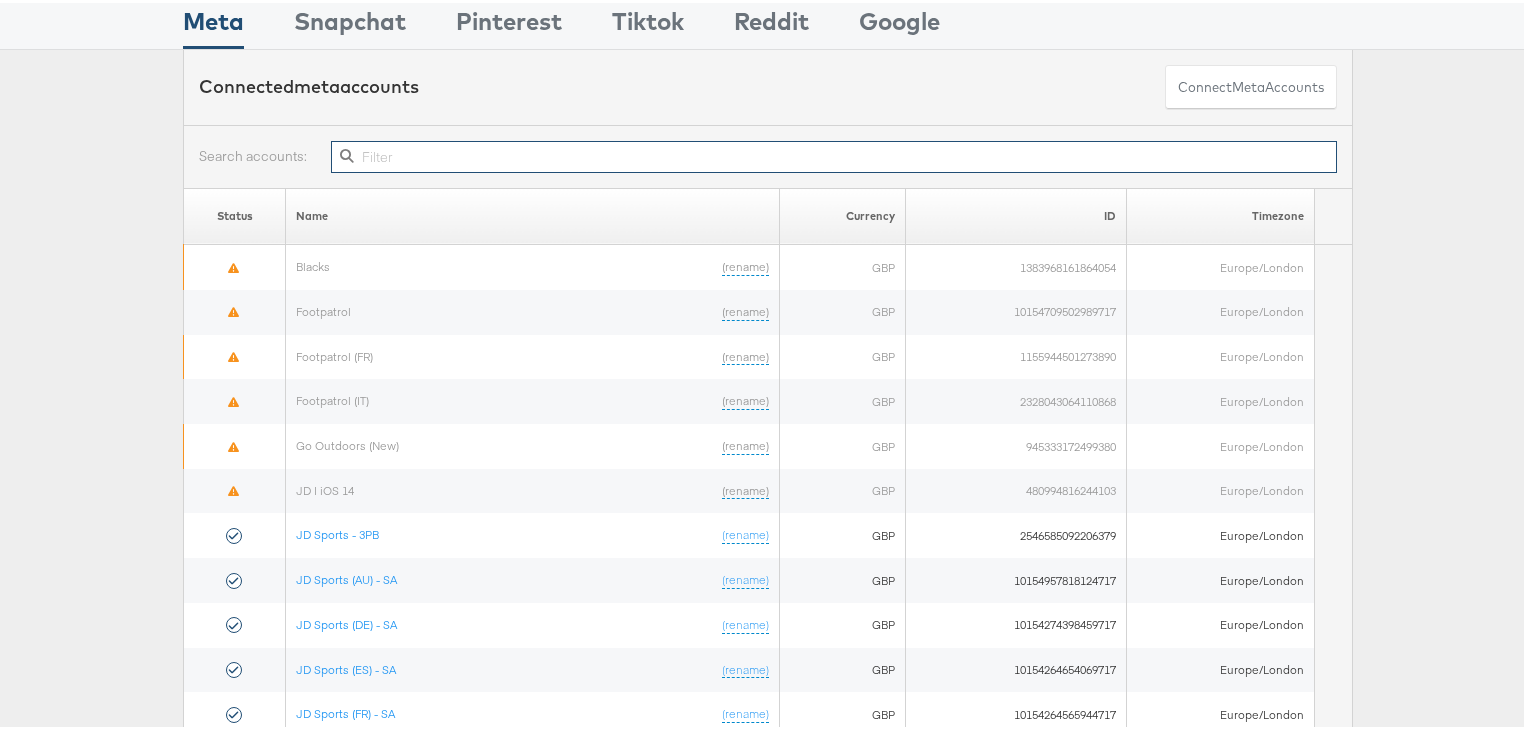 click at bounding box center [834, 154] 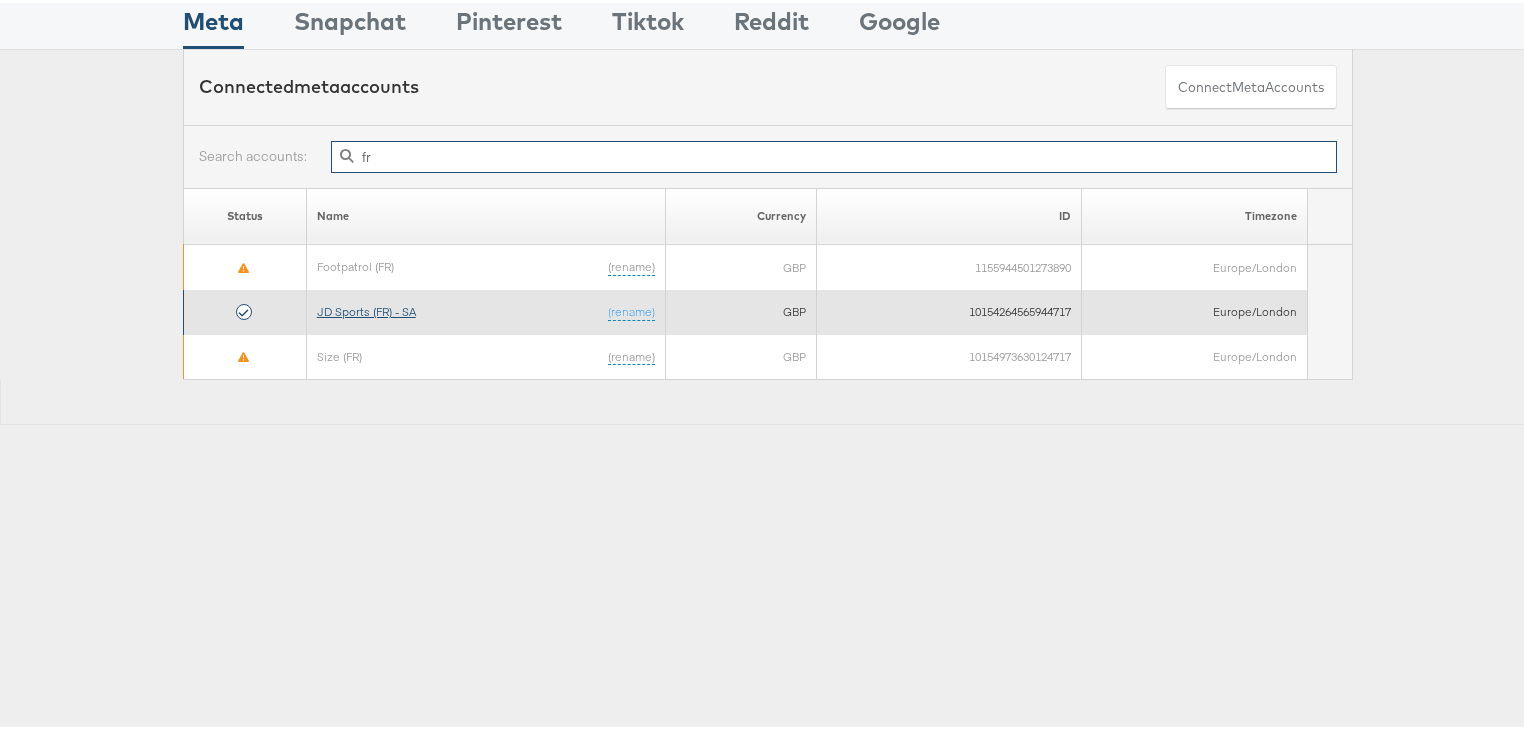 type on "fr" 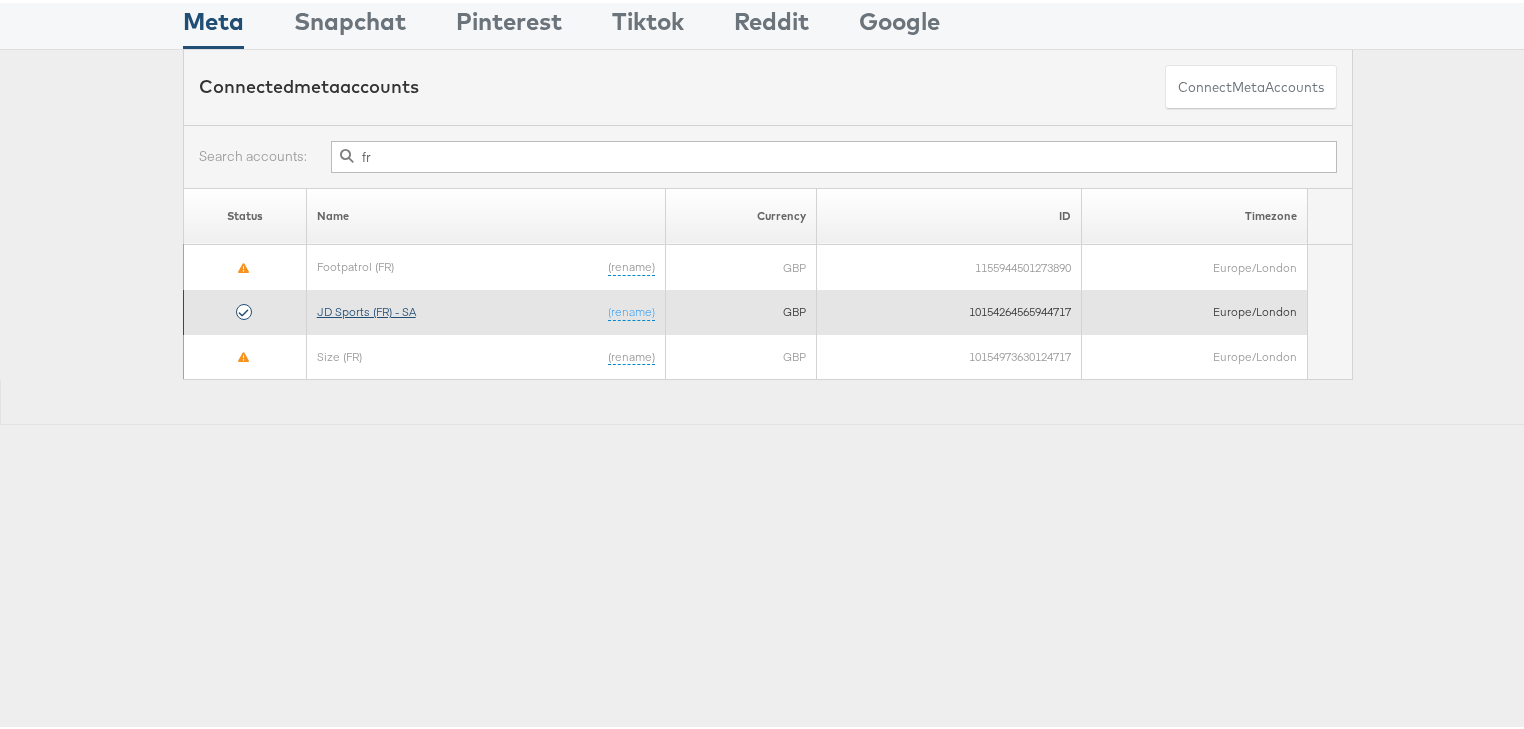 click on "JD Sports (FR) - SA" at bounding box center [366, 308] 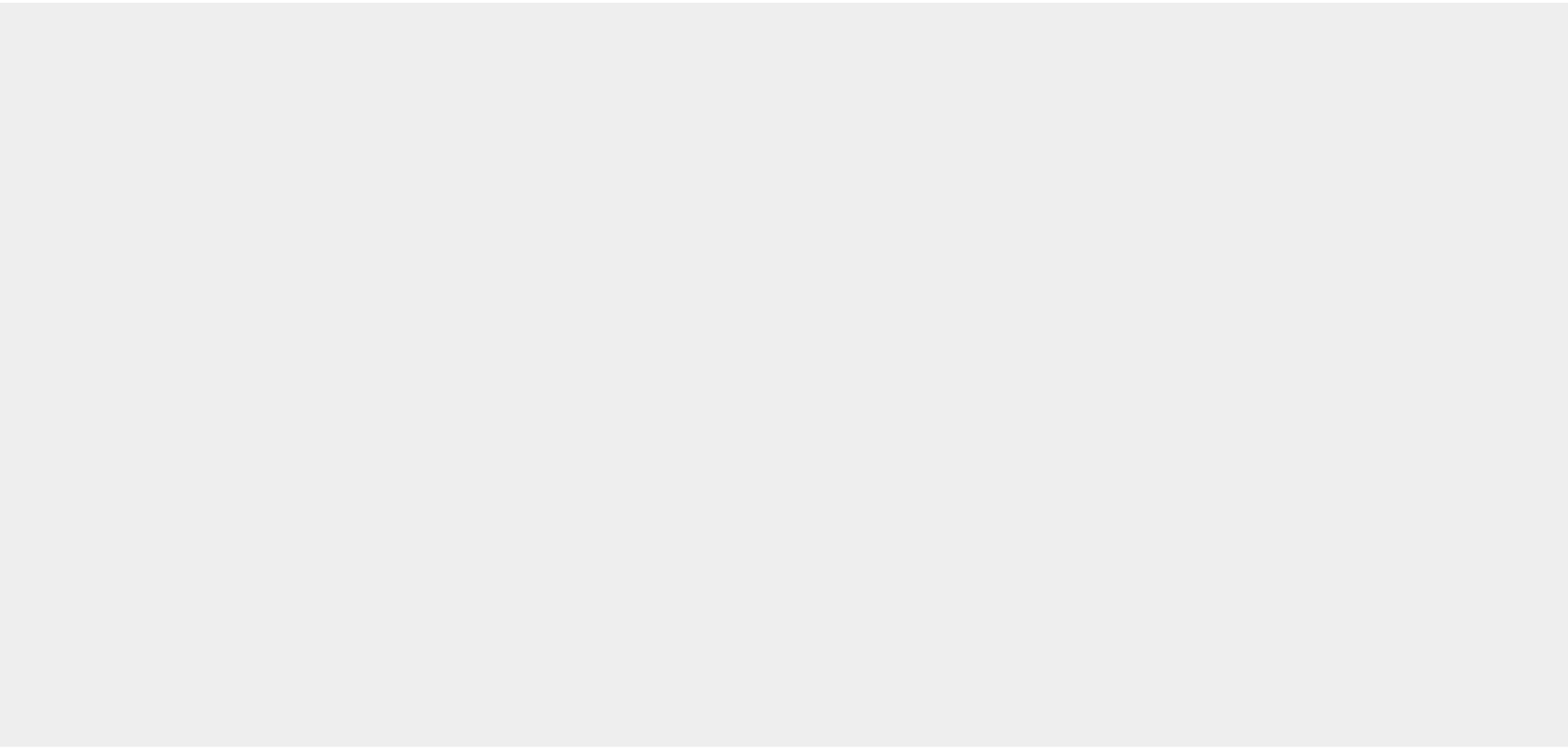 scroll, scrollTop: 0, scrollLeft: 0, axis: both 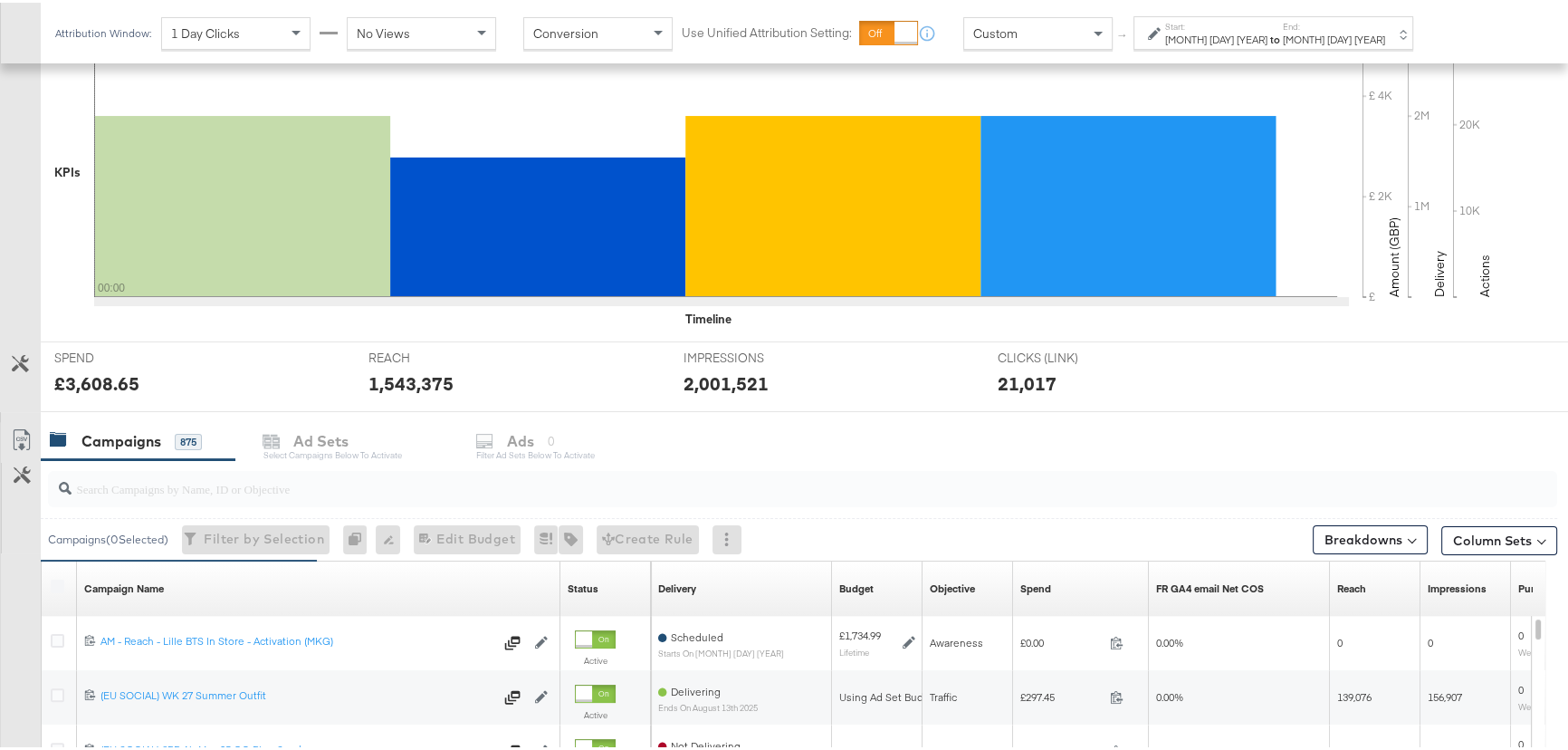 click at bounding box center [802, 486] 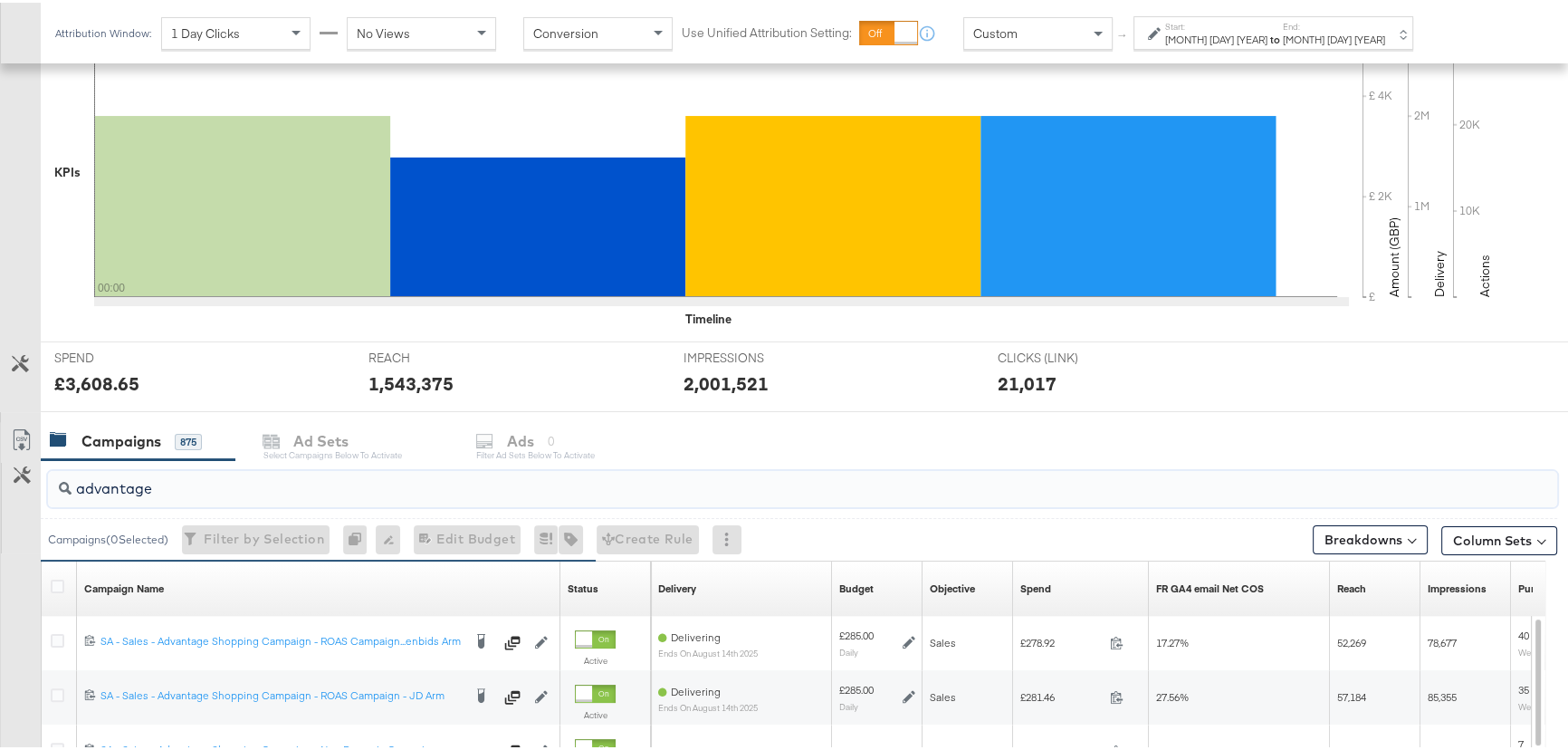 type on "advantage" 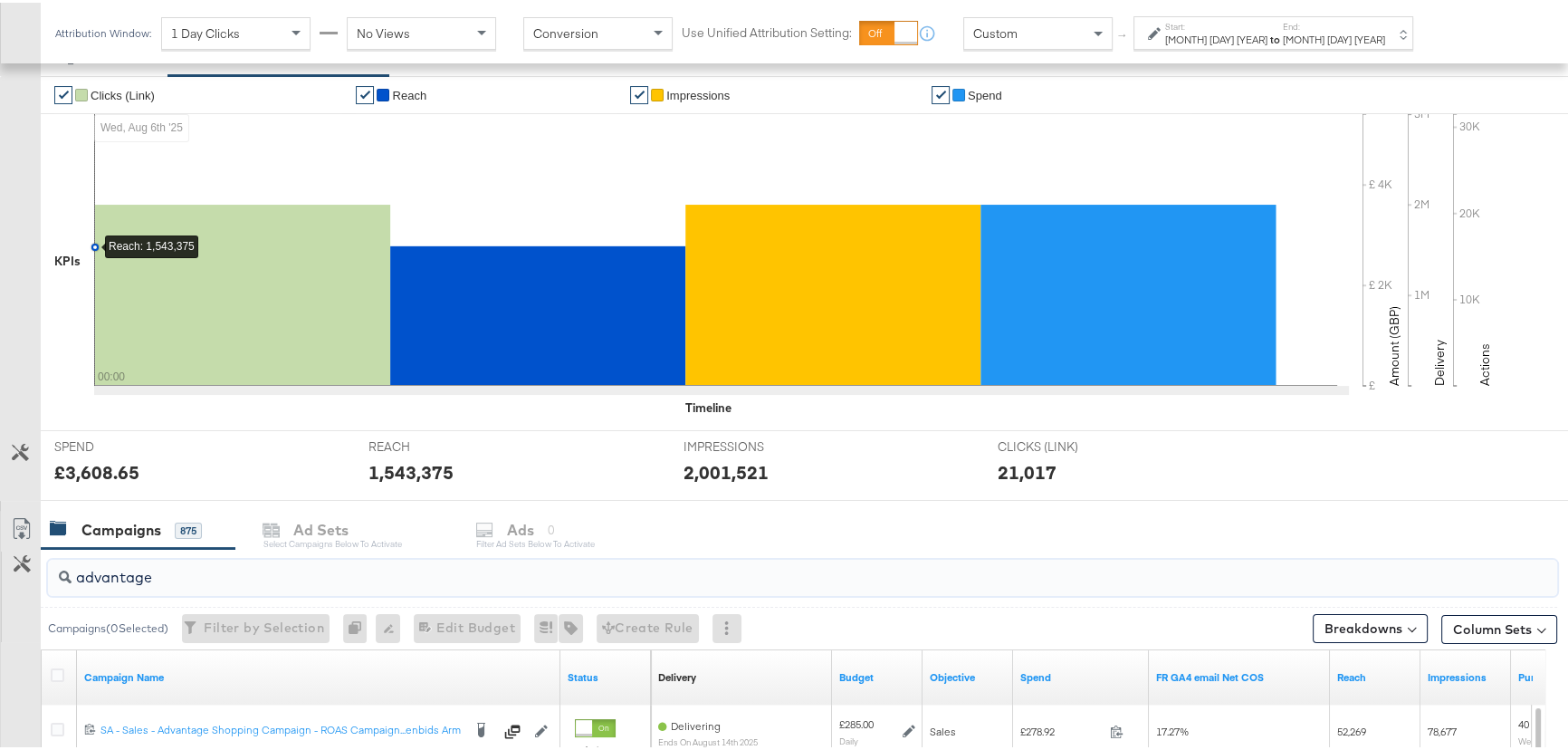 scroll, scrollTop: 576, scrollLeft: 0, axis: vertical 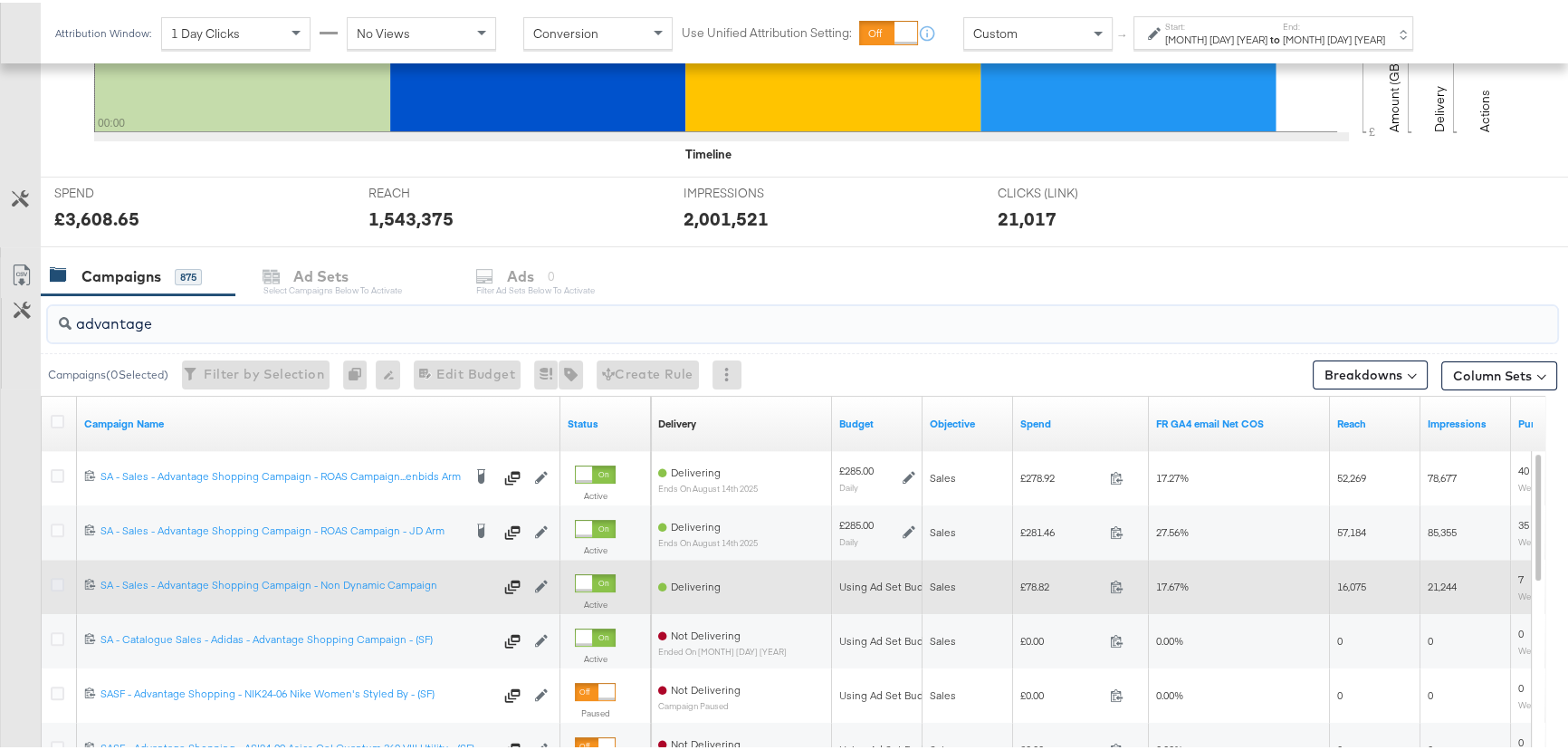 click at bounding box center [57, 582] 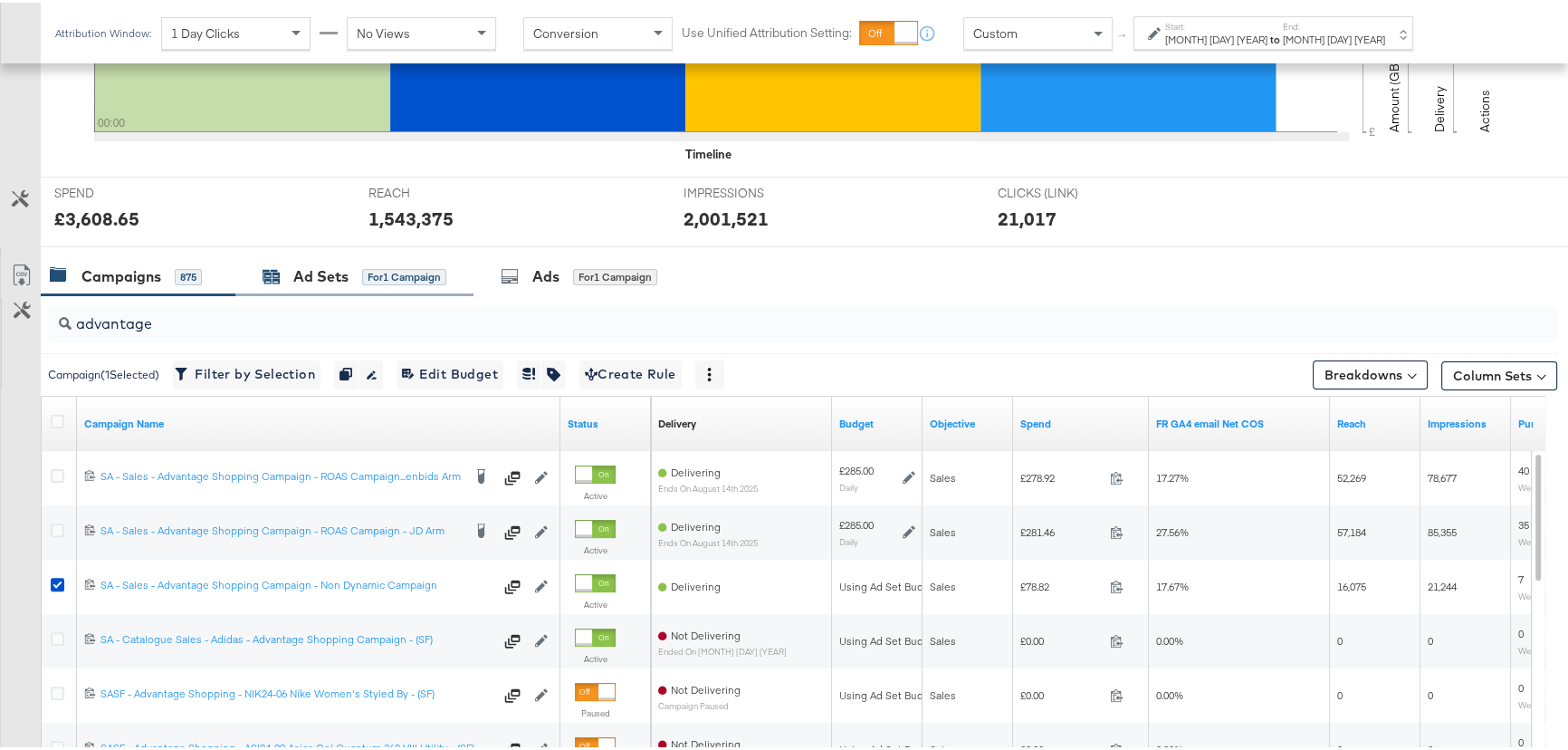 click 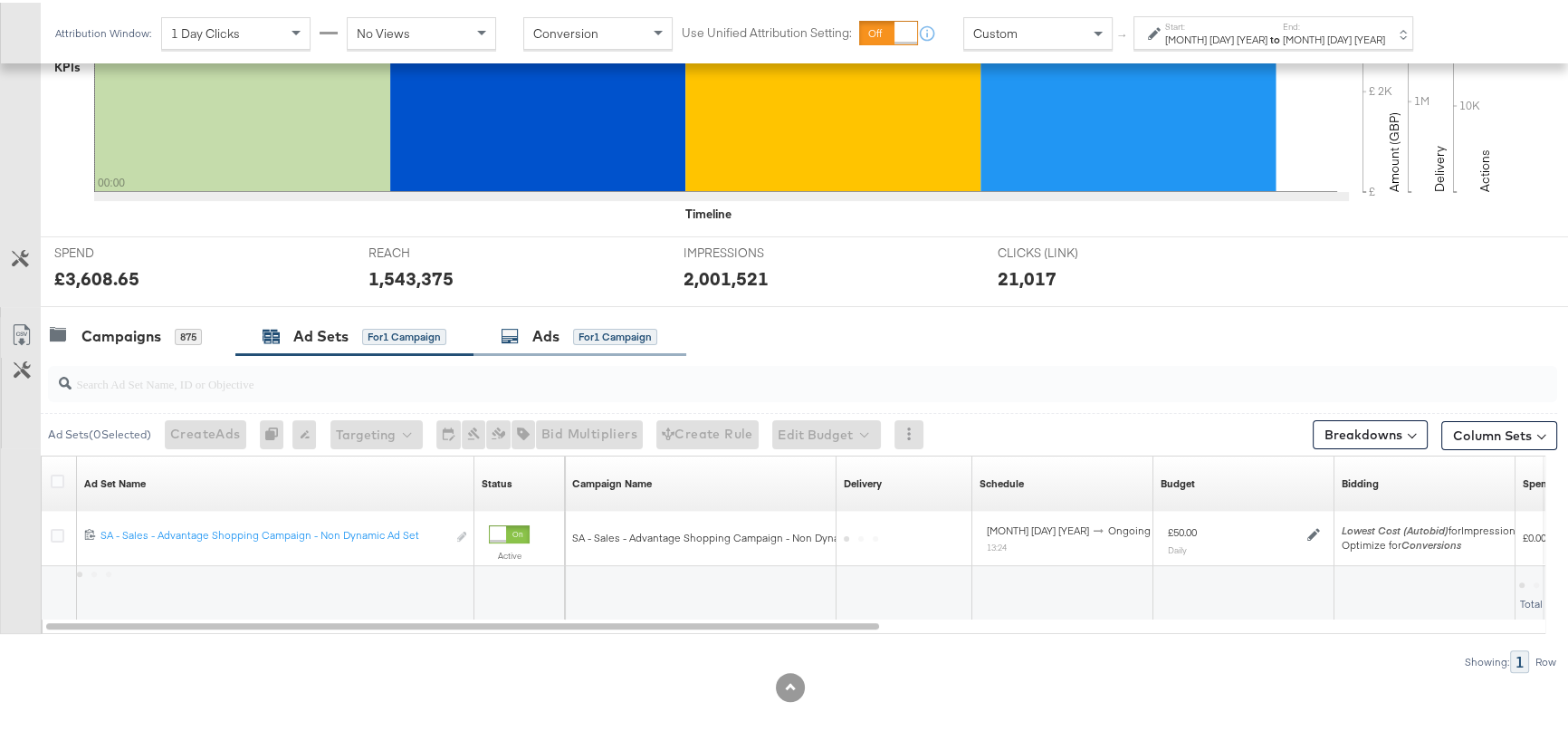 scroll, scrollTop: 514, scrollLeft: 0, axis: vertical 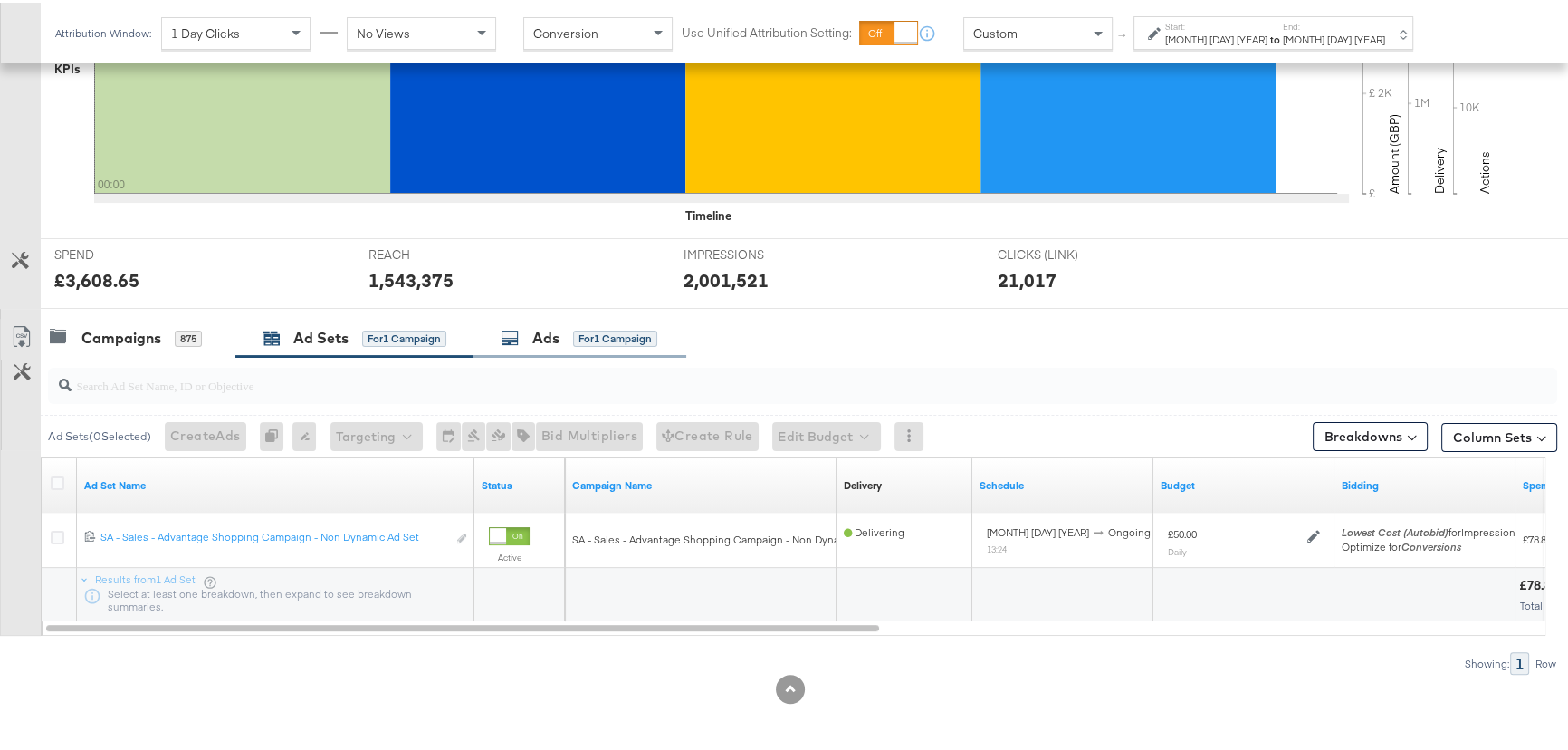 click on "1,543,375" at bounding box center [512, 277] 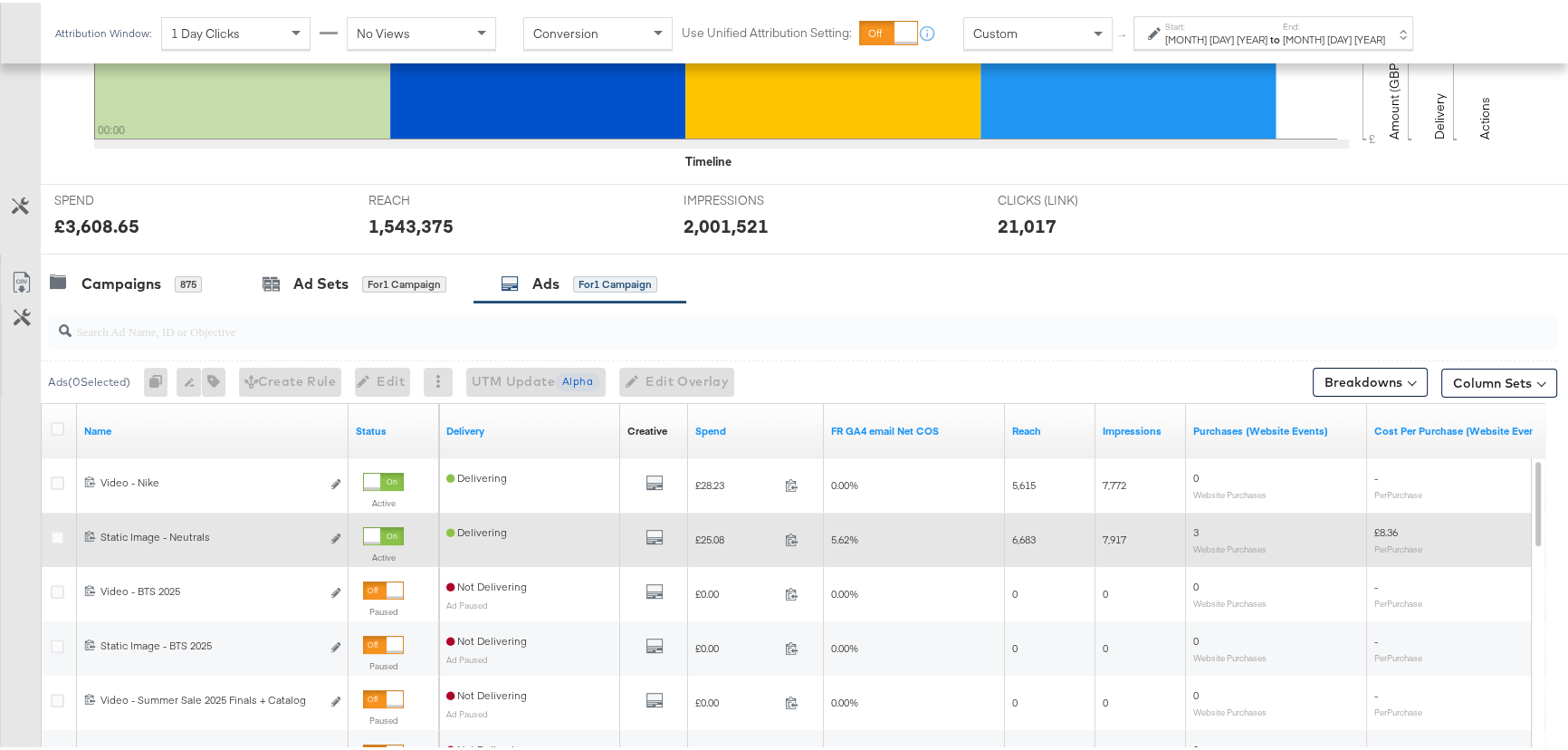 scroll, scrollTop: 576, scrollLeft: 0, axis: vertical 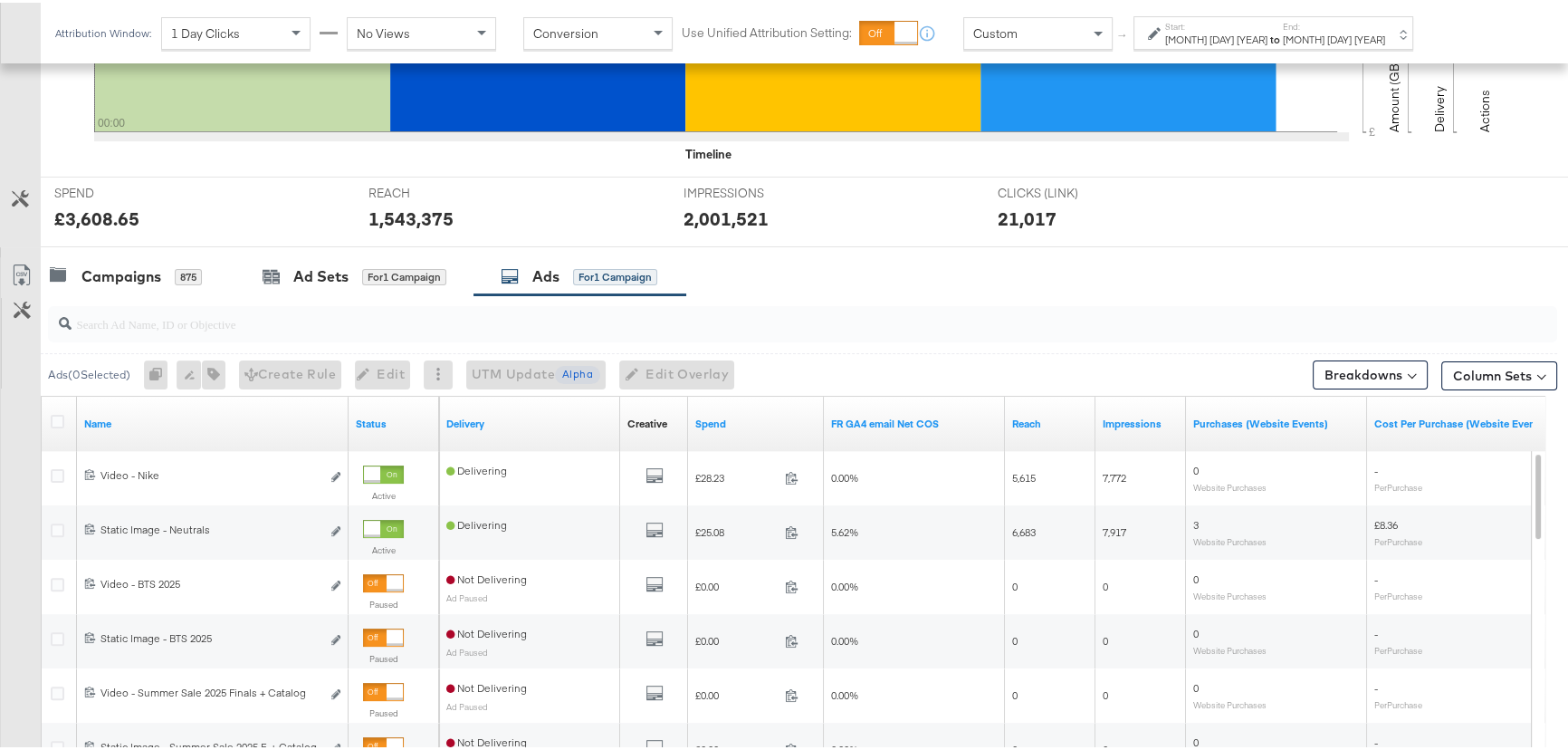 click on "to" at bounding box center (1275, 36) 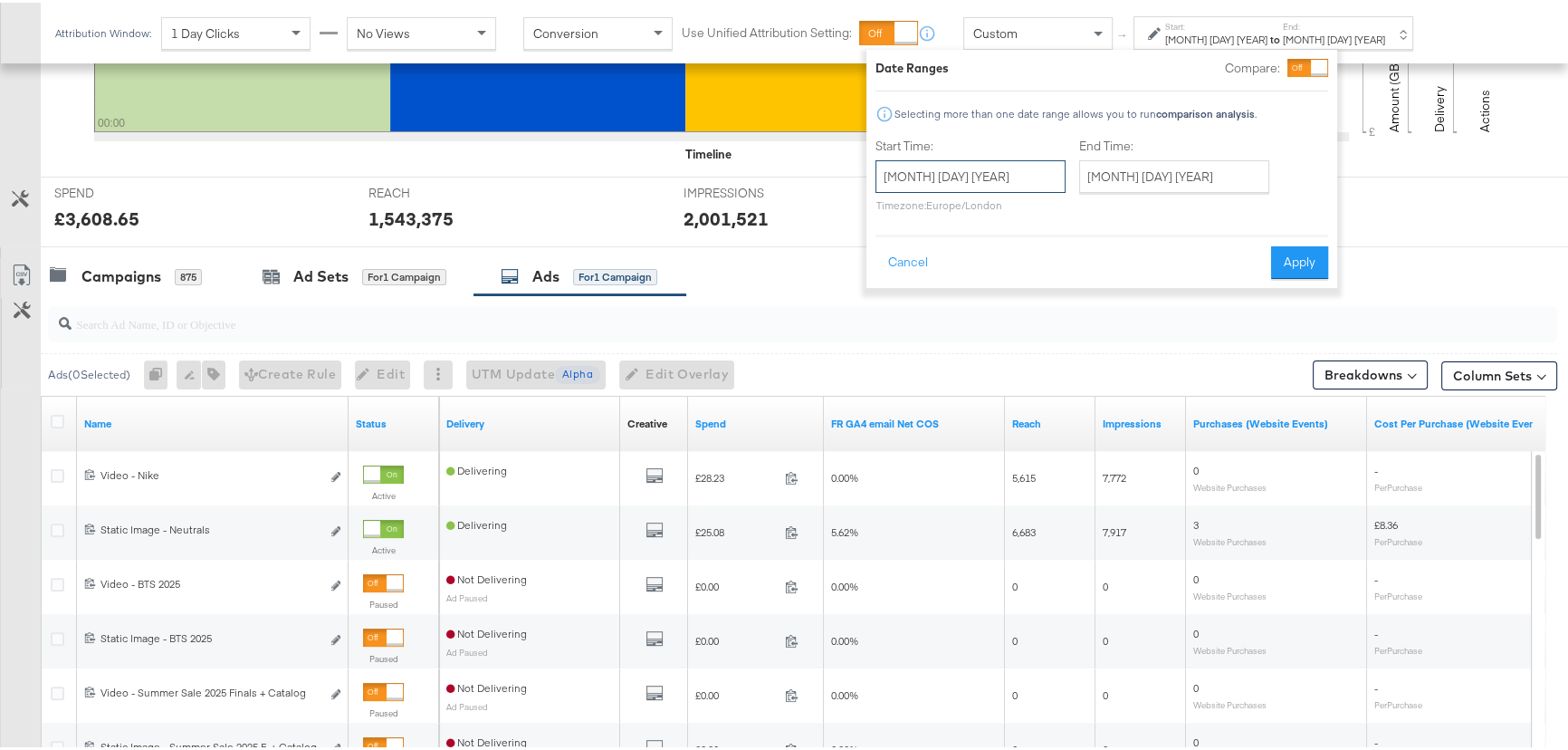 click on "[DATE]" at bounding box center (970, 174) 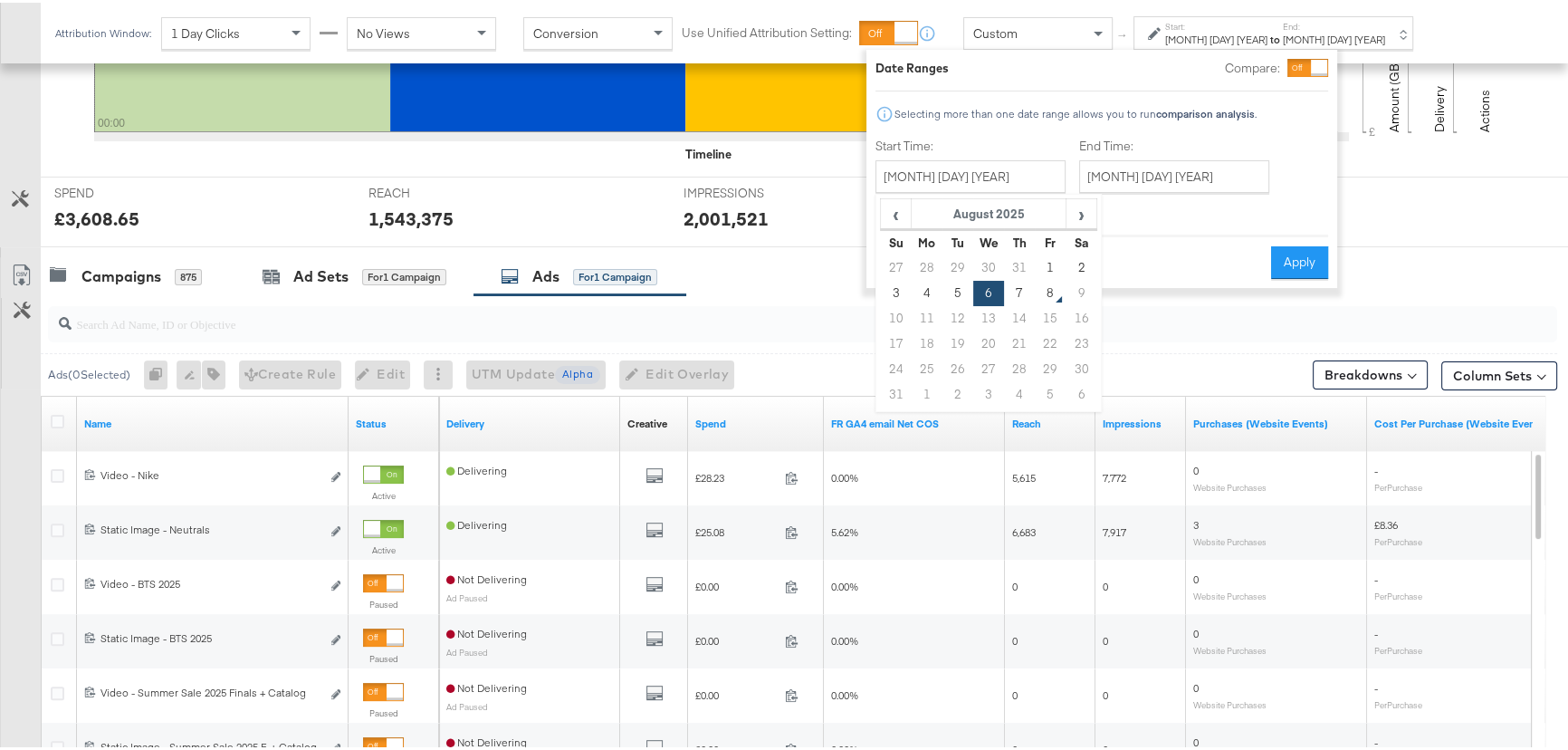 click on "7" at bounding box center (1019, 291) 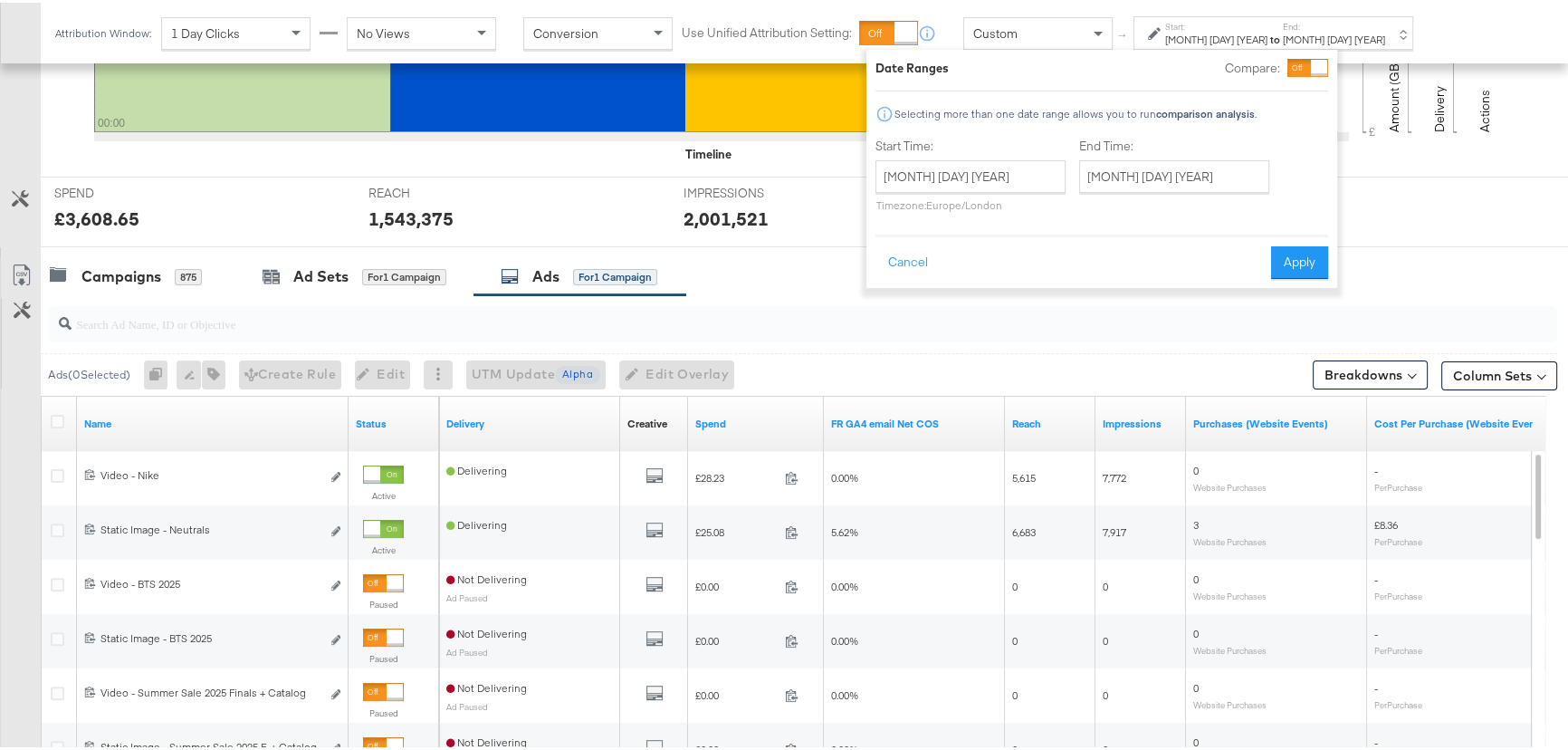drag, startPoint x: 1305, startPoint y: 263, endPoint x: 1336, endPoint y: 262, distance: 31.016125 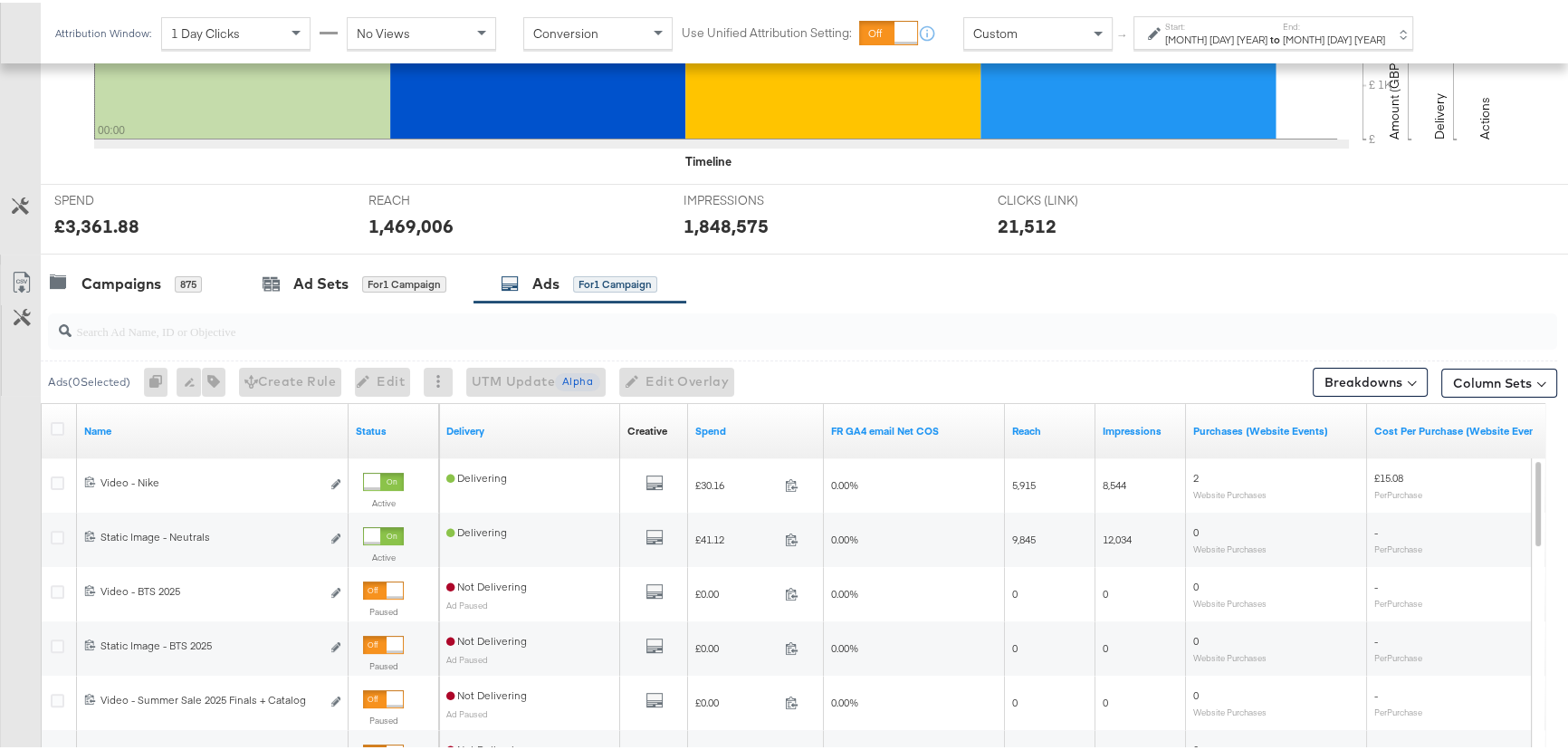 scroll, scrollTop: 576, scrollLeft: 0, axis: vertical 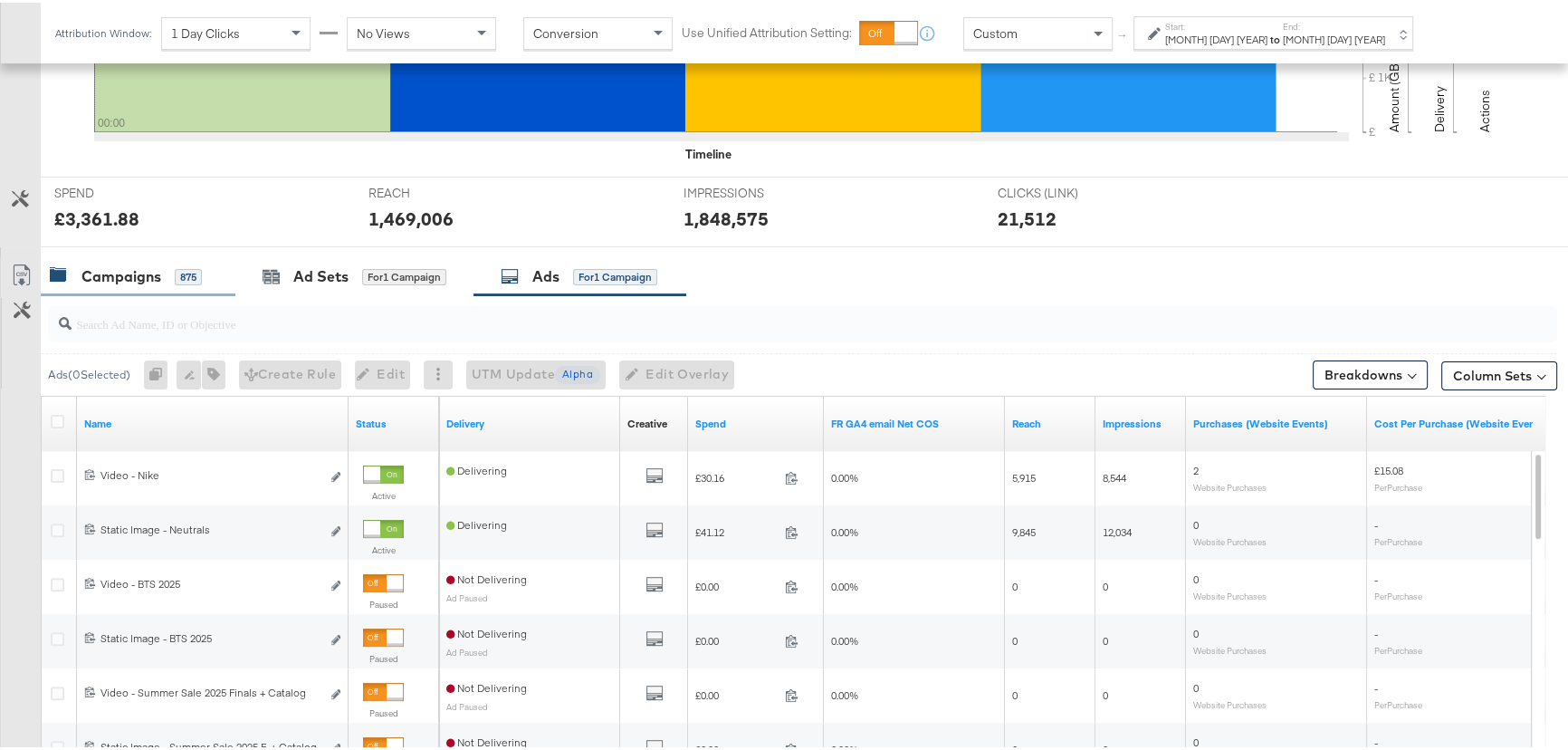 drag, startPoint x: 136, startPoint y: 279, endPoint x: 127, endPoint y: 260, distance: 21.023796 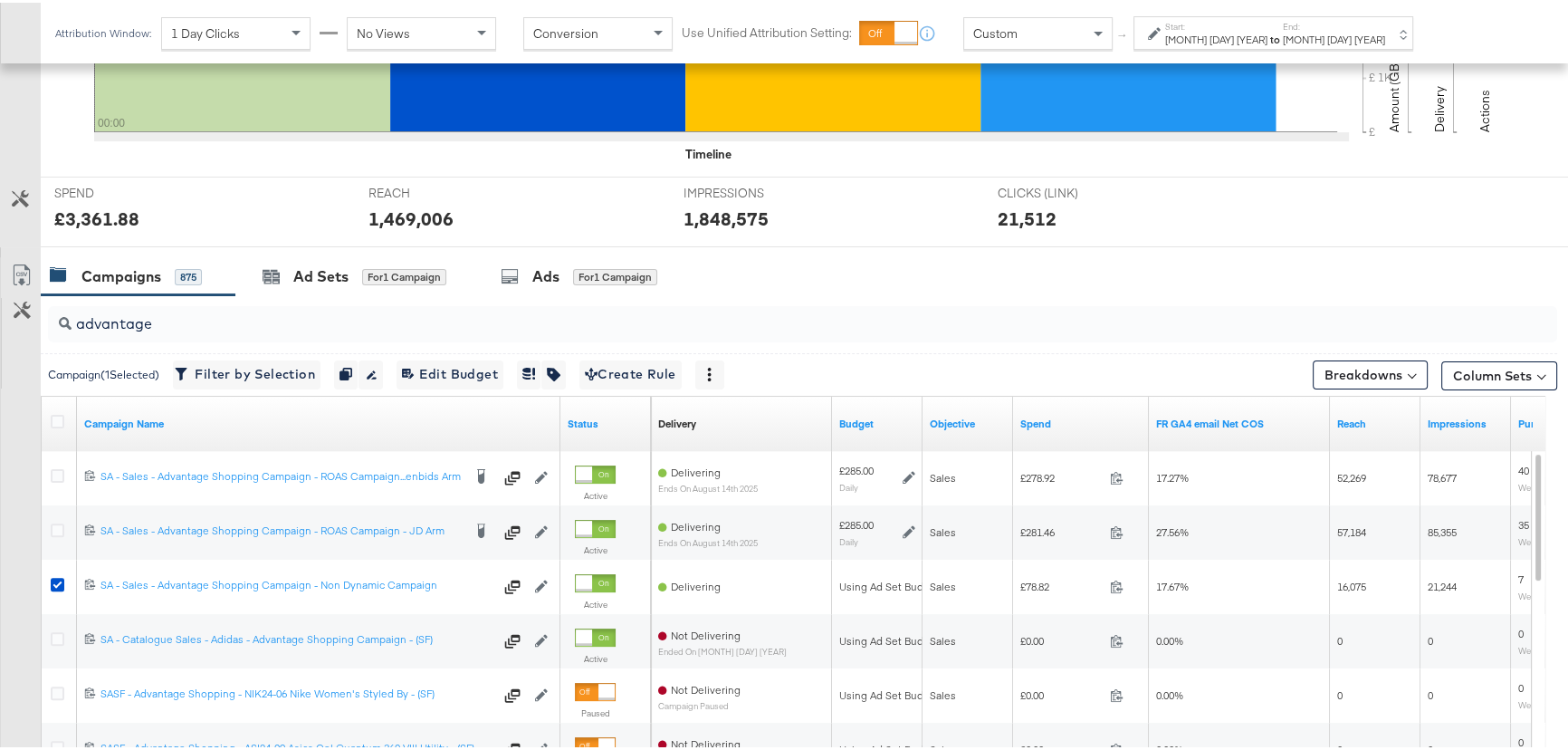 click on "[DATE]" at bounding box center [1216, 37] 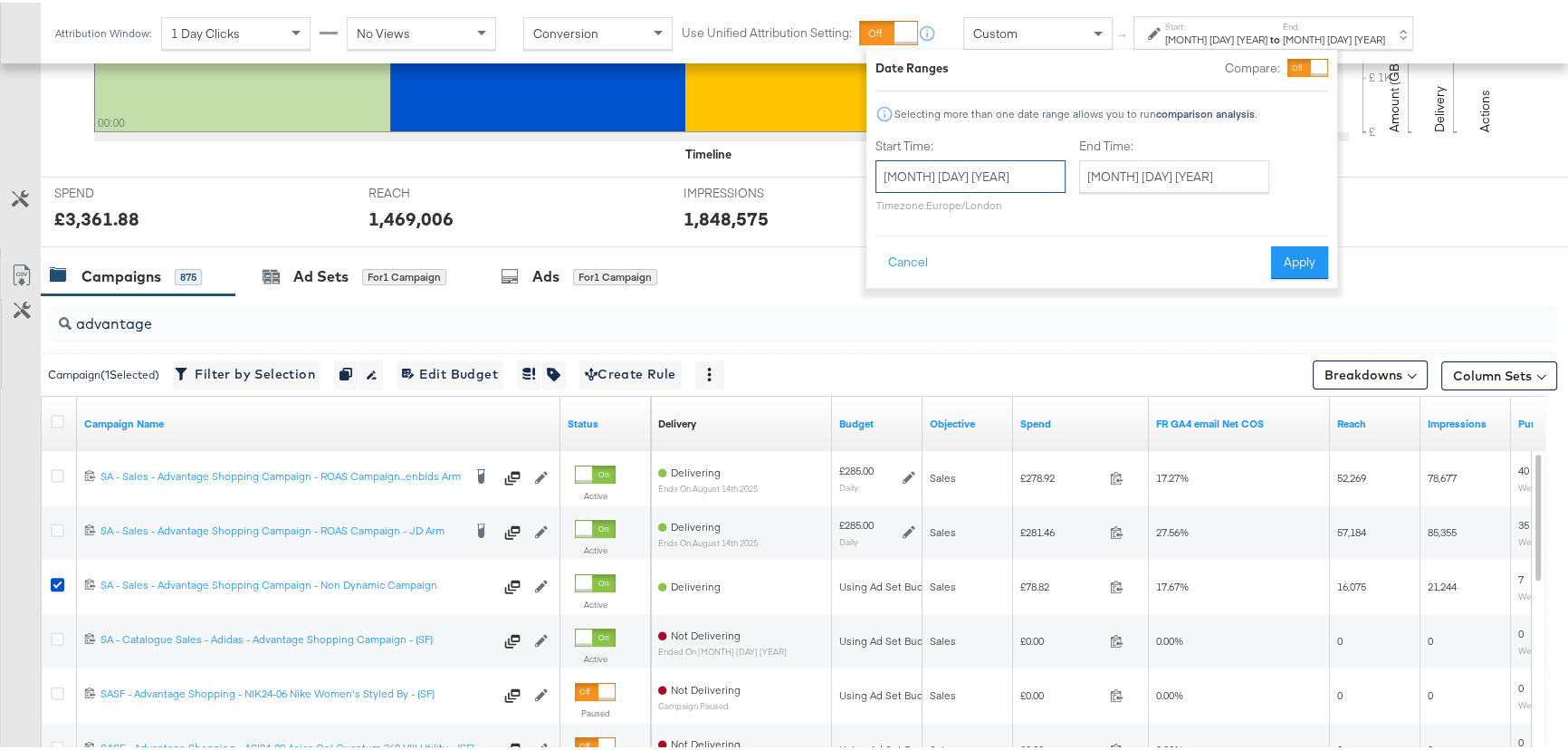 click on "[DATE]" at bounding box center (970, 174) 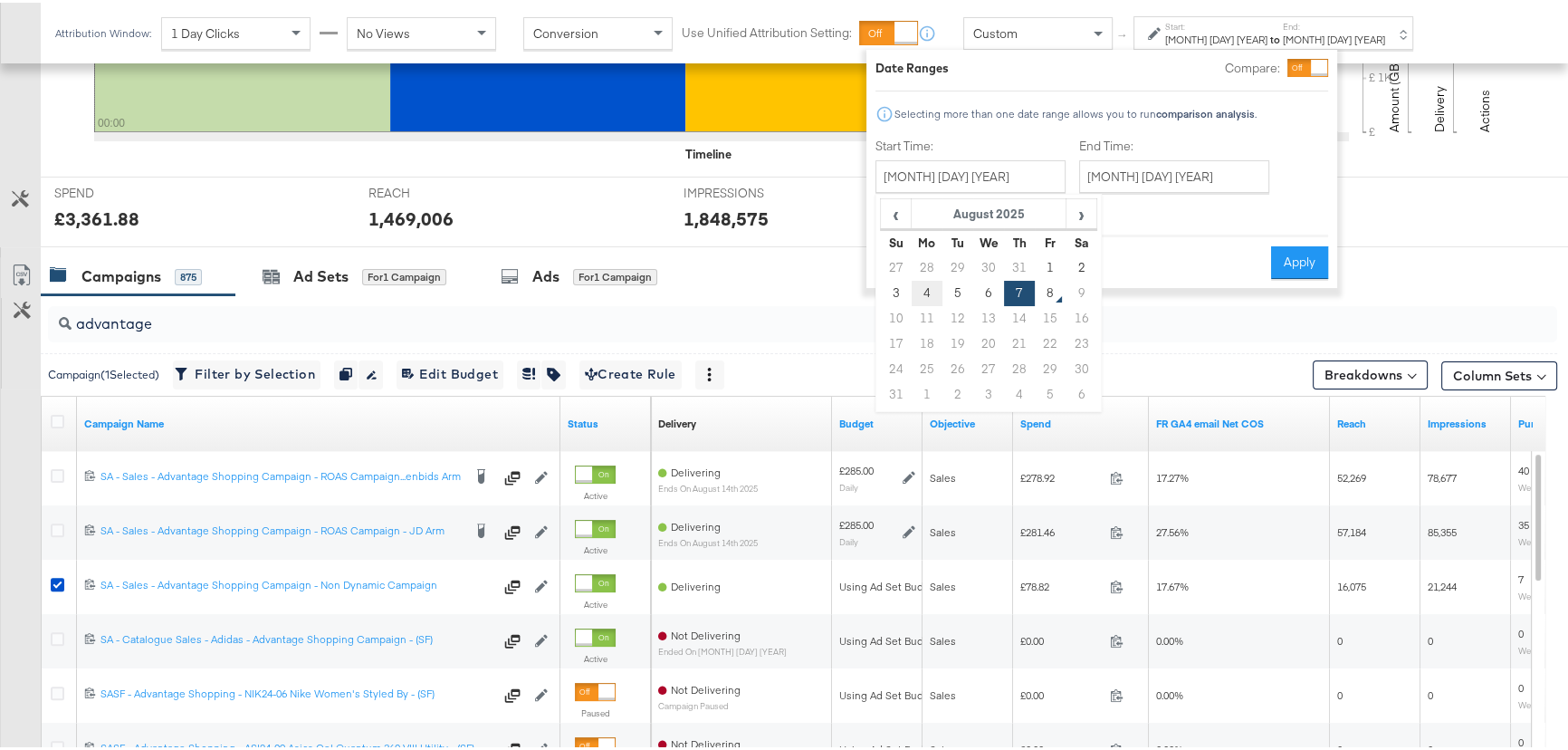 click on "4" at bounding box center (927, 291) 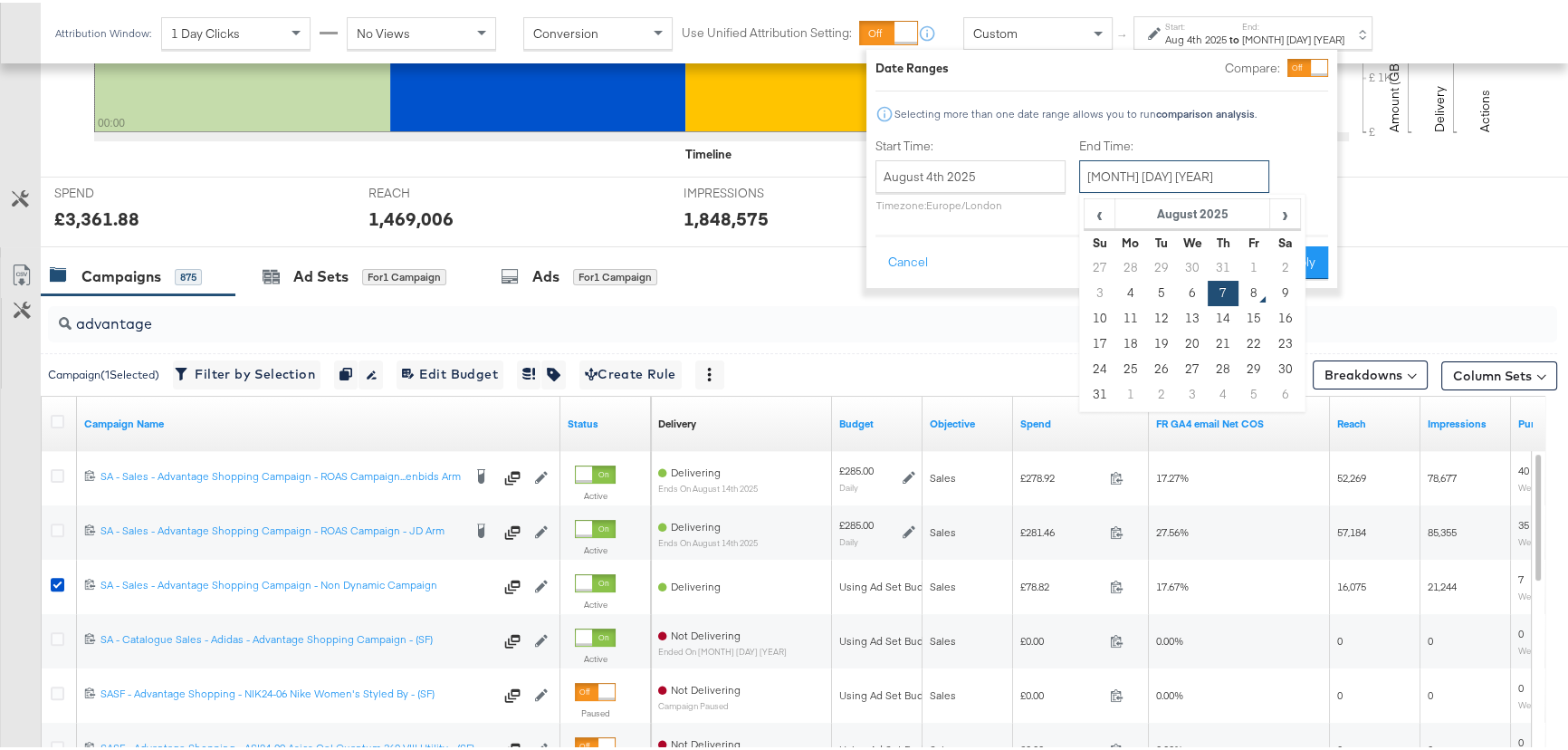 drag, startPoint x: 1189, startPoint y: 176, endPoint x: 1181, endPoint y: 182, distance: 10 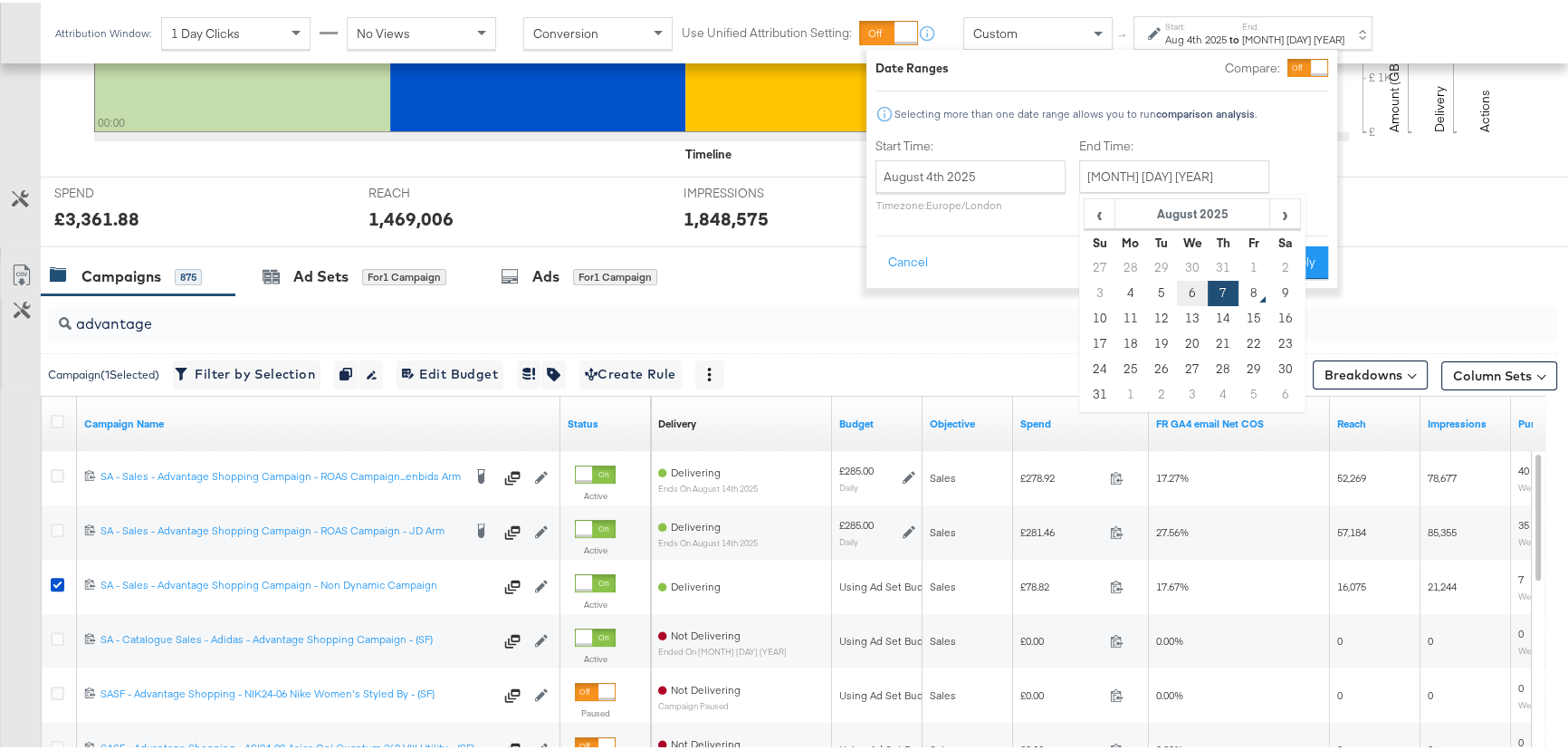 click on "6" at bounding box center (1192, 291) 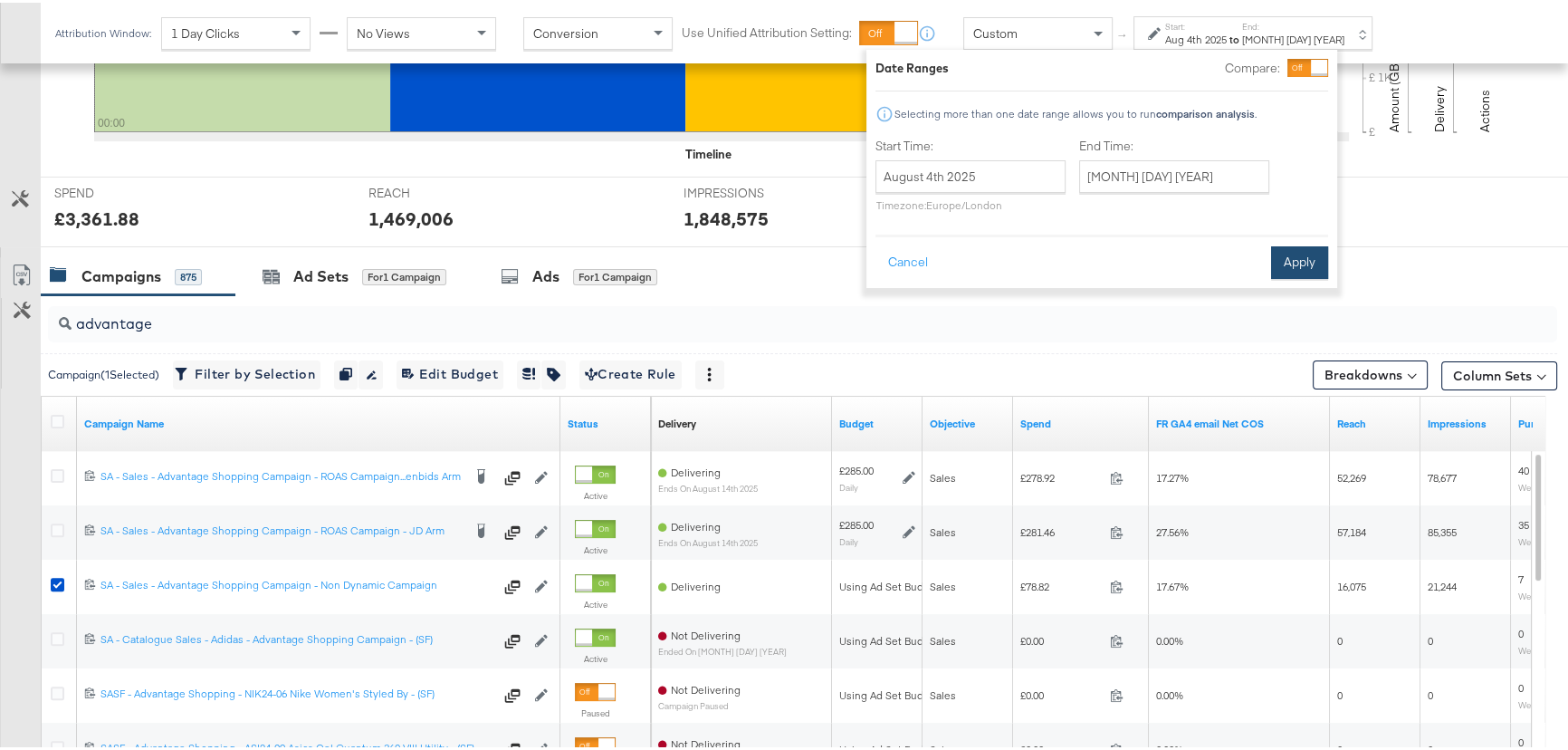 click on "Apply" at bounding box center (1299, 260) 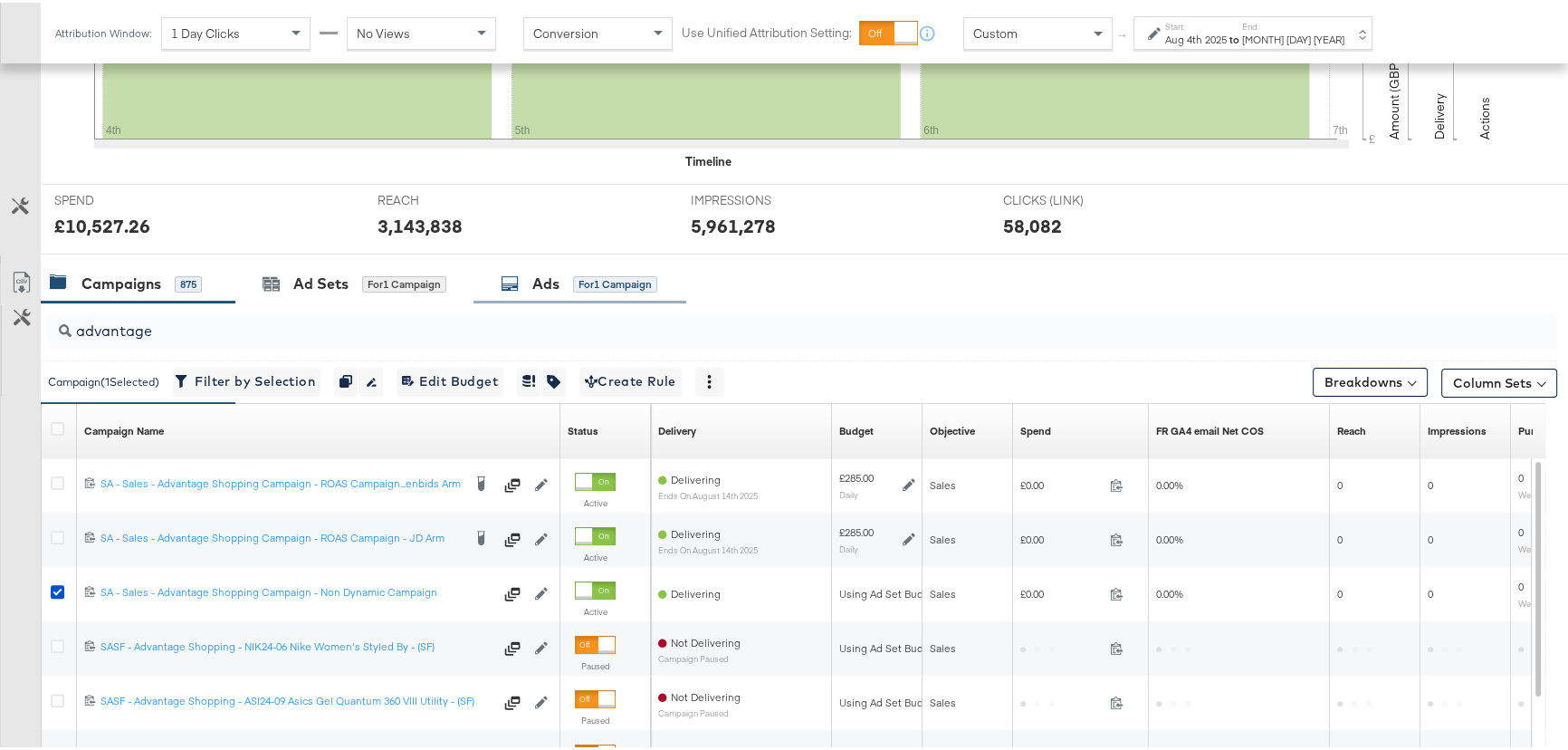 scroll, scrollTop: 576, scrollLeft: 0, axis: vertical 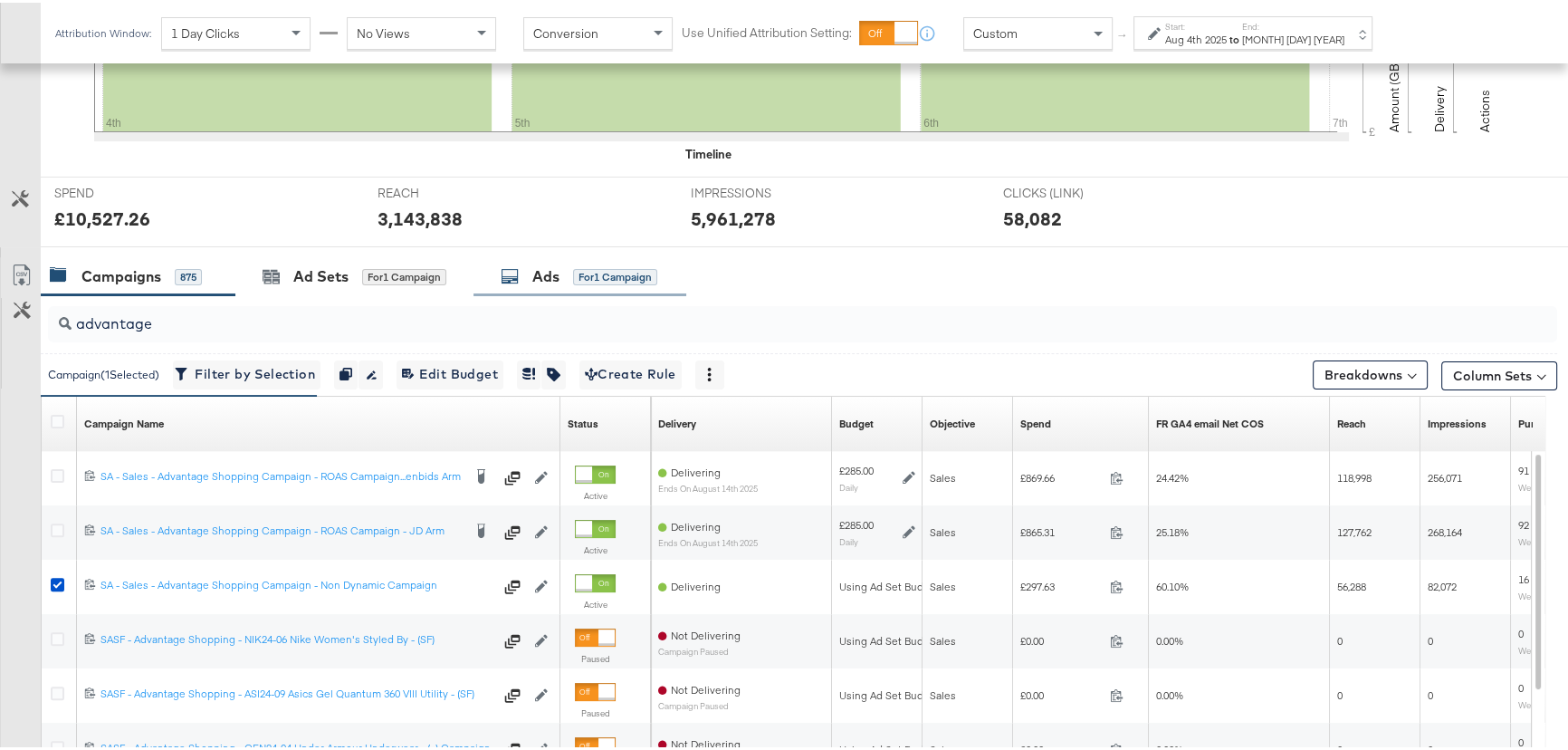 click on "Ads for  1   Campaign" at bounding box center (578, 274) 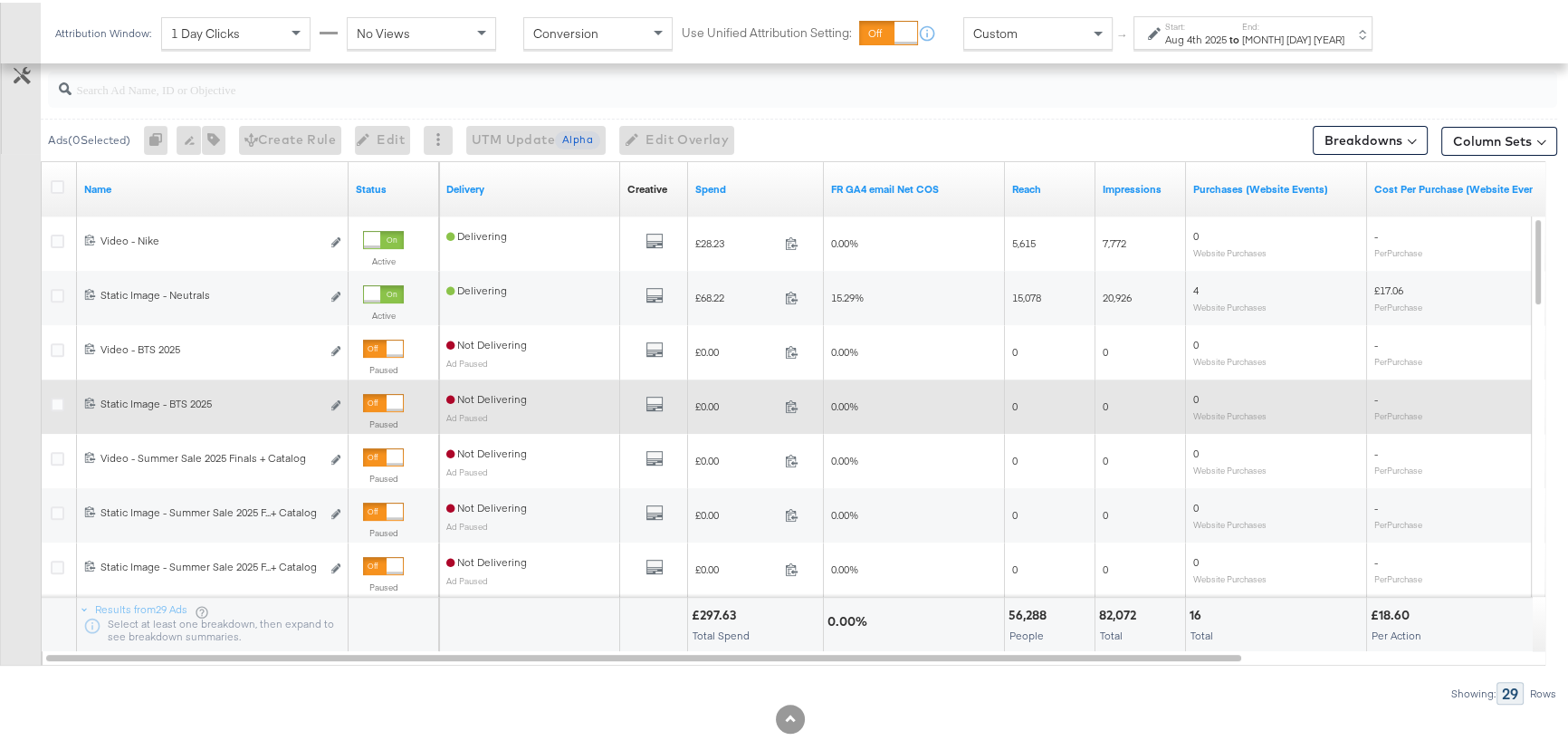 scroll, scrollTop: 758, scrollLeft: 0, axis: vertical 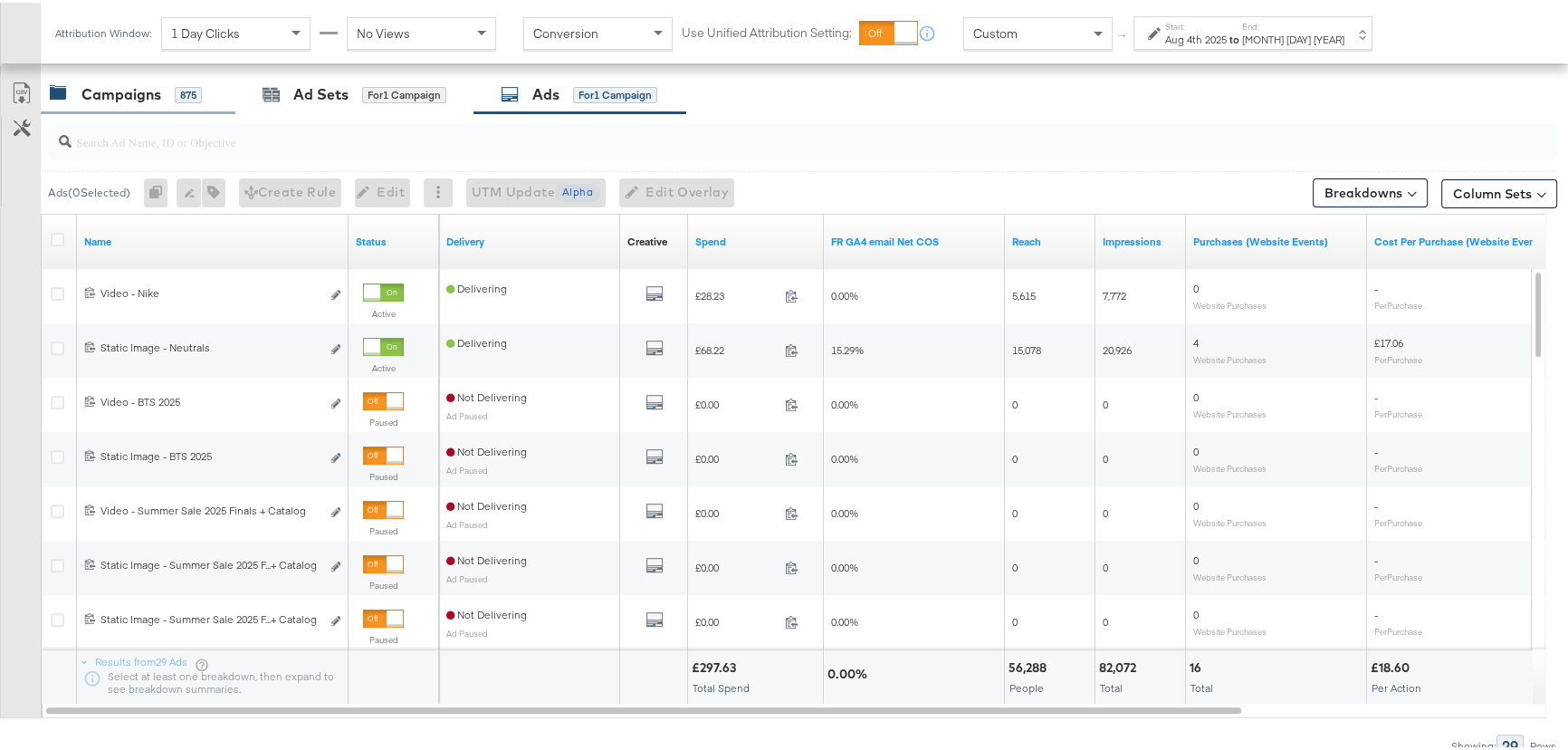click on "875" at bounding box center (188, 92) 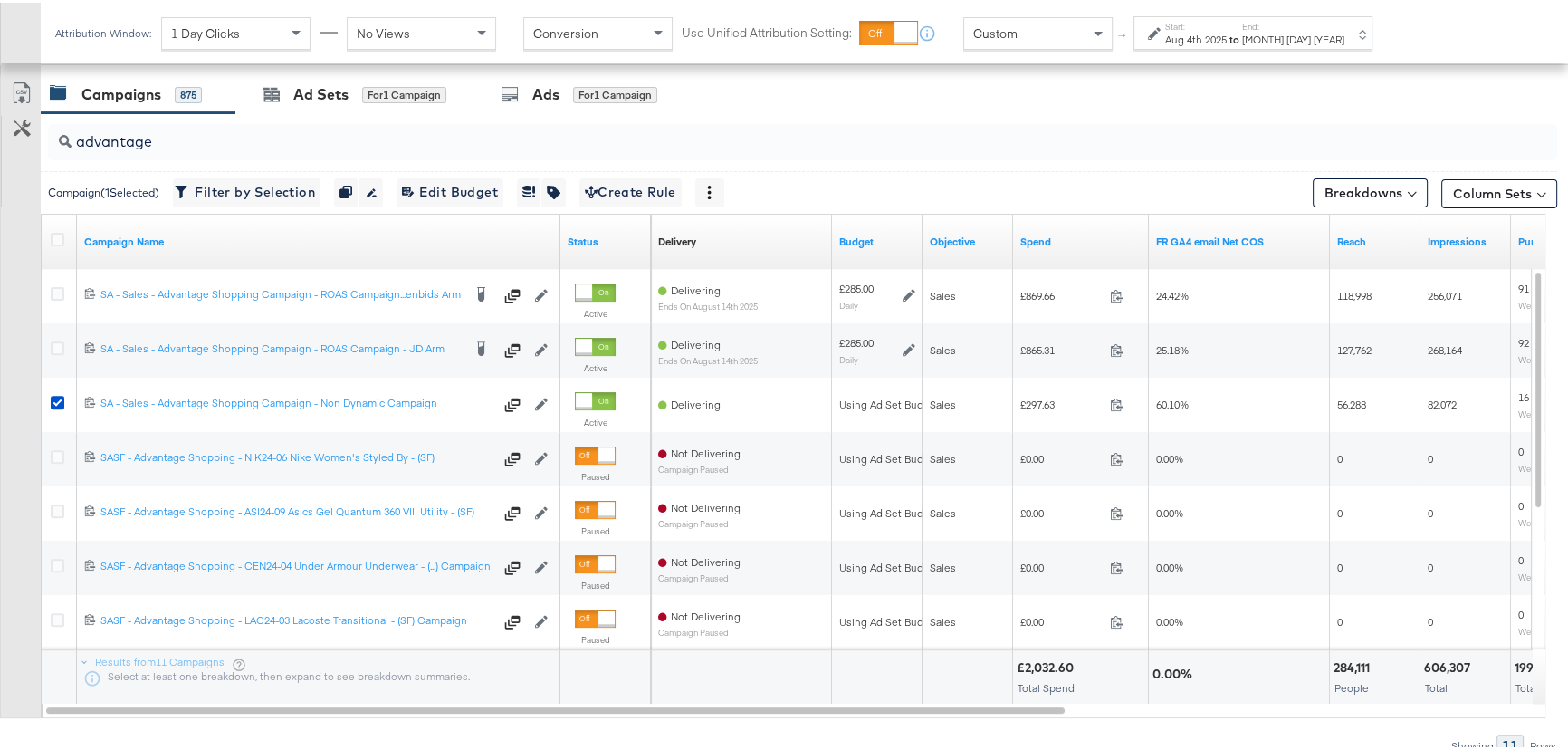 click on "Aug 4th 2025" at bounding box center [1196, 37] 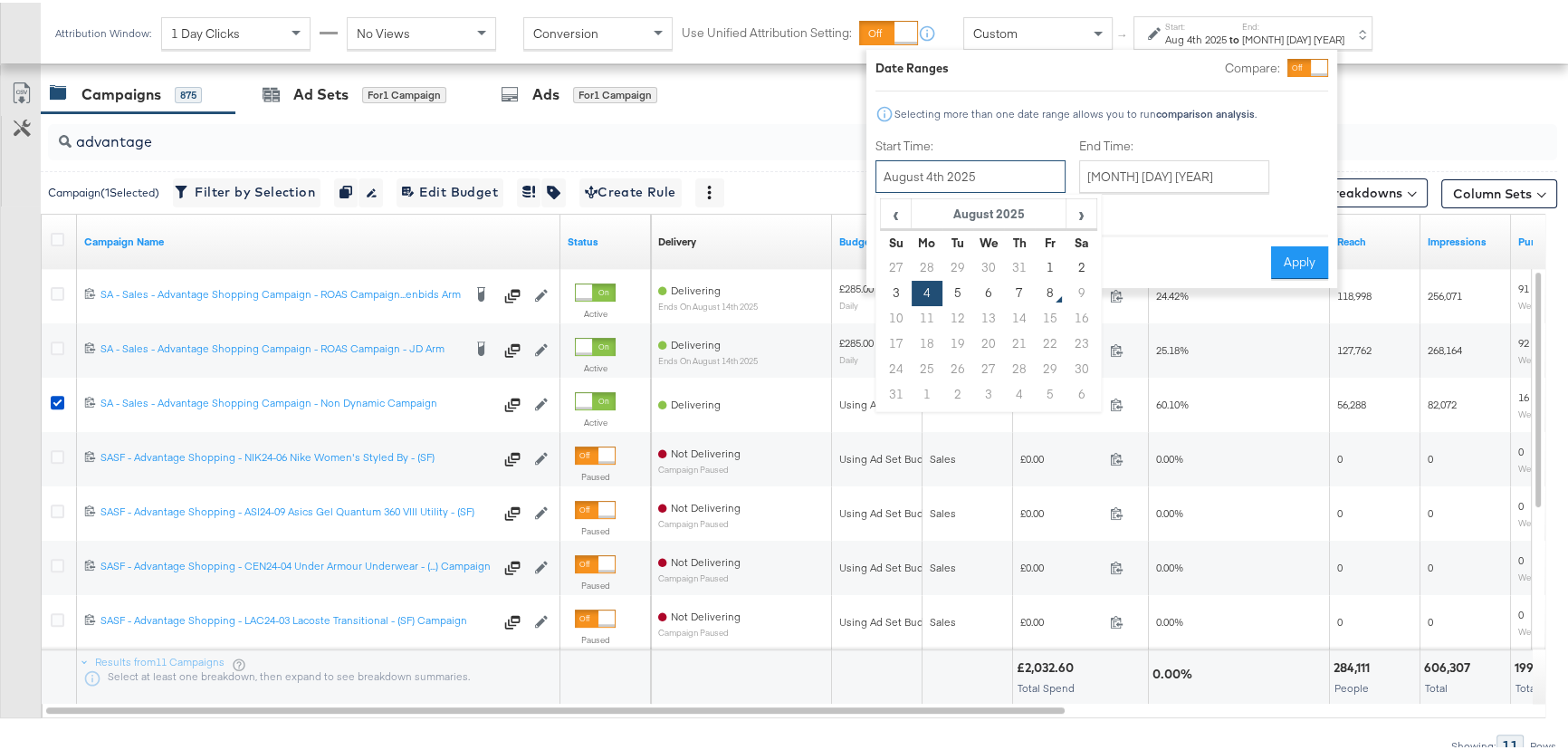 click on "August 4th 2025" at bounding box center [970, 174] 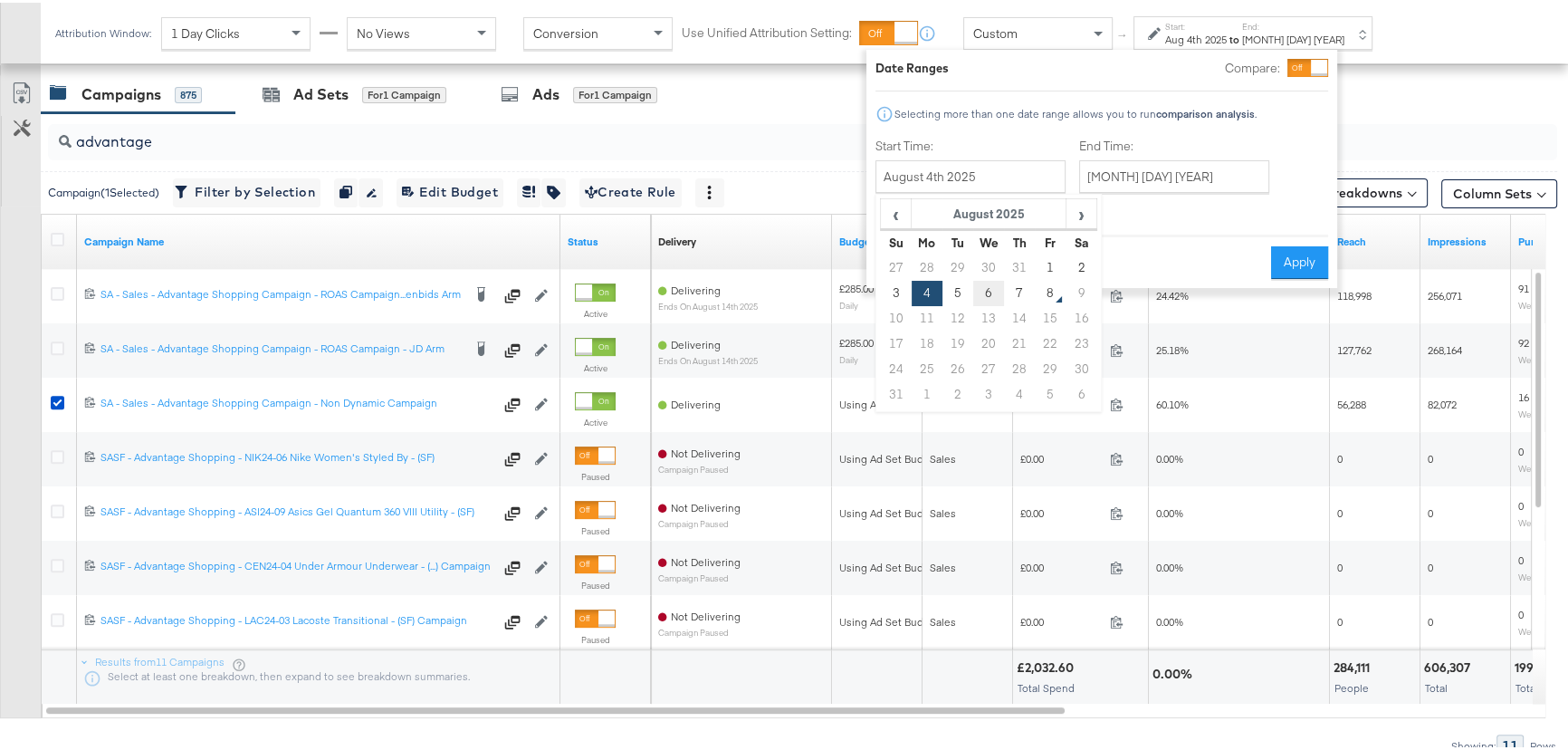 click on "6" at bounding box center (989, 291) 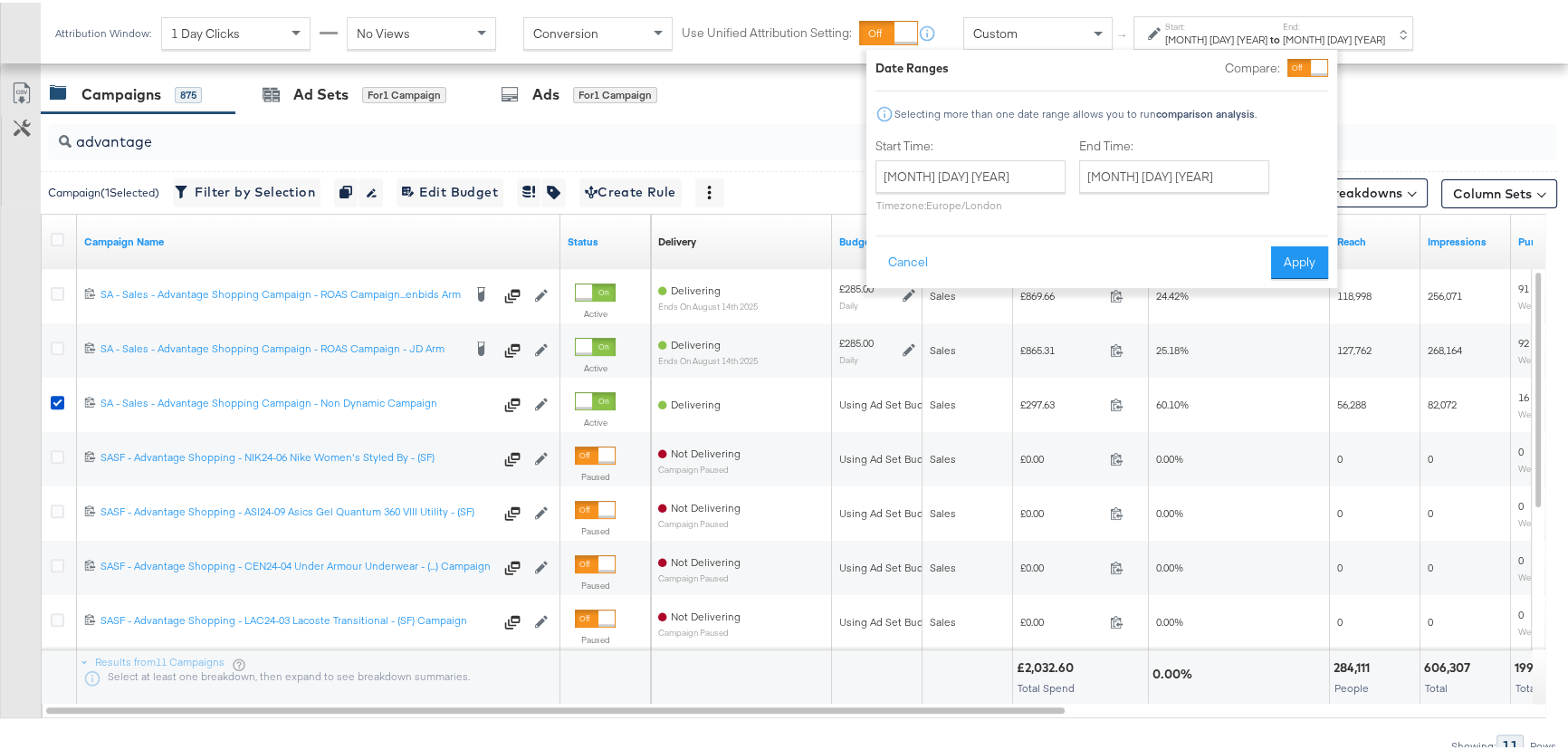 click on "Apply" at bounding box center [1299, 260] 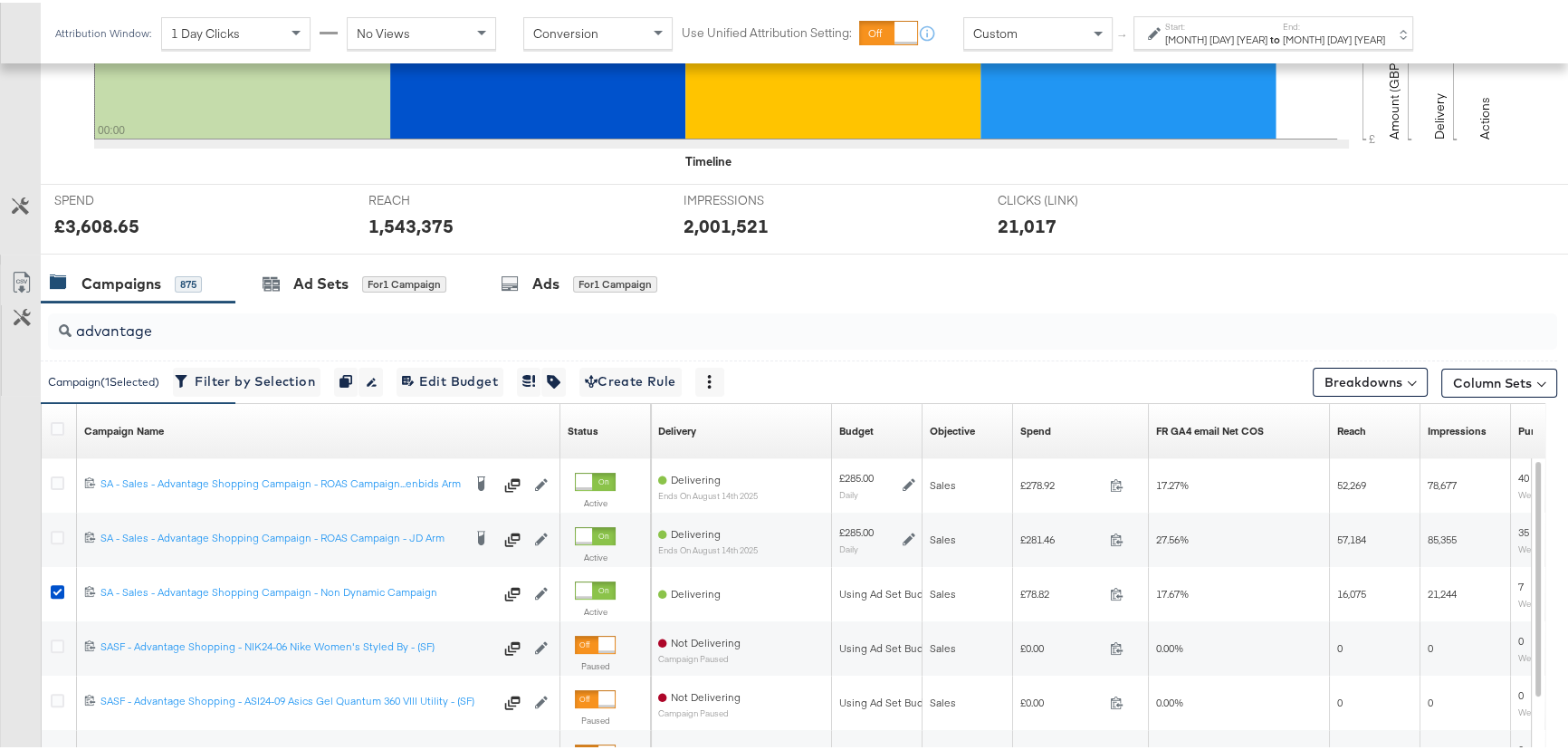 scroll, scrollTop: 758, scrollLeft: 0, axis: vertical 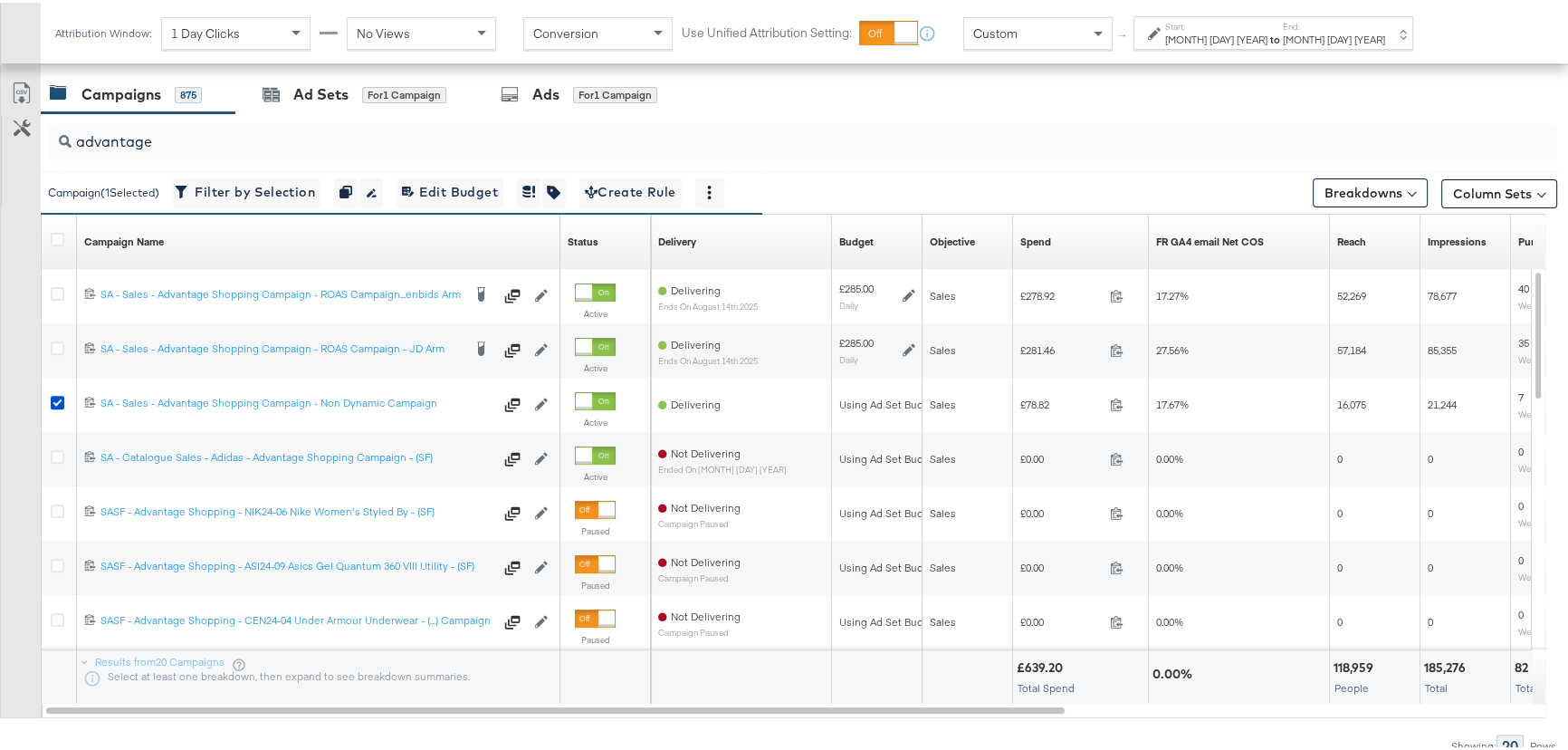 click on "[DATE]" at bounding box center [1334, 37] 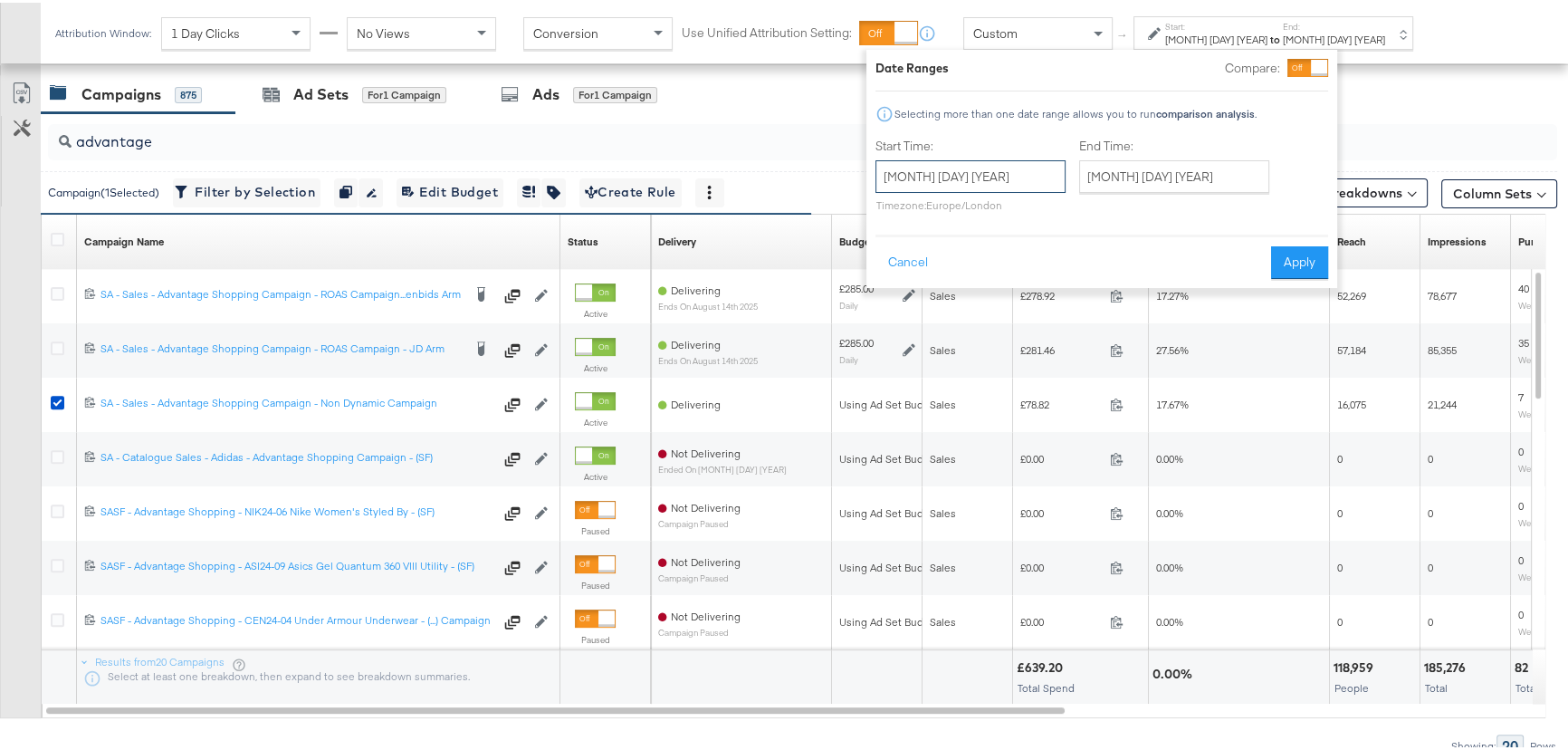 click on "[DATE]" at bounding box center [970, 174] 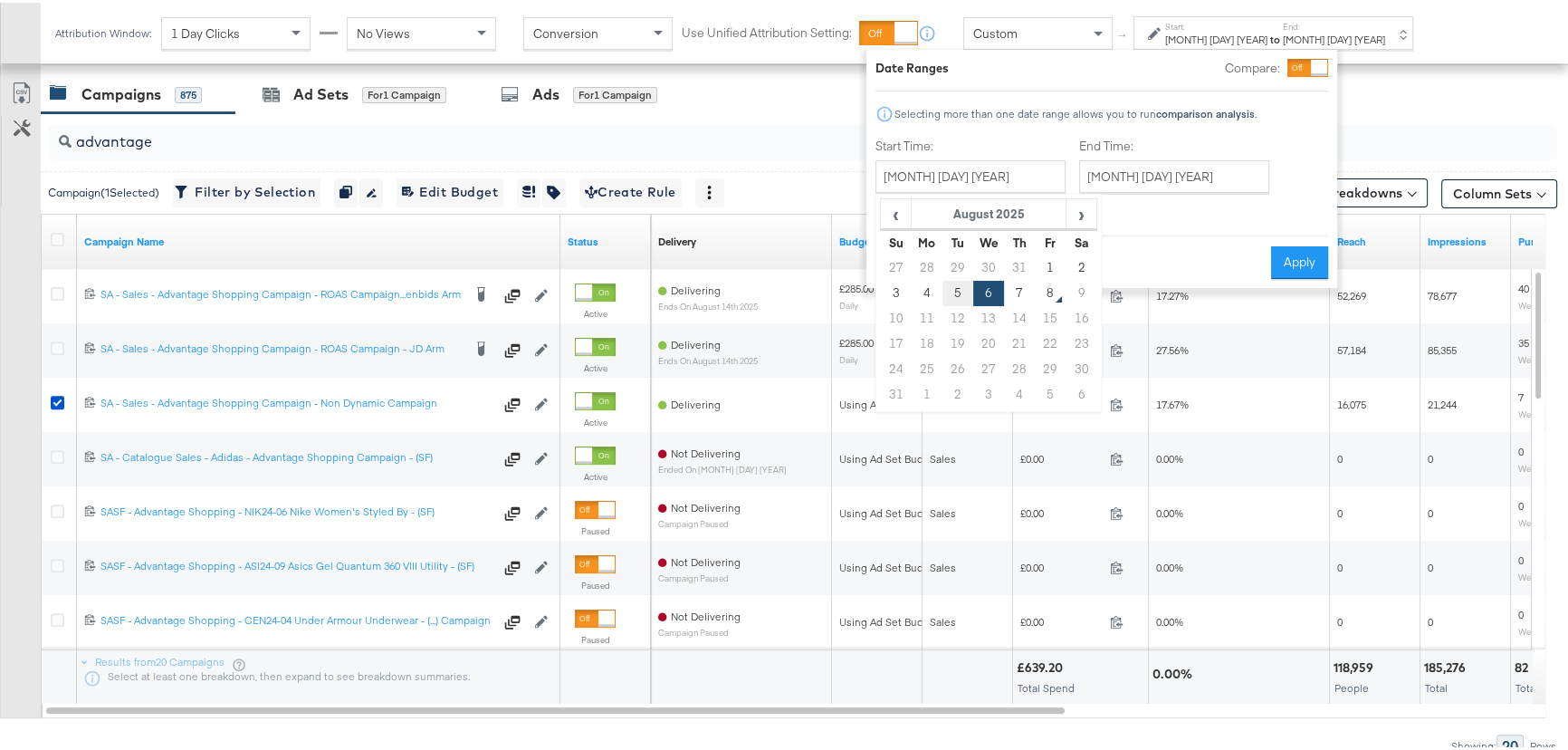click on "5" at bounding box center (958, 291) 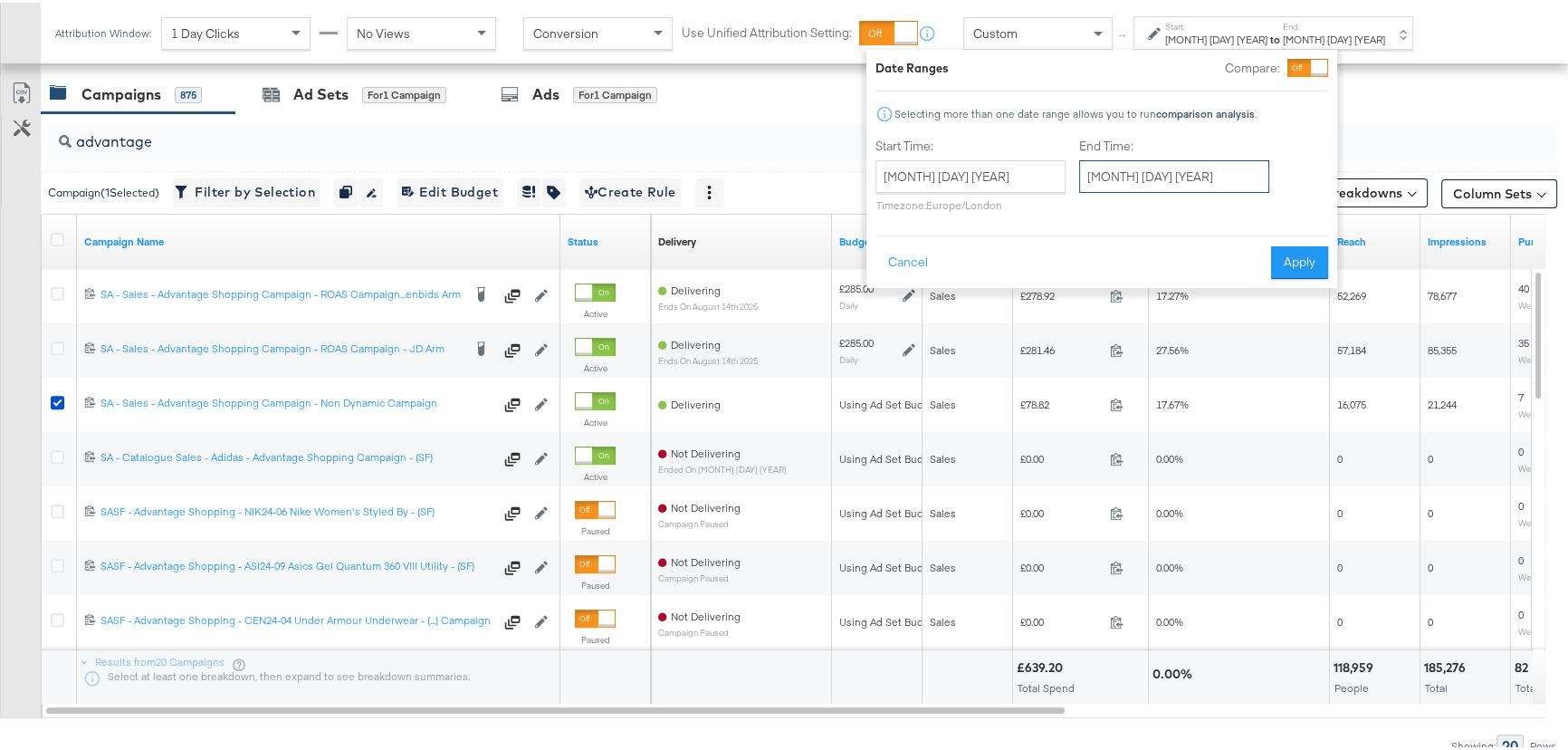 click on "[DATE]" at bounding box center (1174, 174) 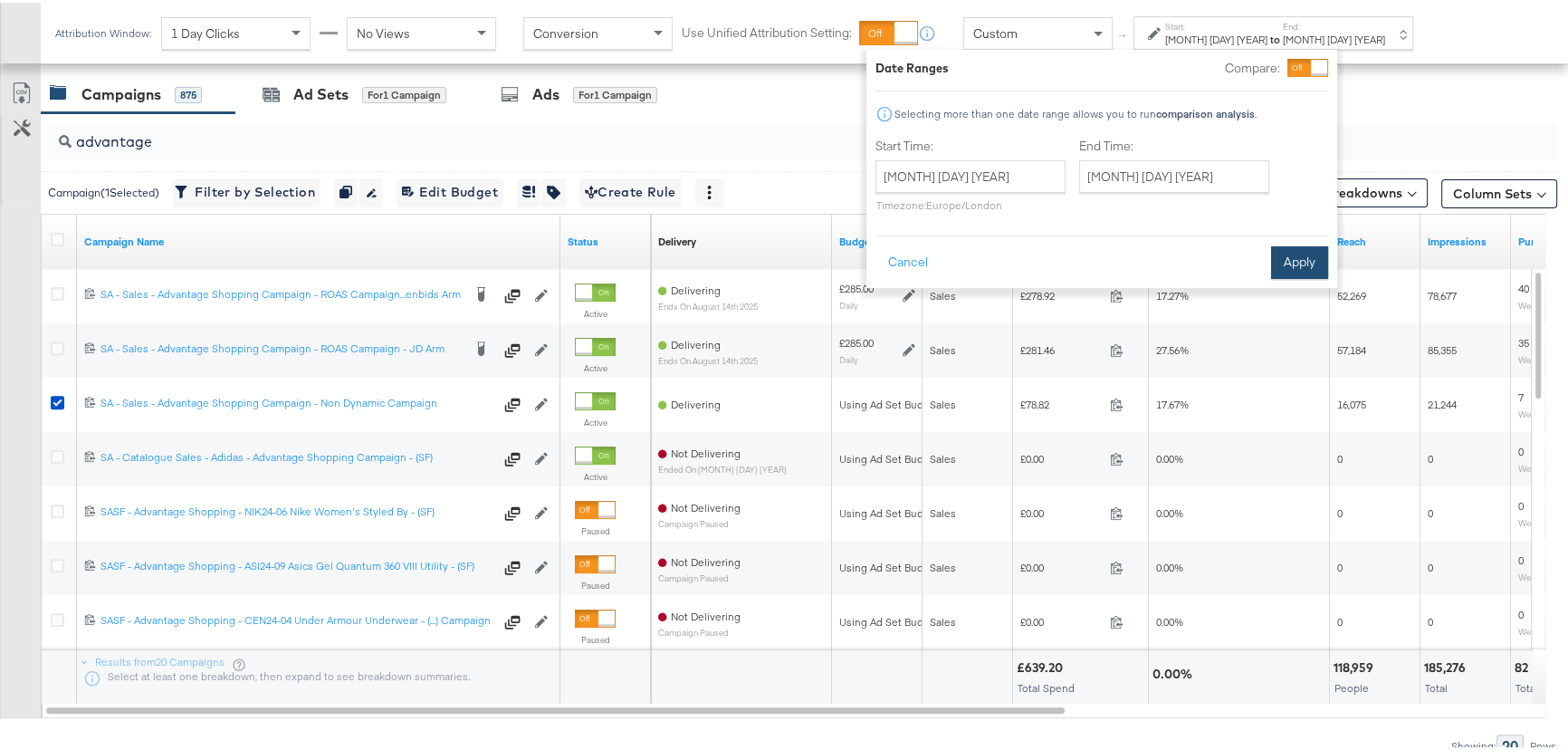 click on "Apply" at bounding box center (1299, 260) 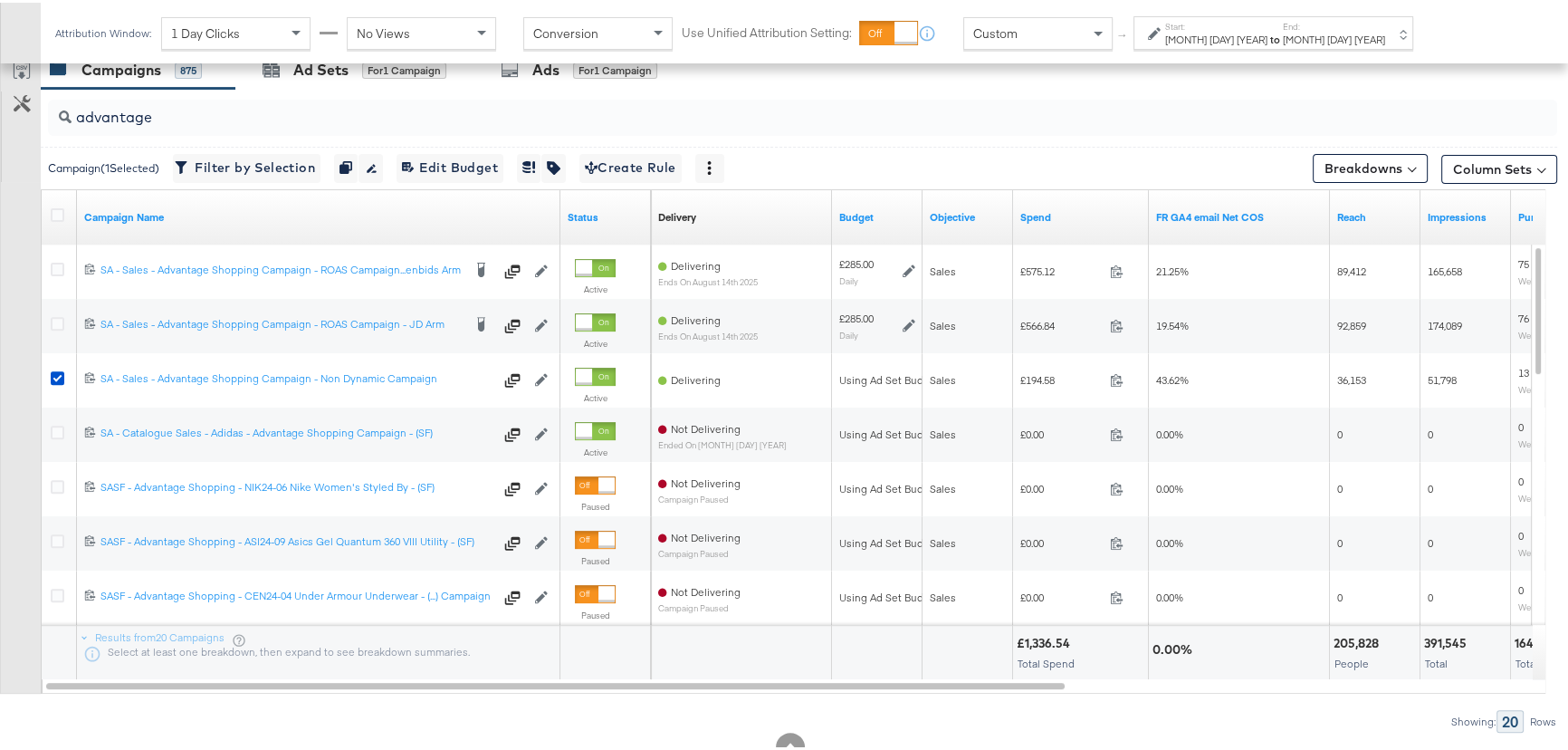 scroll, scrollTop: 841, scrollLeft: 0, axis: vertical 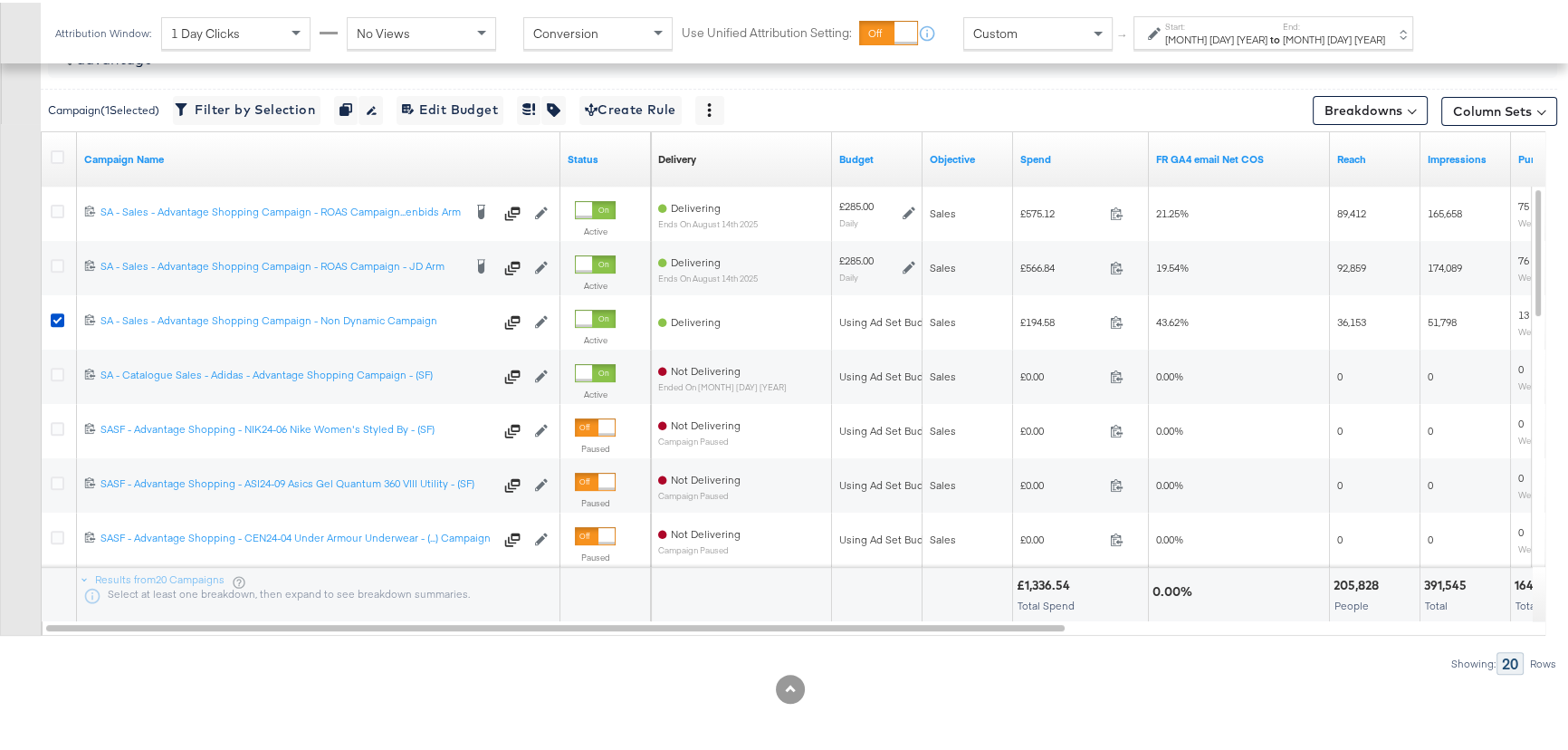 click on "Start:  [DATE]    to     End:  [DATE]" at bounding box center [1273, 30] 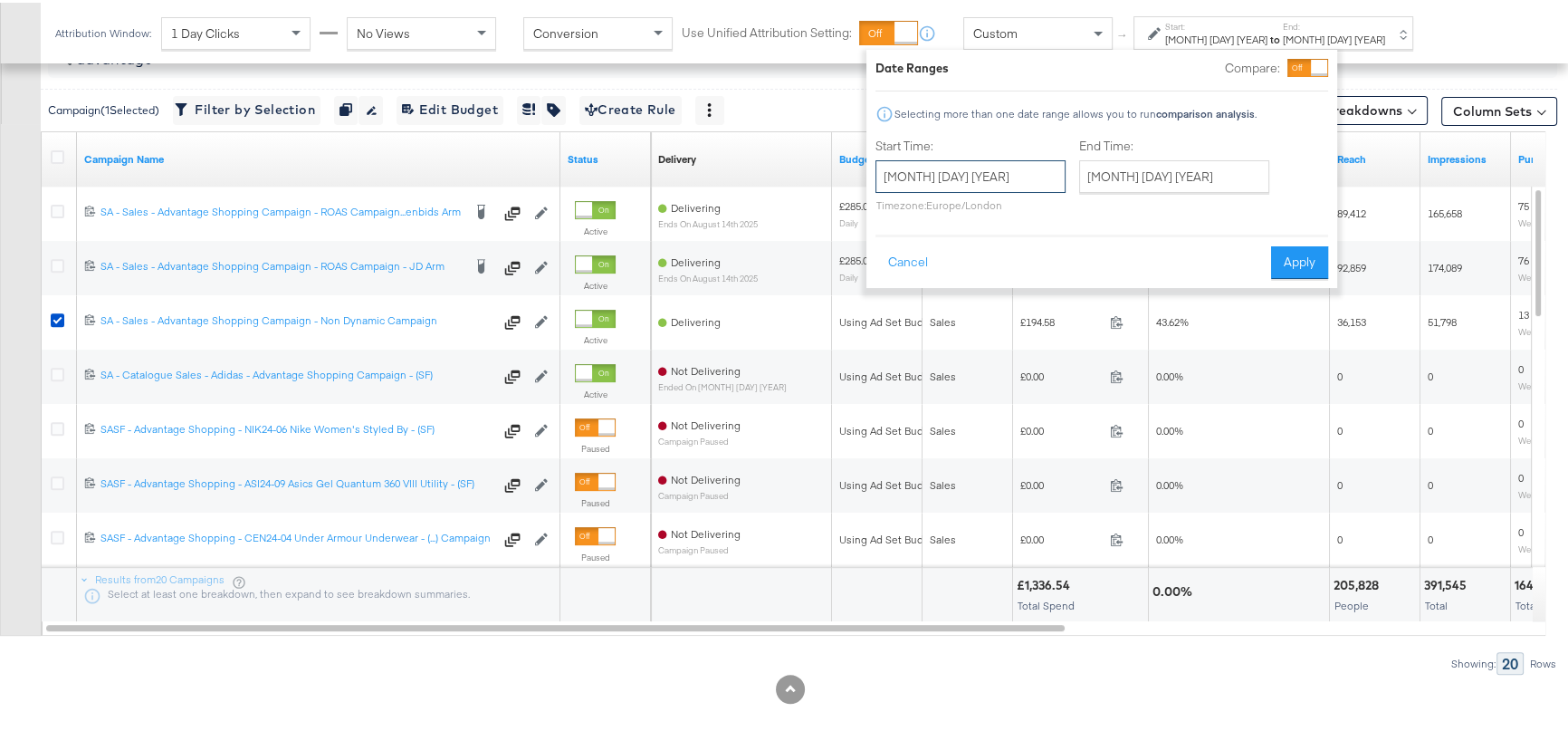 click on "[DATE]" at bounding box center [970, 174] 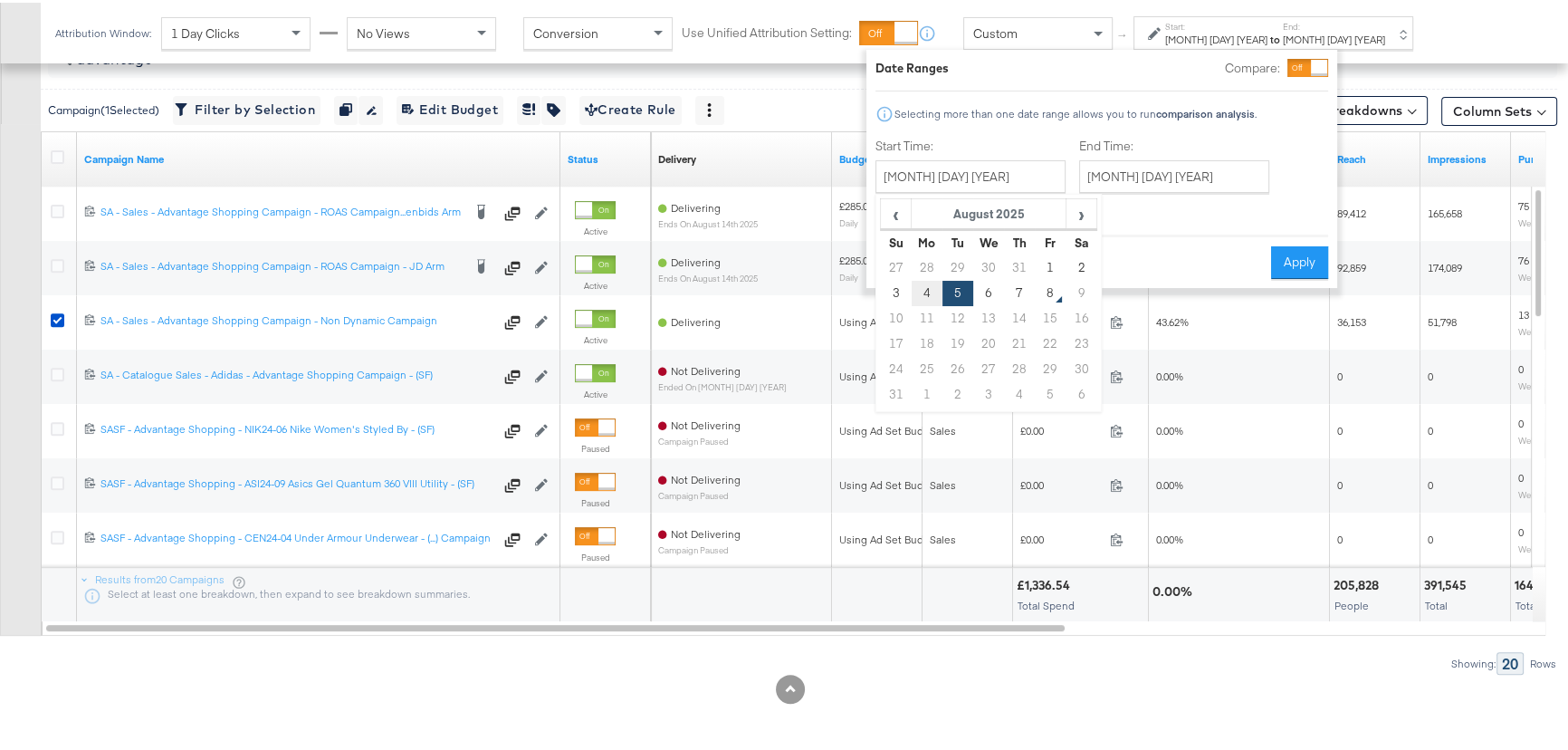 click on "4" at bounding box center (927, 291) 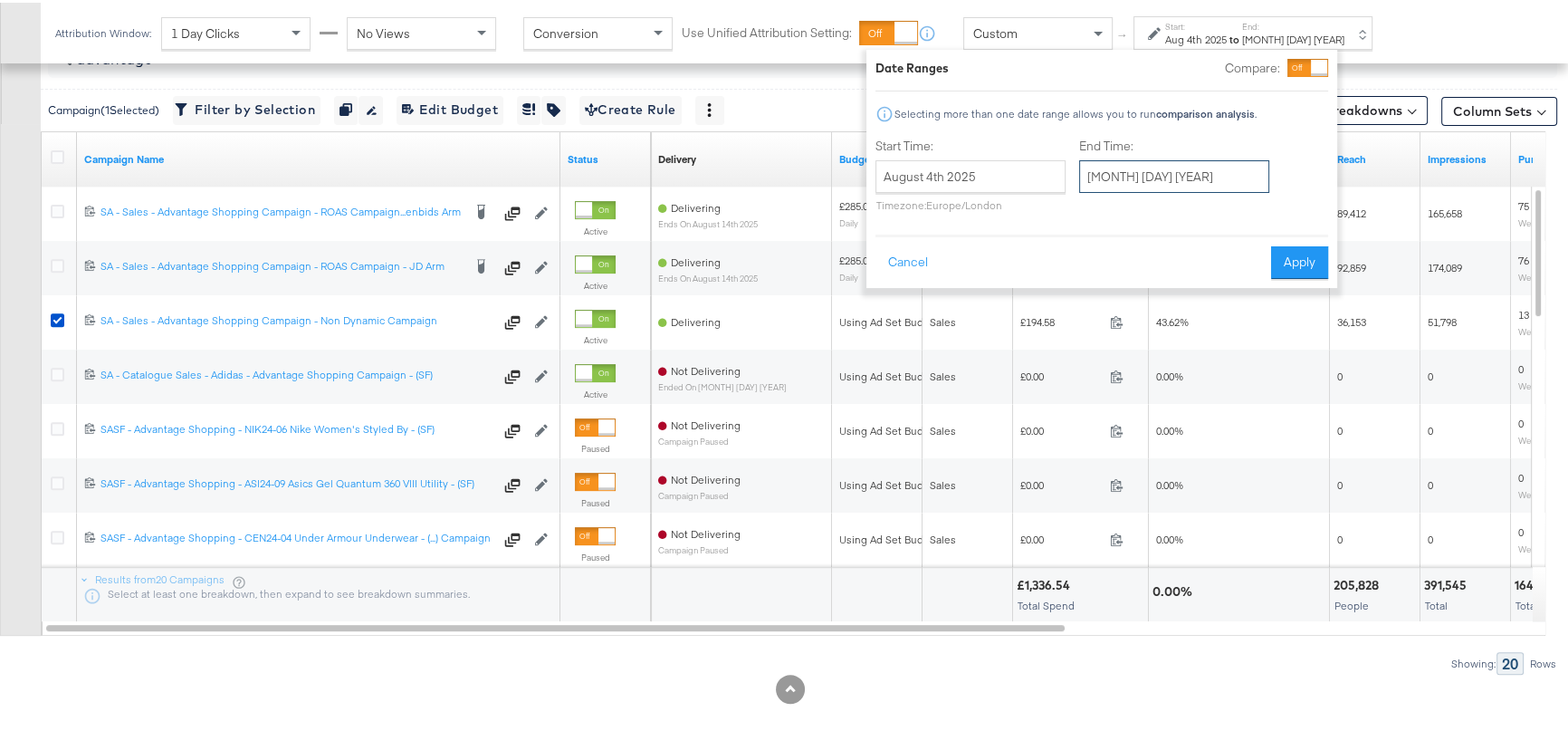click on "[DATE]" at bounding box center (1174, 174) 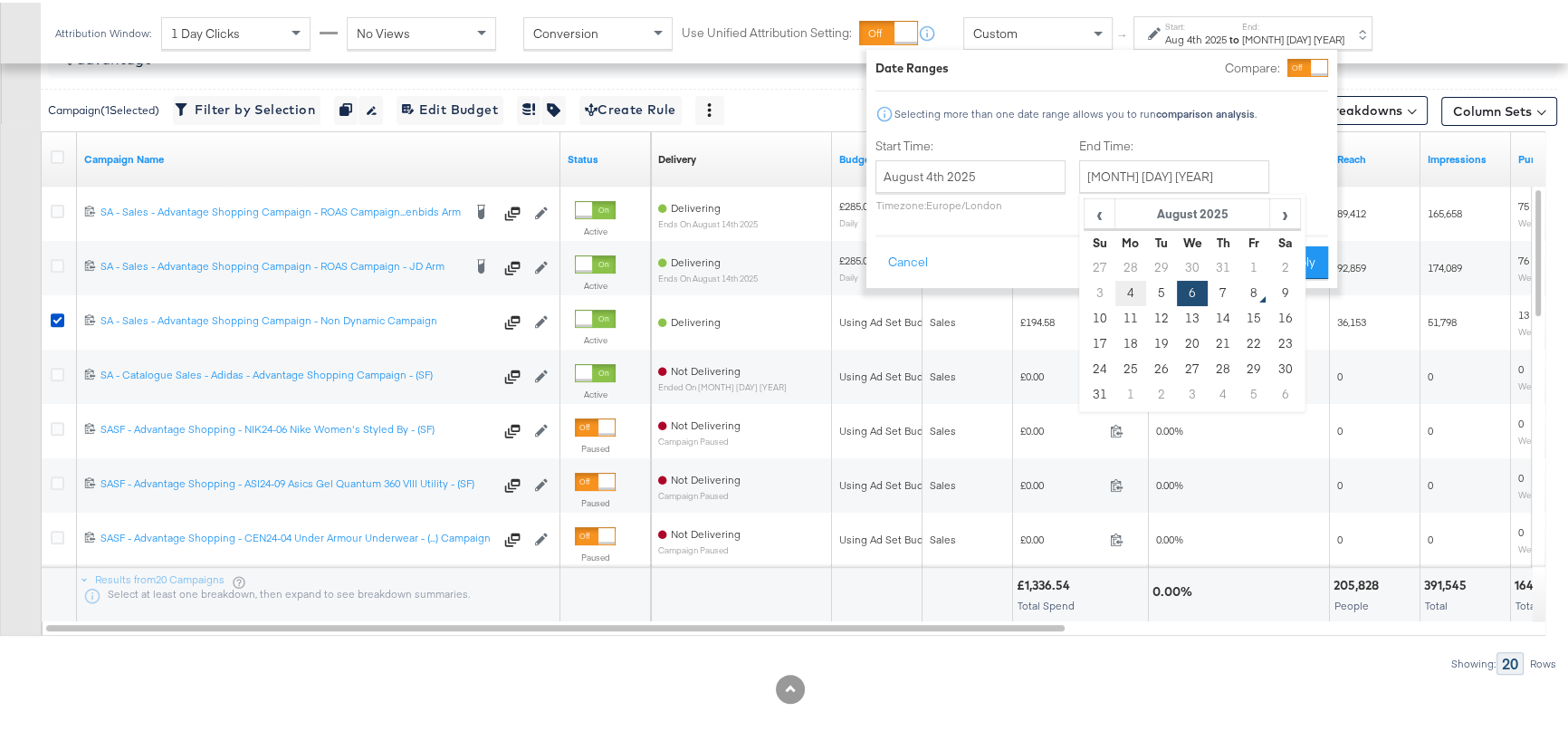 click on "4" at bounding box center (1131, 291) 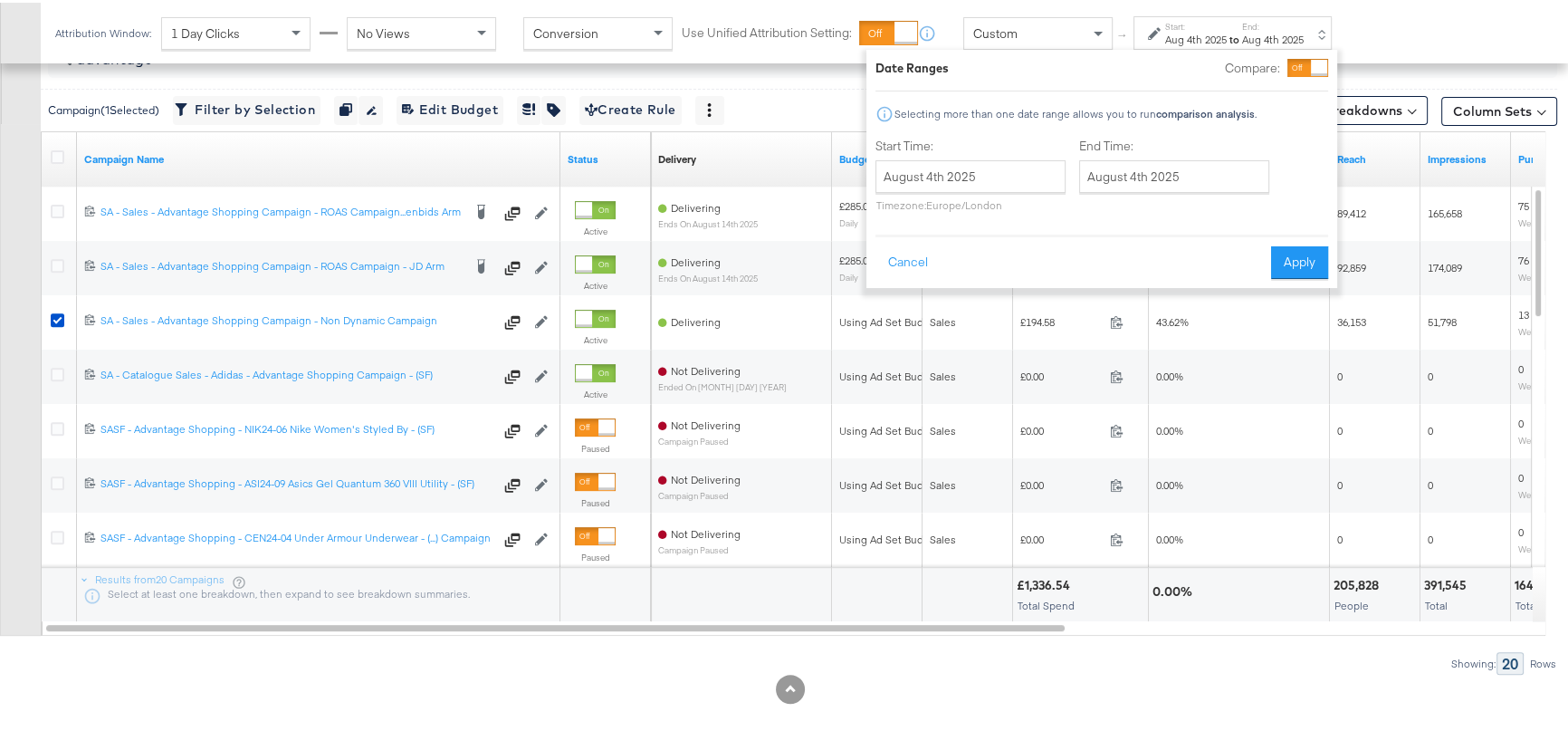 click on "Apply" at bounding box center [1299, 260] 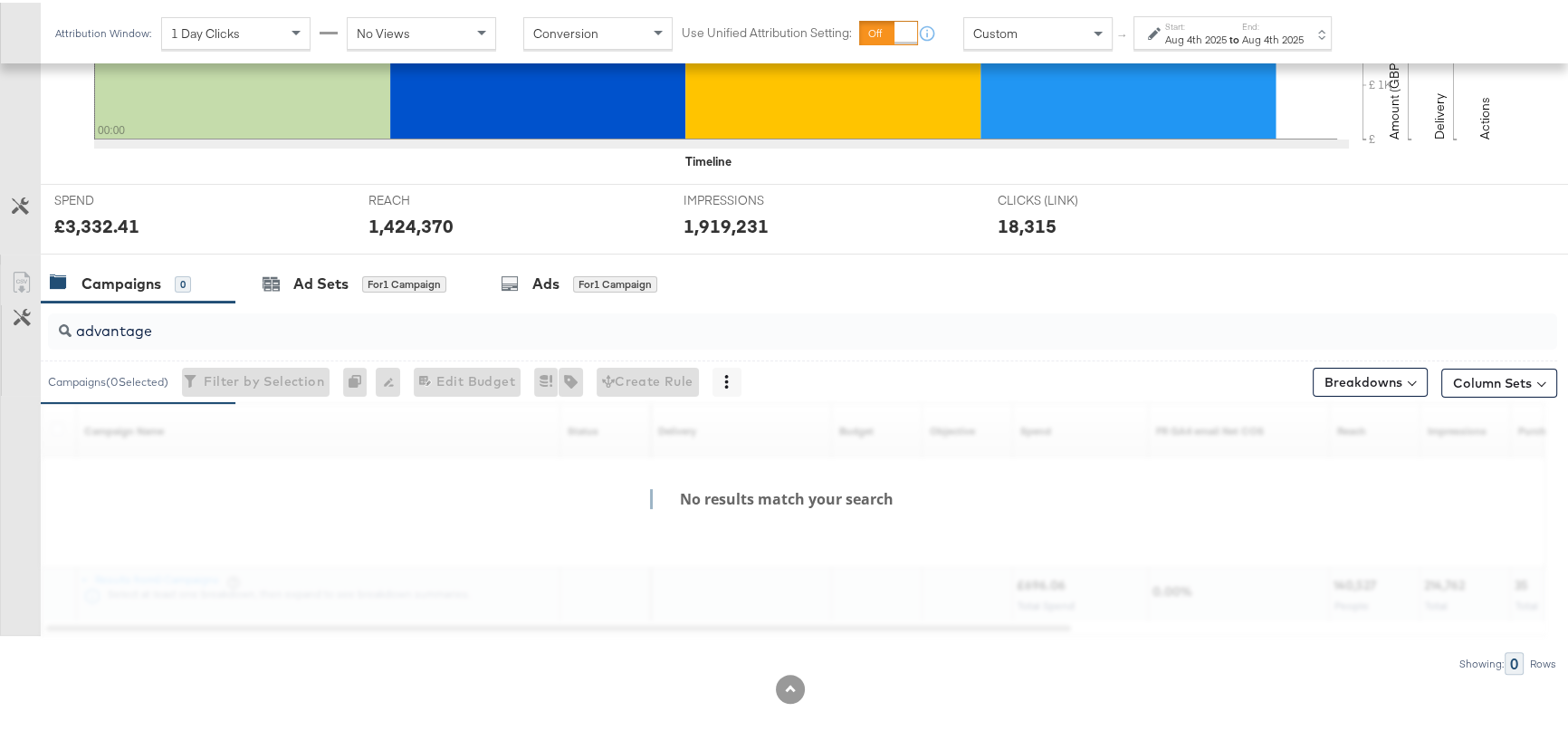 scroll, scrollTop: 841, scrollLeft: 0, axis: vertical 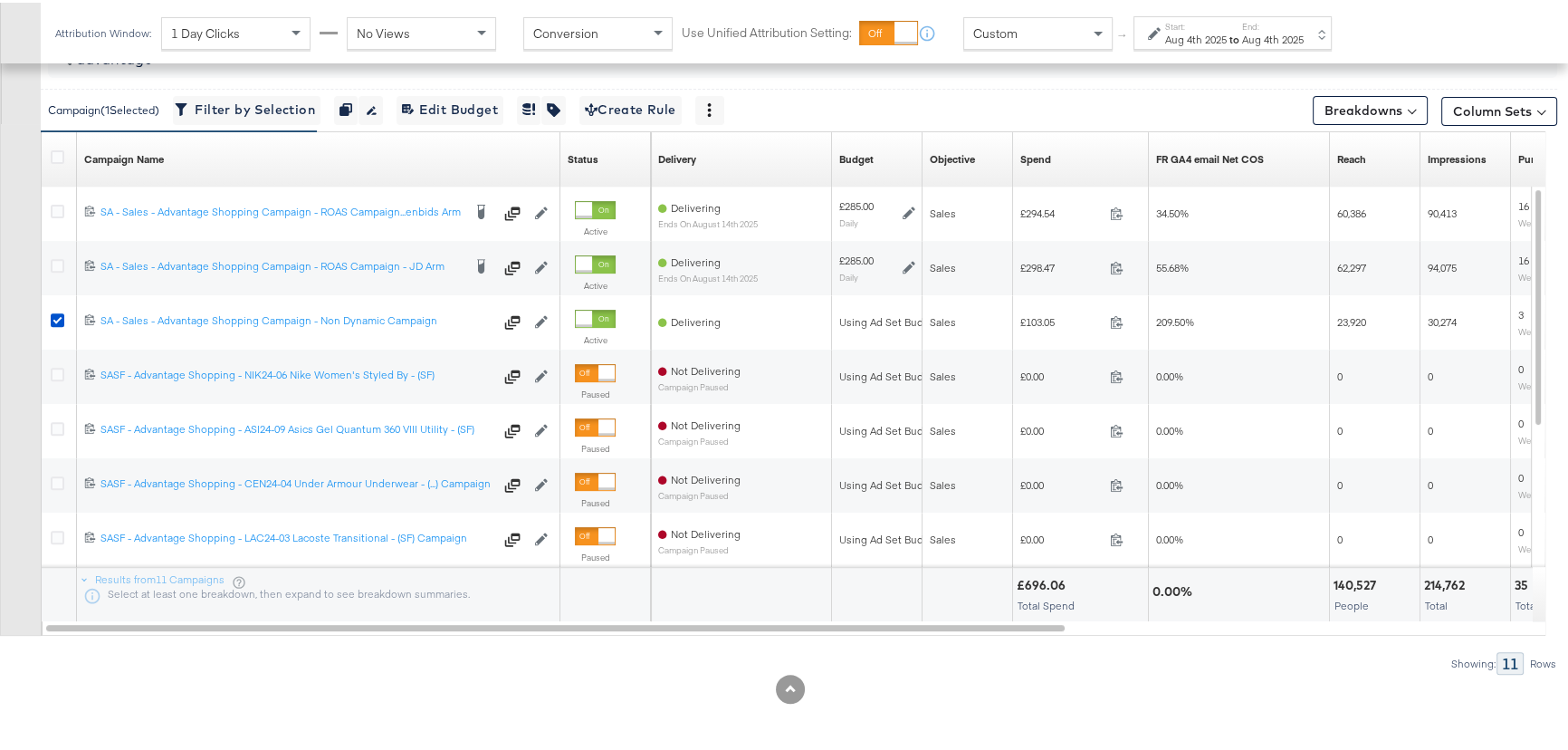 click on "Aug 4th 2025" at bounding box center (1196, 37) 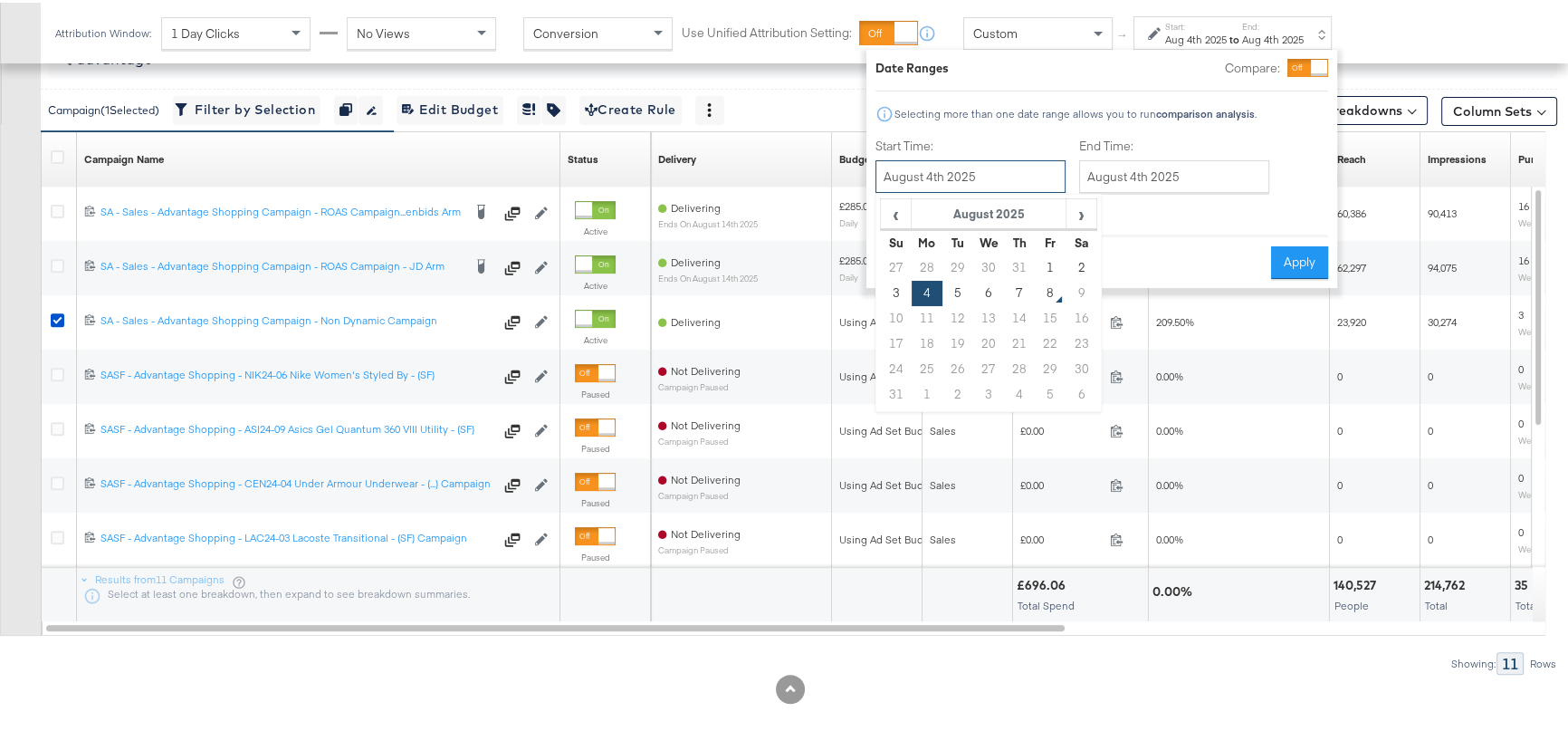 click on "August 4th 2025" at bounding box center [970, 174] 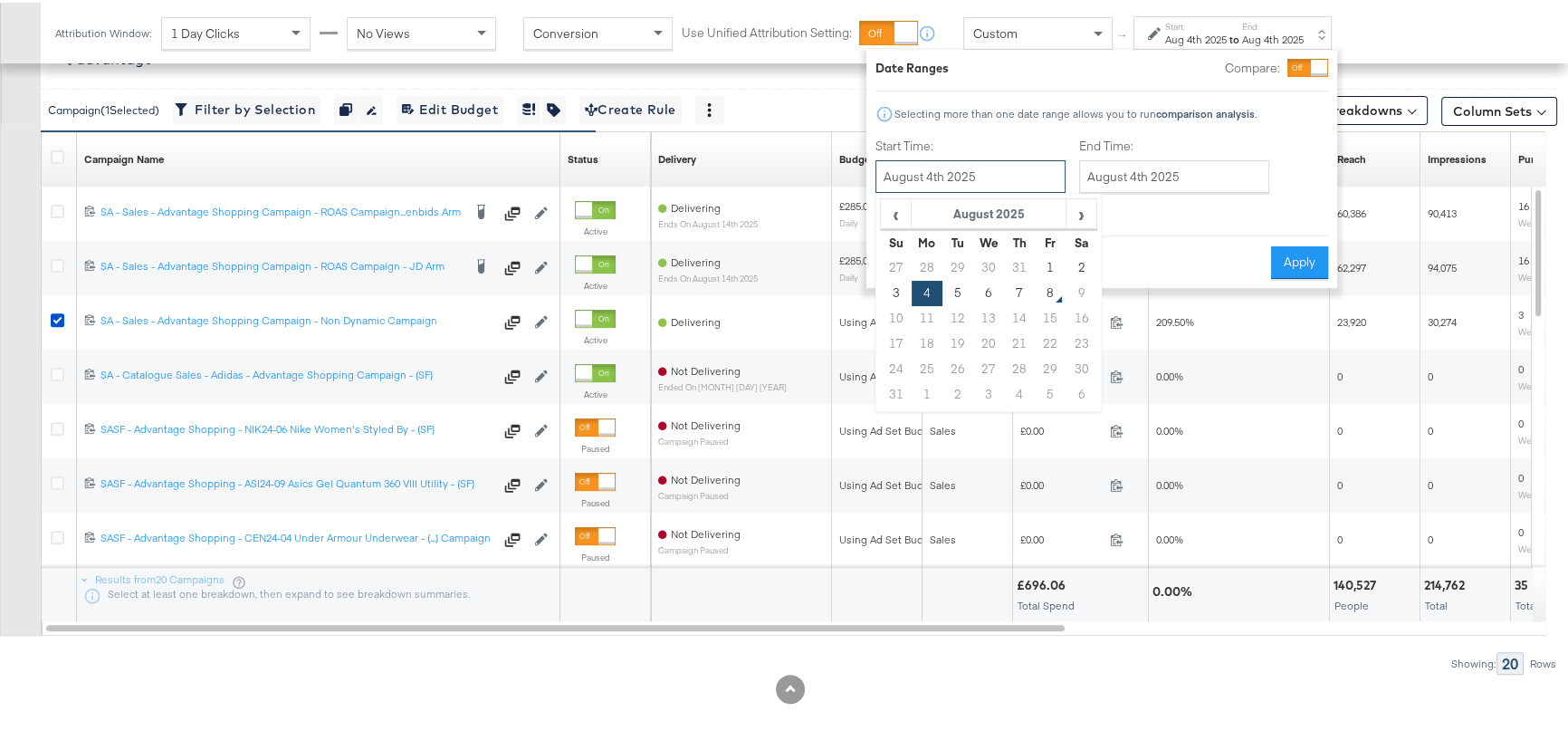 scroll, scrollTop: 676, scrollLeft: 0, axis: vertical 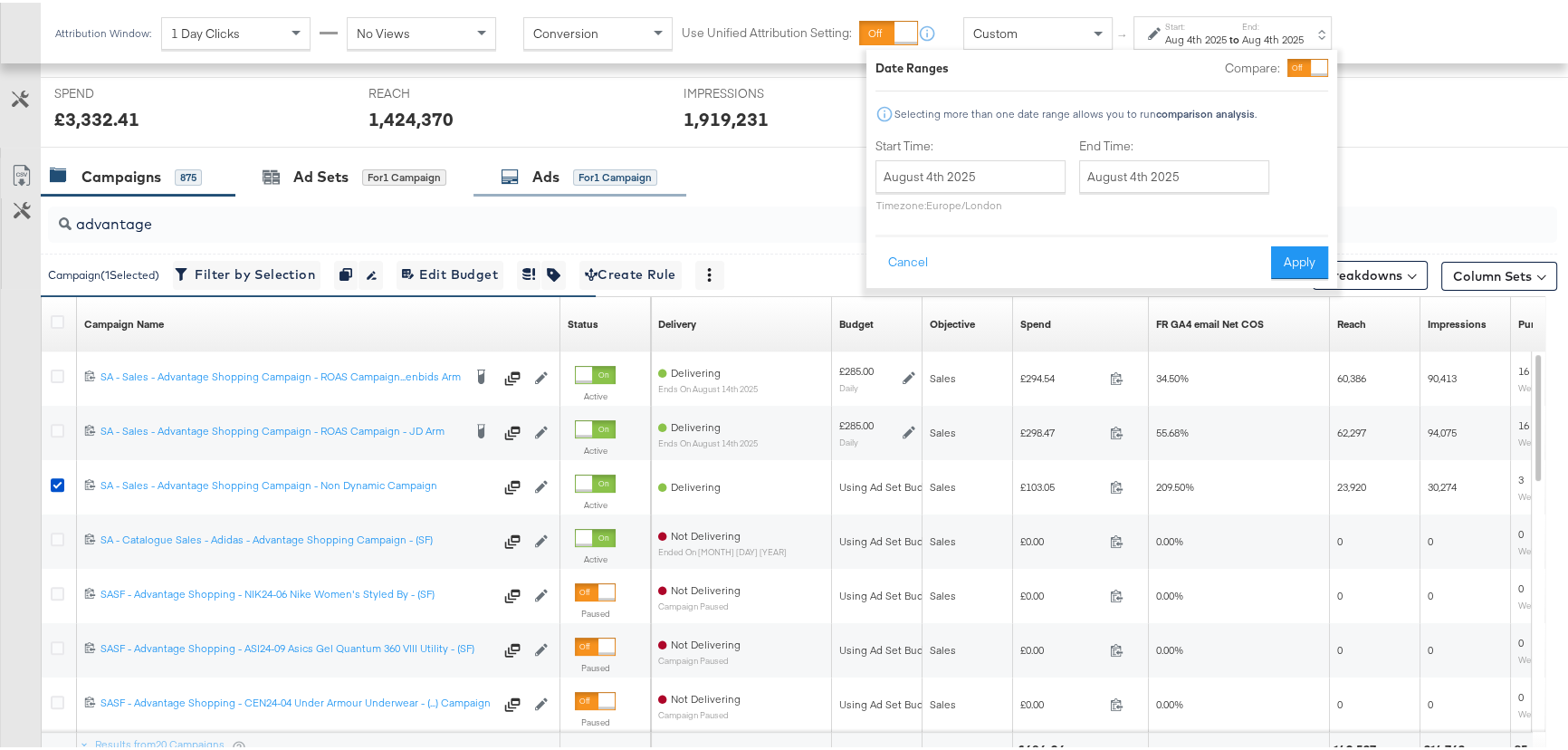 click on "Ads" at bounding box center (546, 174) 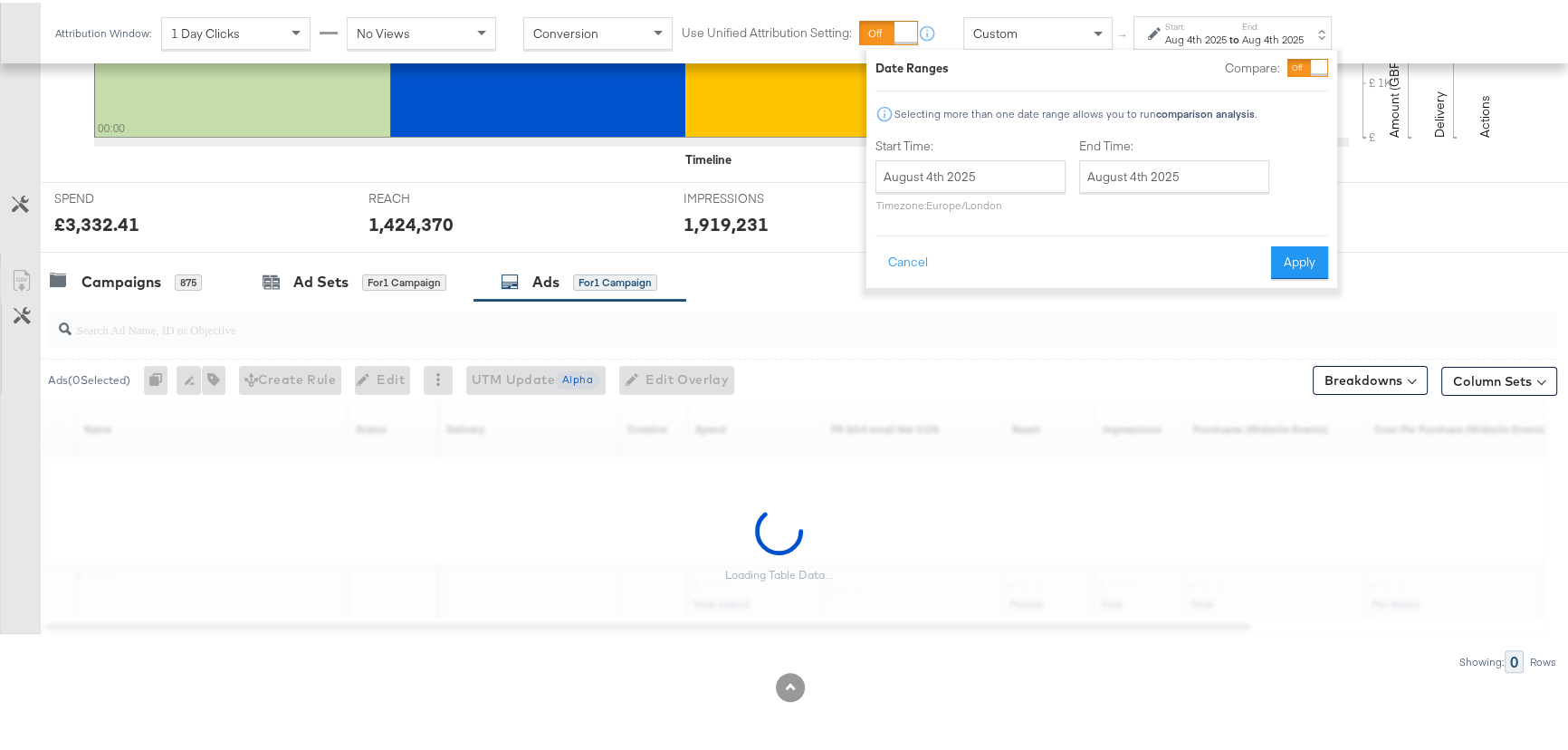 scroll, scrollTop: 569, scrollLeft: 0, axis: vertical 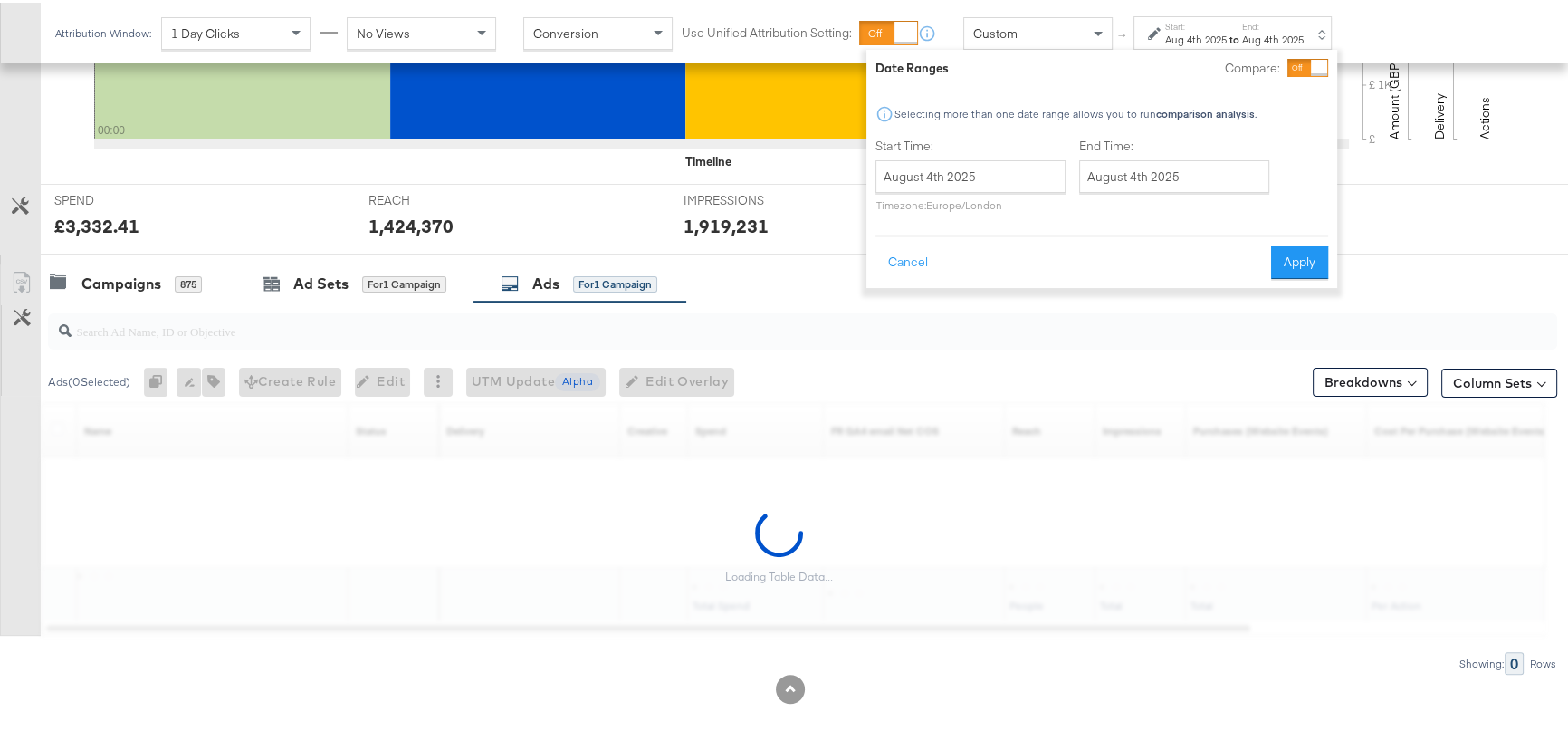click on "End:" at bounding box center (1273, 24) 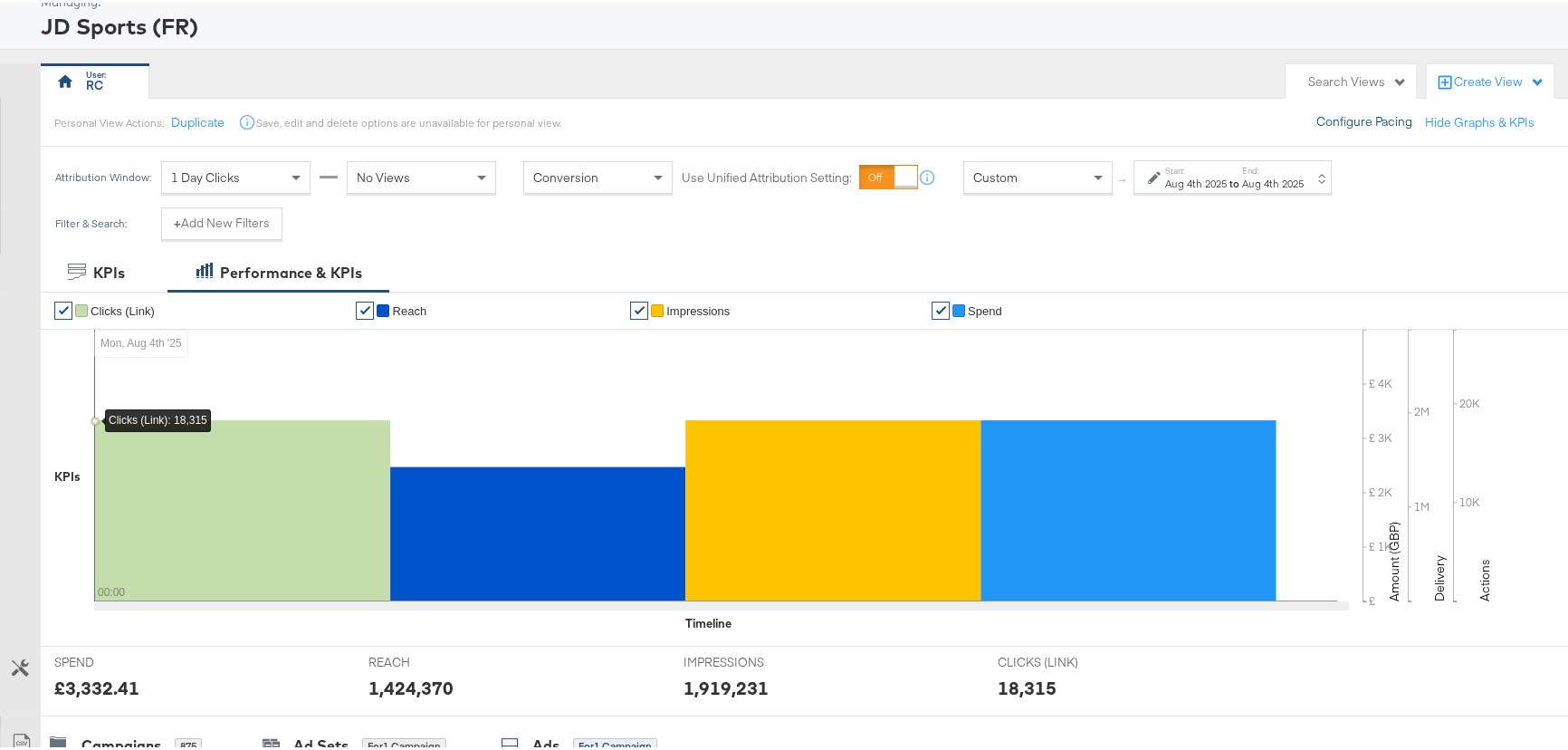 scroll, scrollTop: 0, scrollLeft: 0, axis: both 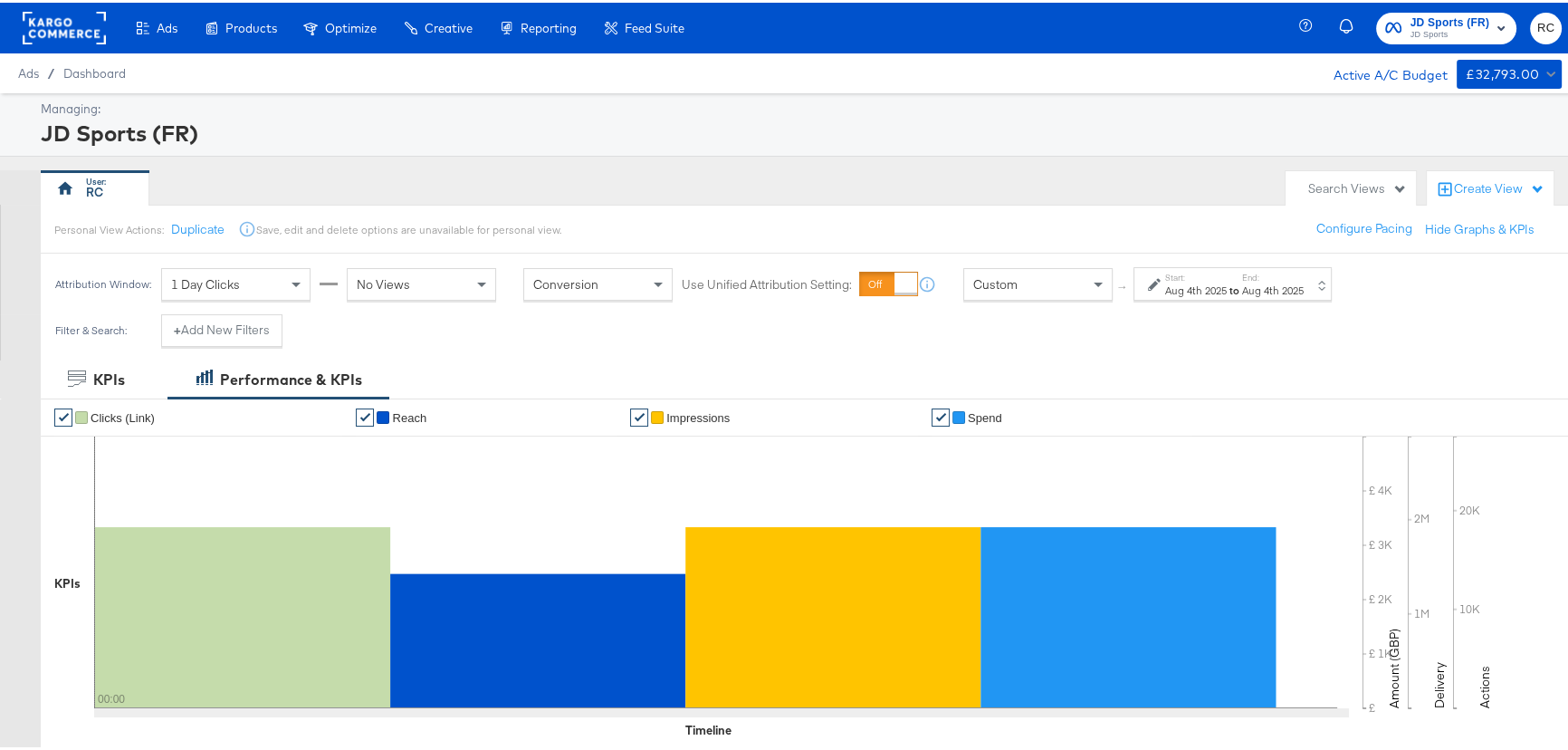 click on "JD Sports" at bounding box center (1450, 33) 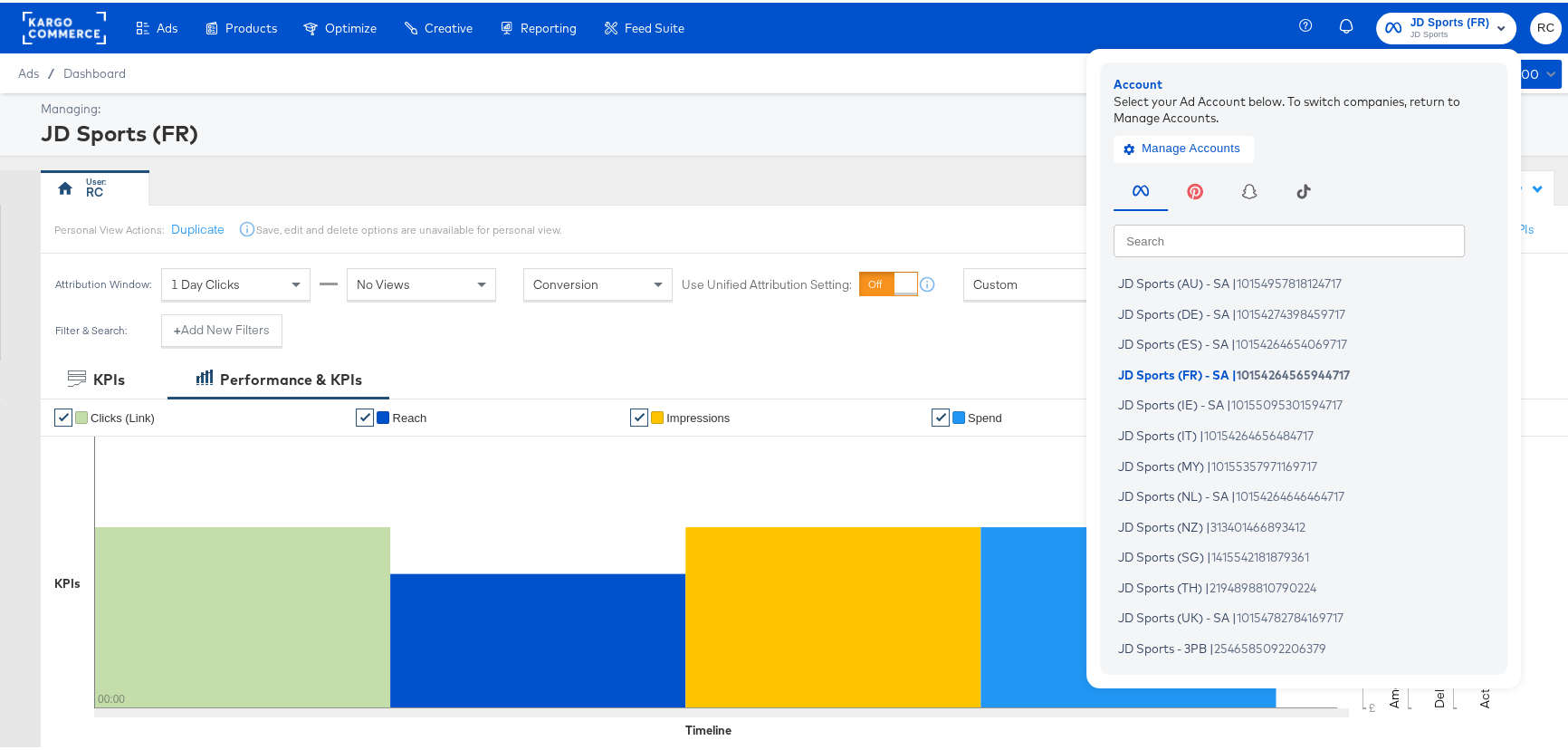 click at bounding box center (1289, 237) 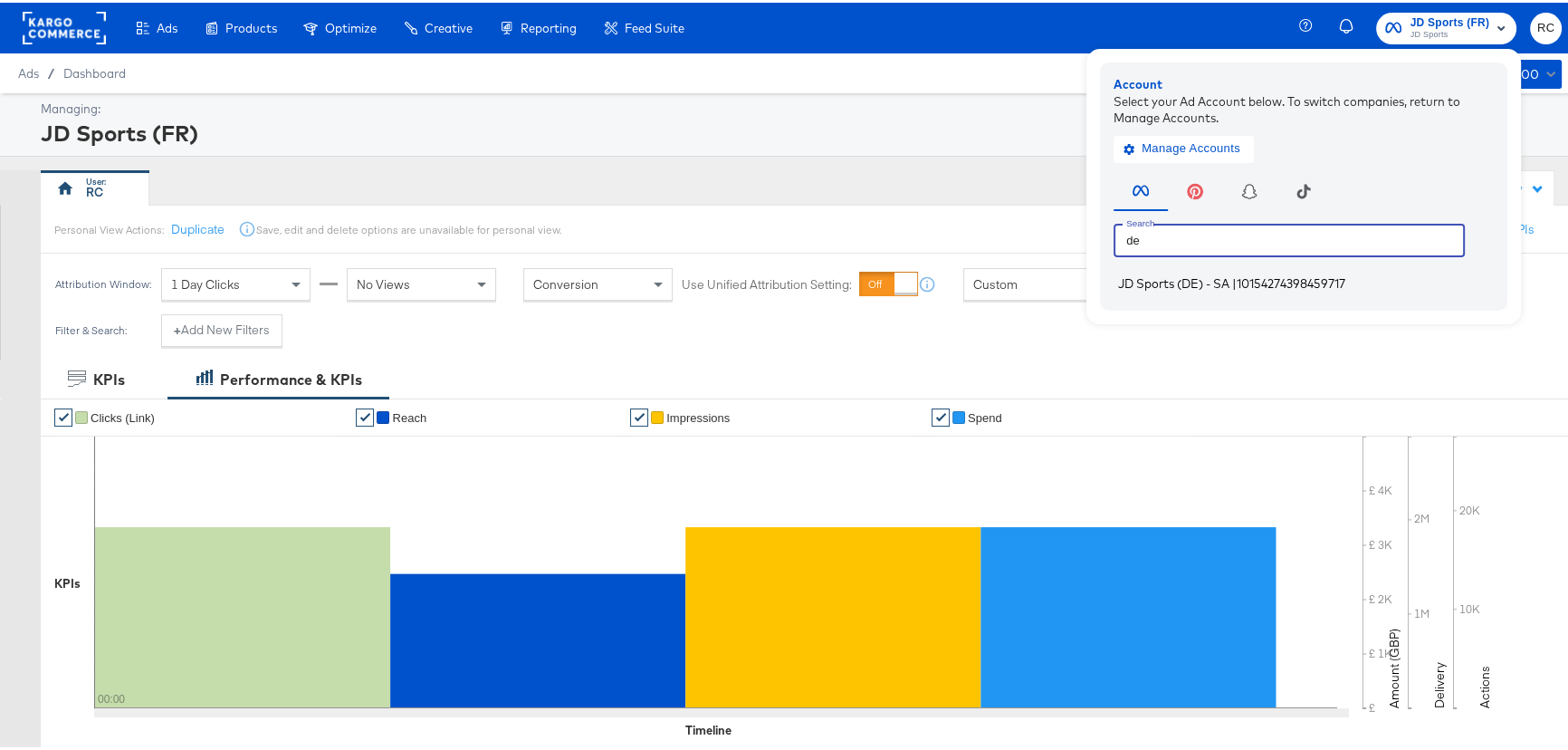 type on "de" 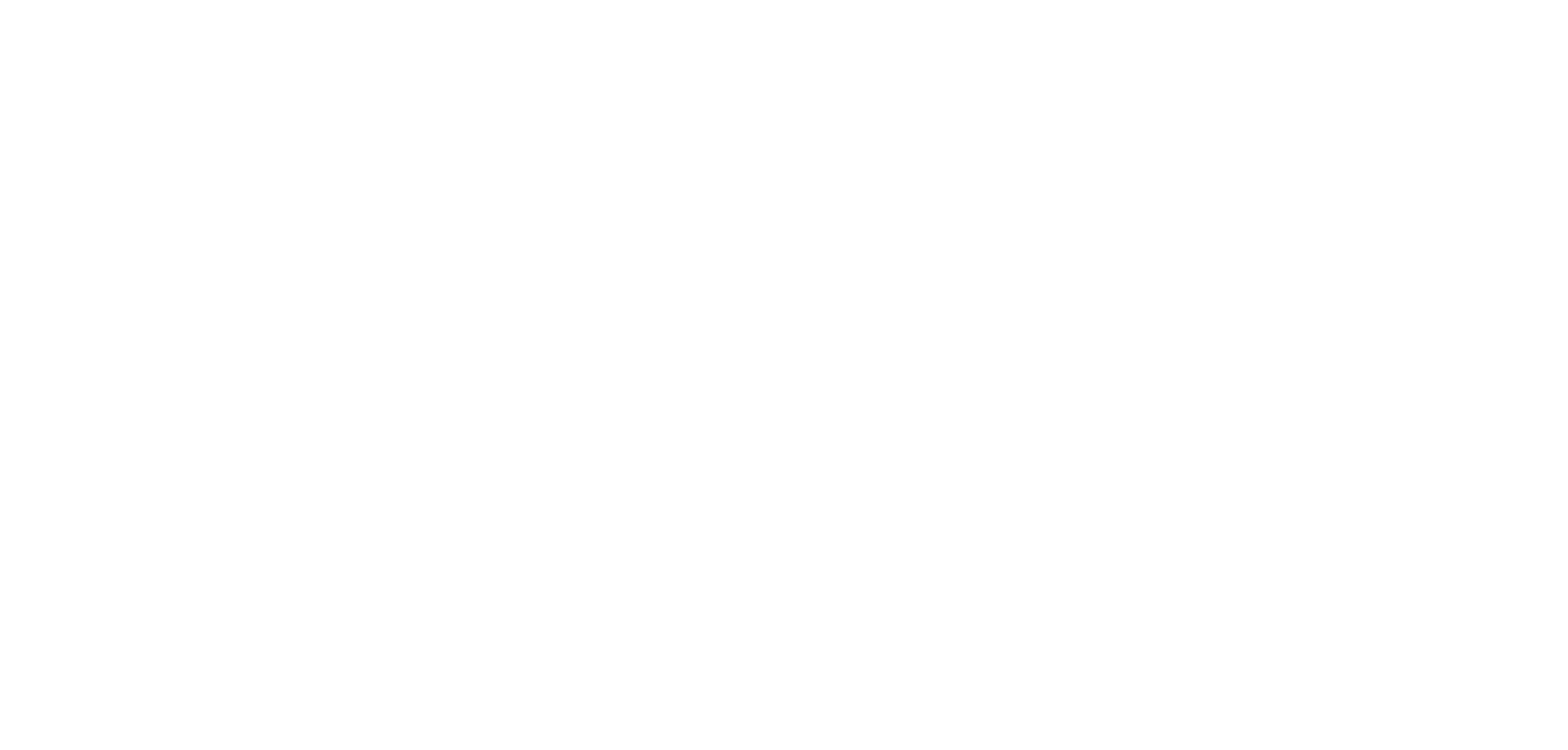 scroll, scrollTop: 0, scrollLeft: 0, axis: both 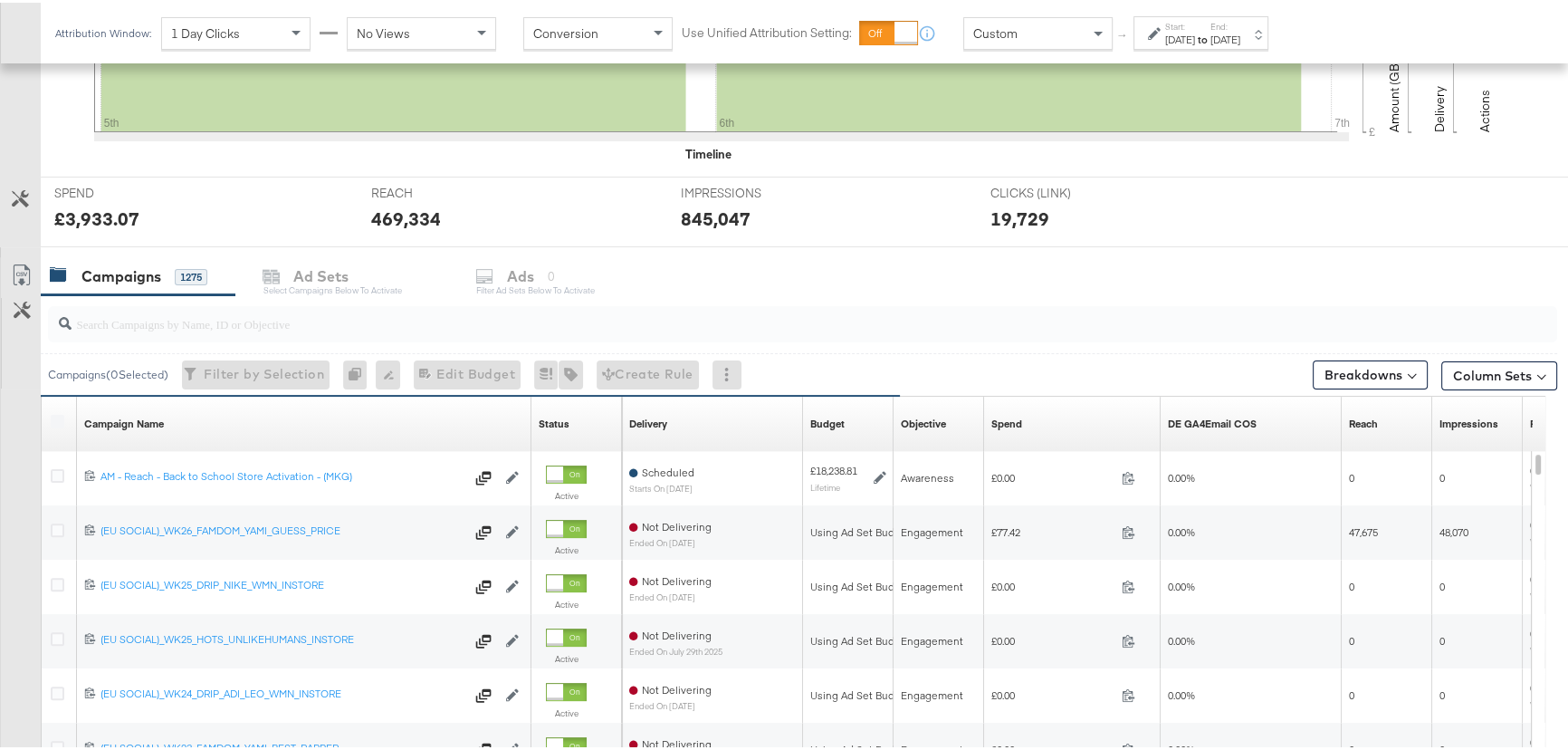drag, startPoint x: 252, startPoint y: 331, endPoint x: 247, endPoint y: 312, distance: 19.646883 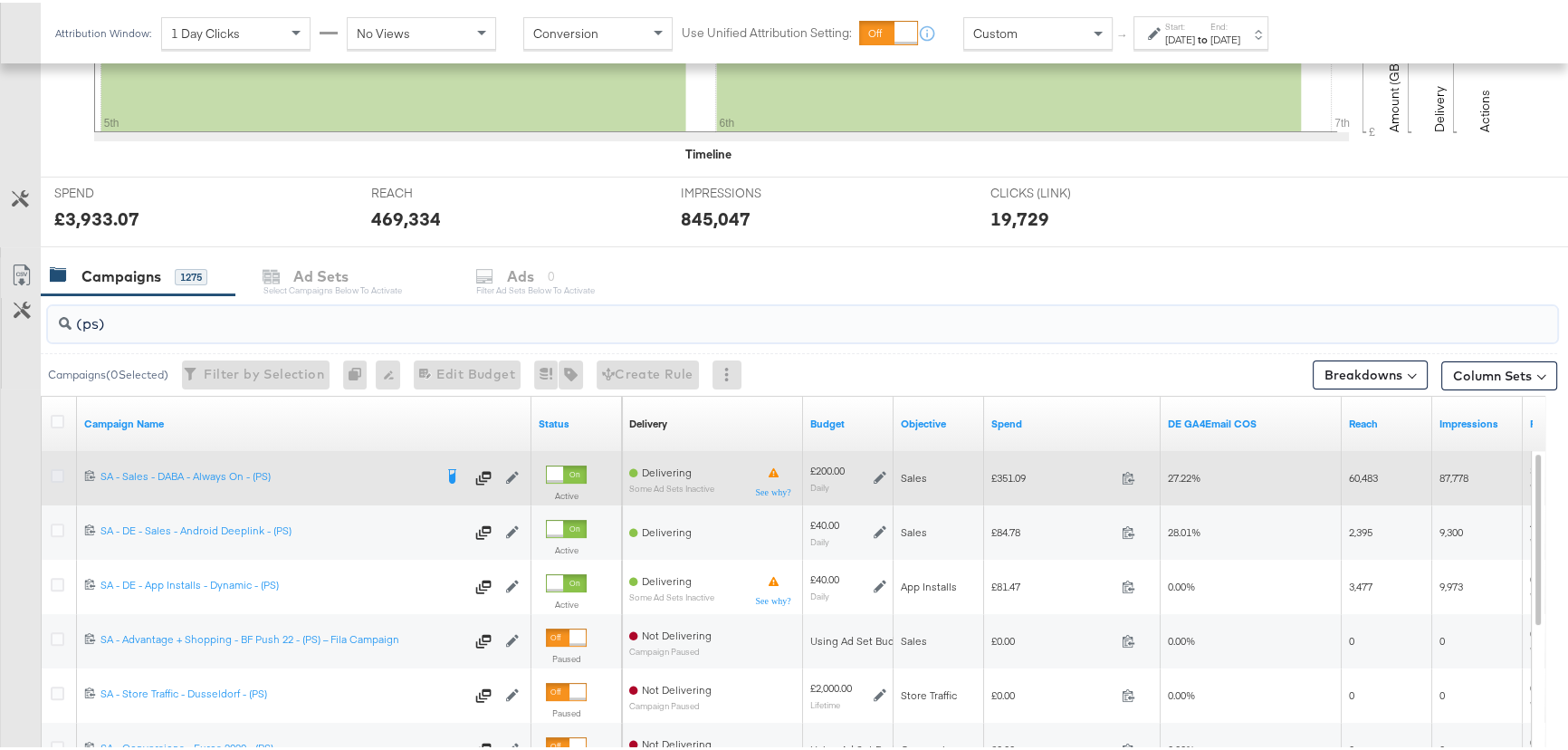 type on "(ps)" 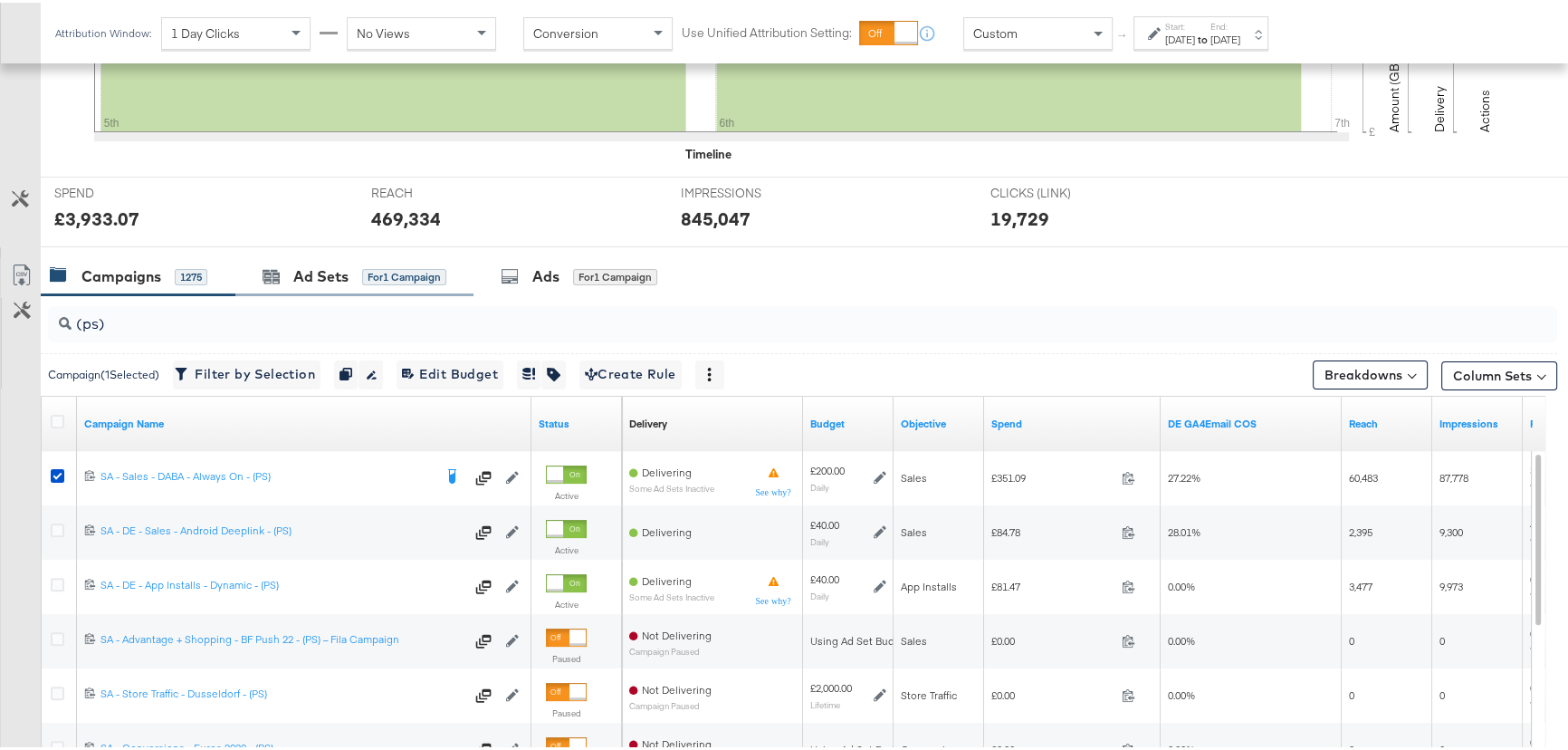click on "Ad Sets for  1   Campaign" at bounding box center (354, 274) 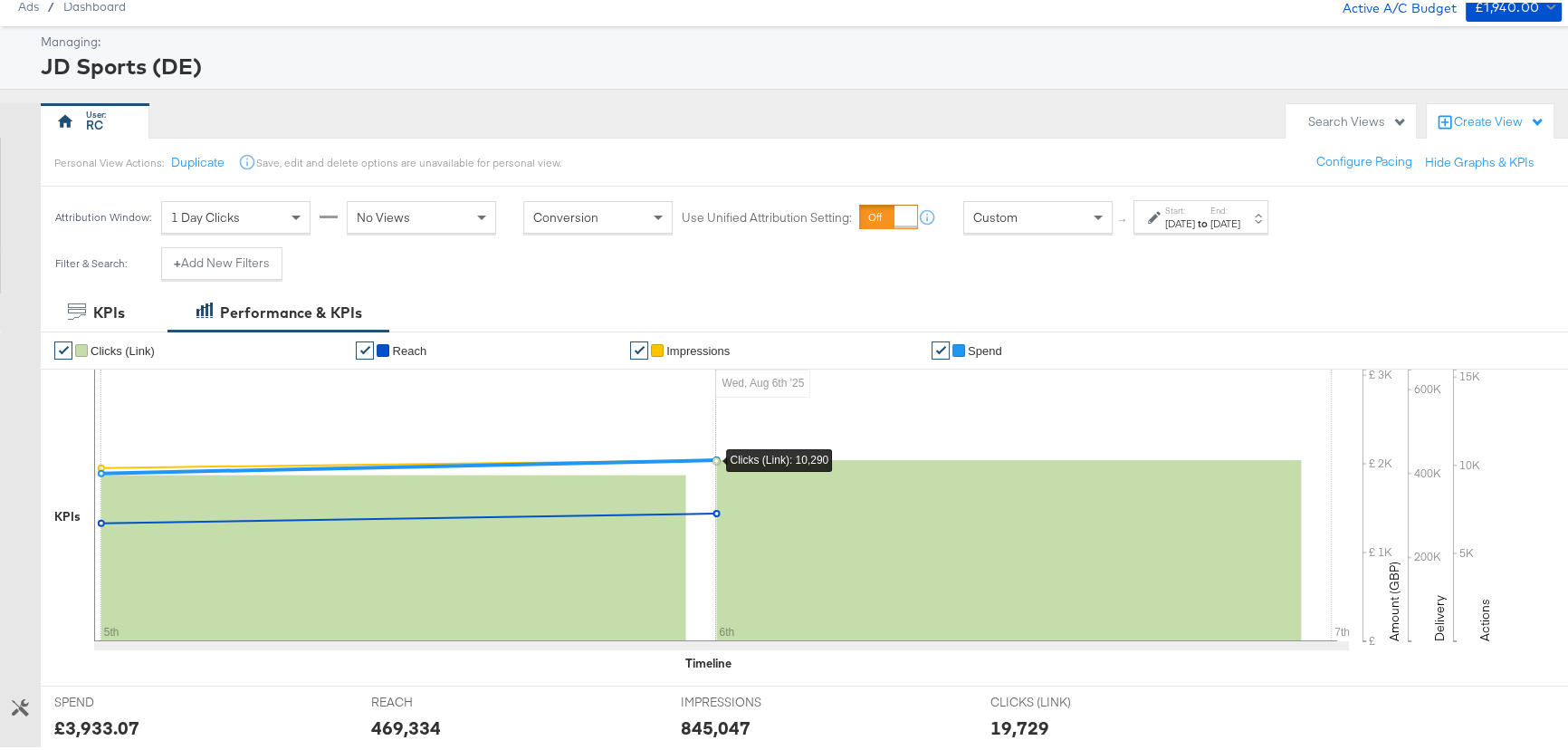 scroll, scrollTop: 0, scrollLeft: 0, axis: both 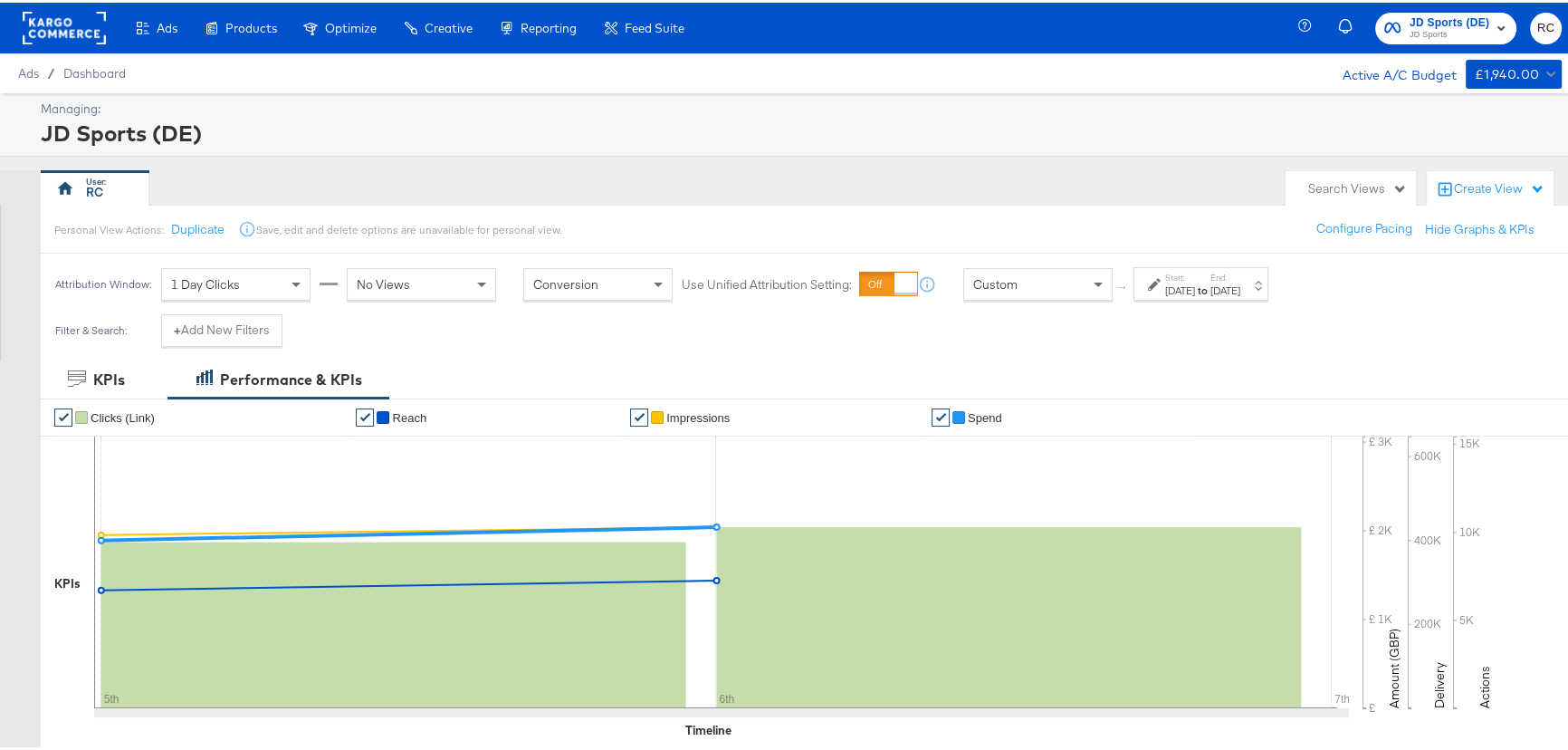 click on "to" at bounding box center (1202, 287) 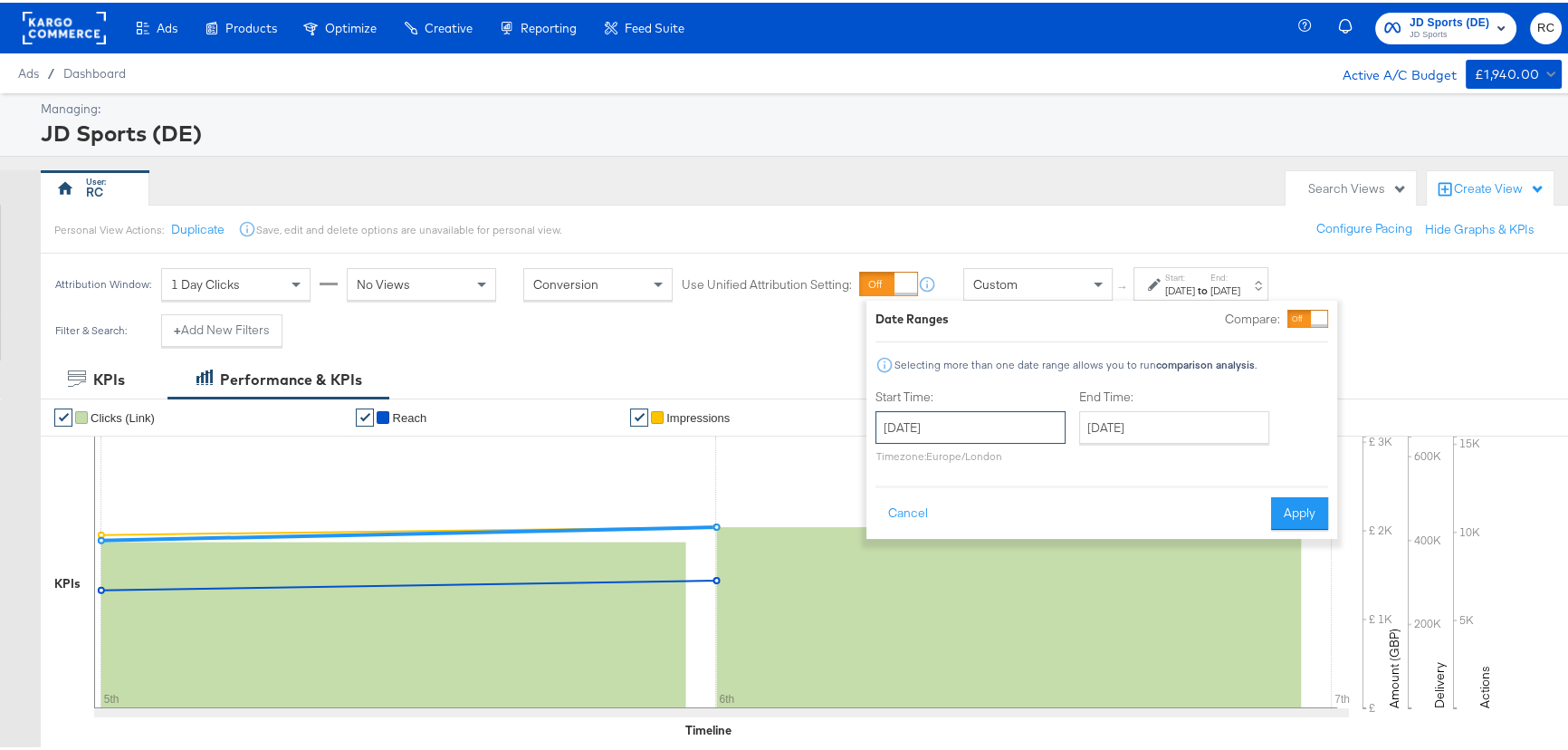 click on "[DATE]" at bounding box center [970, 425] 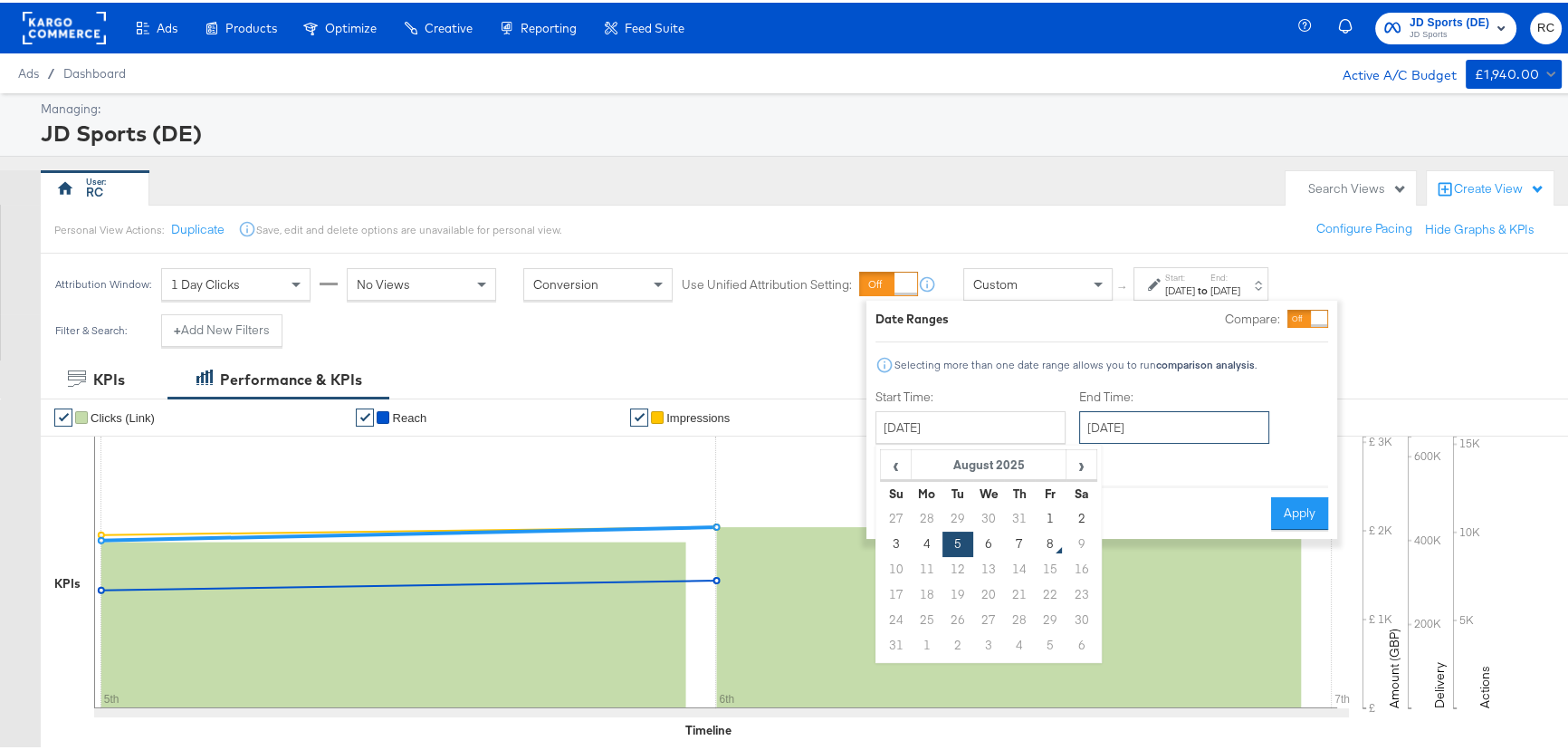 click on "[DATE]" at bounding box center (1174, 425) 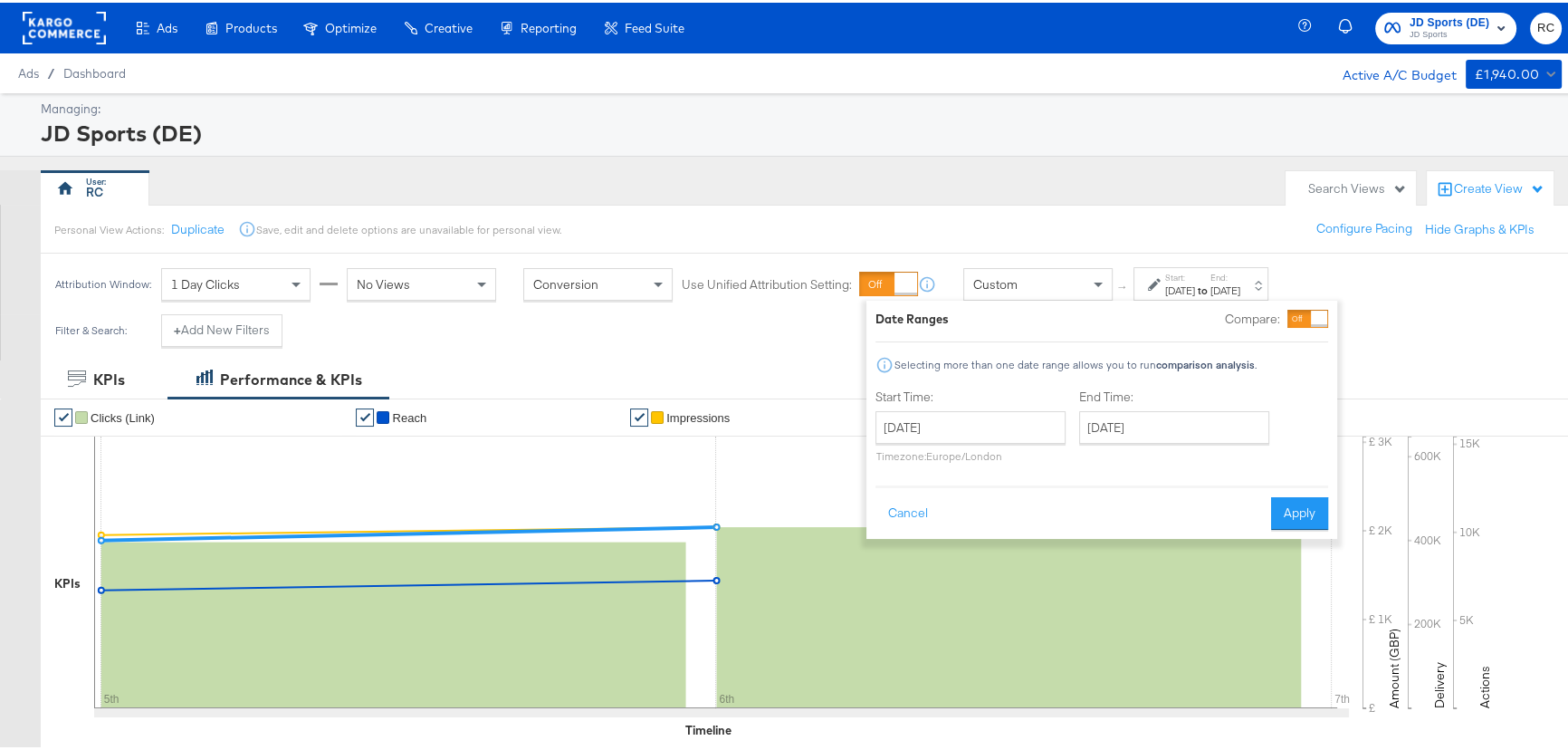 click on "JD Sports (DE)" at bounding box center [798, 130] 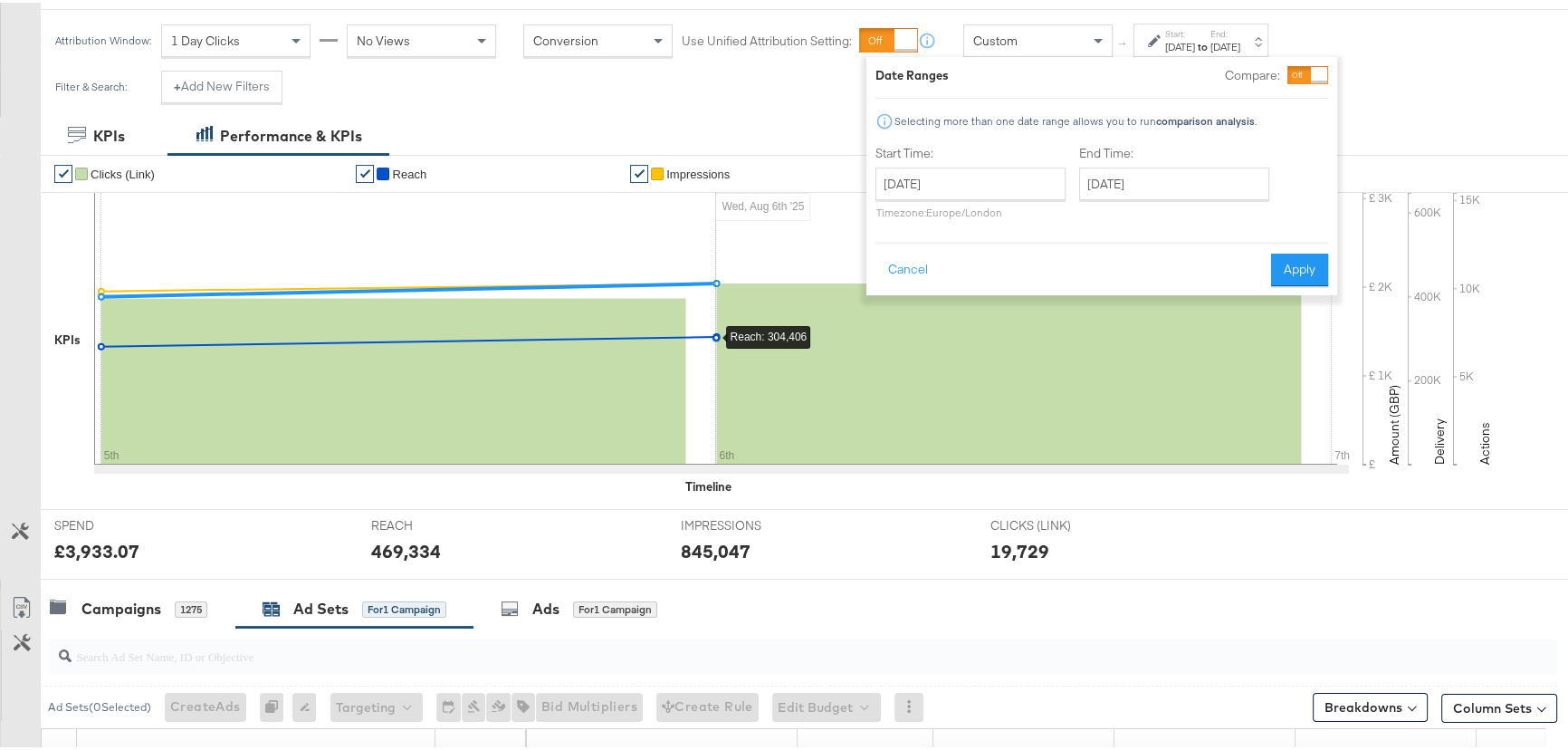 scroll, scrollTop: 246, scrollLeft: 0, axis: vertical 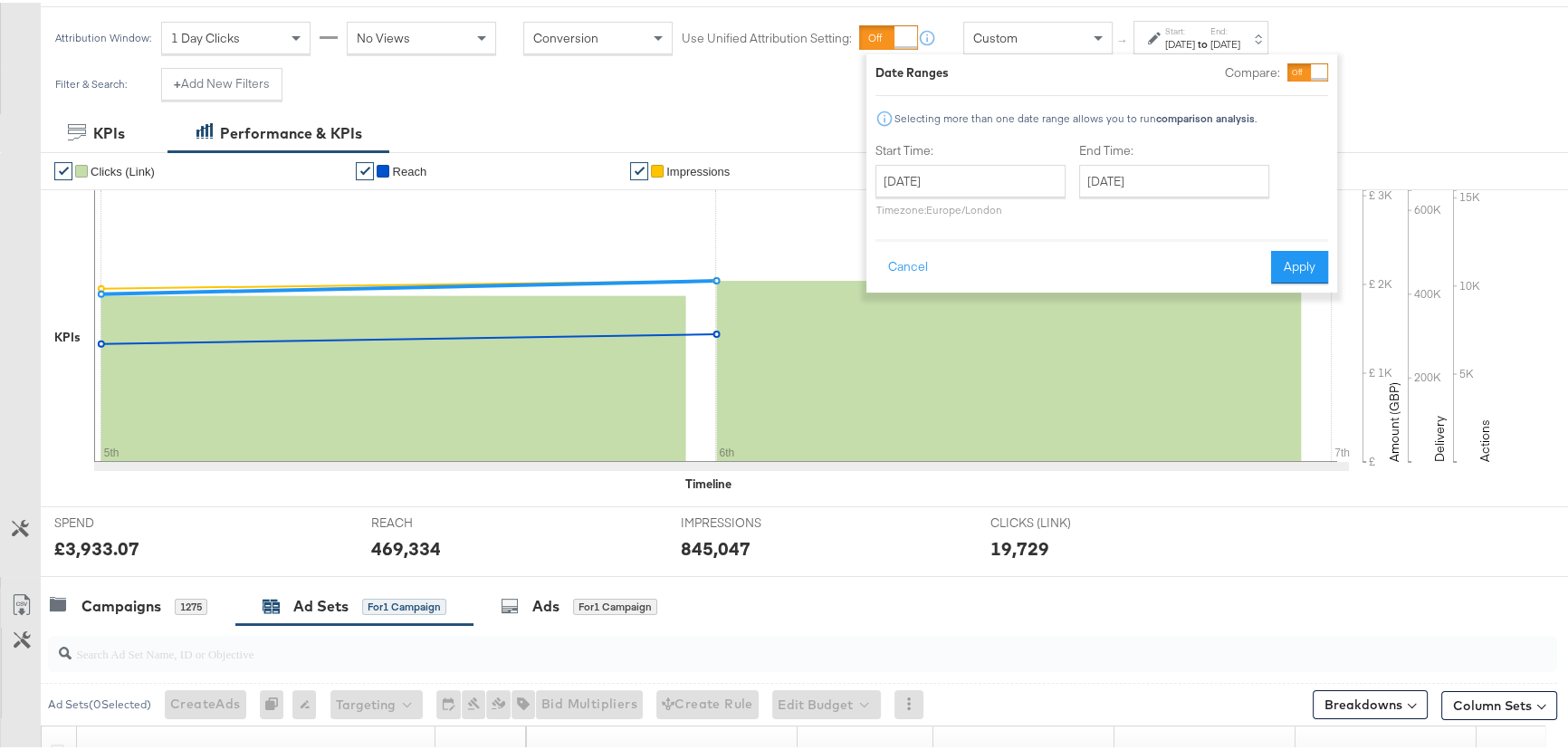 click on "End:" at bounding box center [1225, 28] 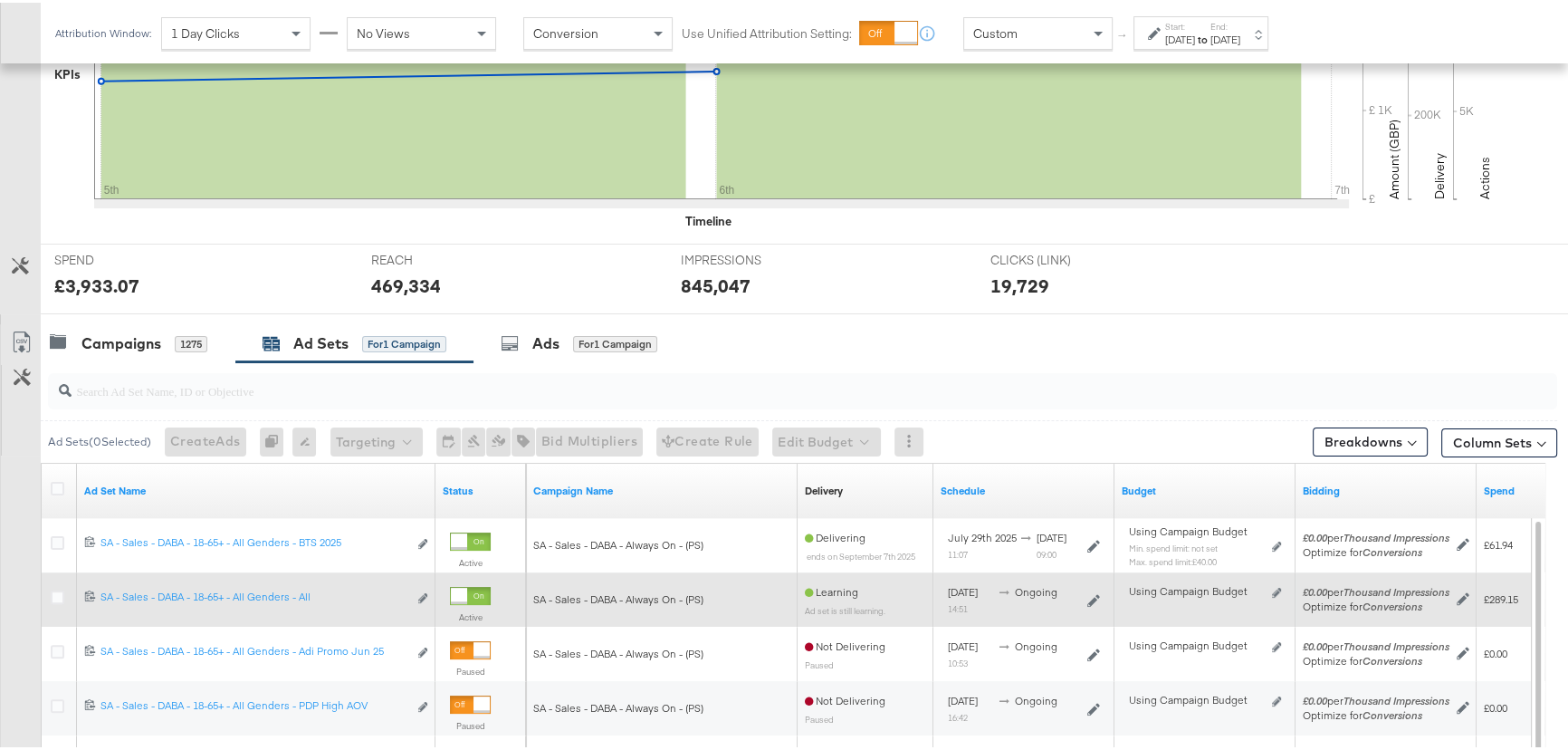scroll, scrollTop: 741, scrollLeft: 0, axis: vertical 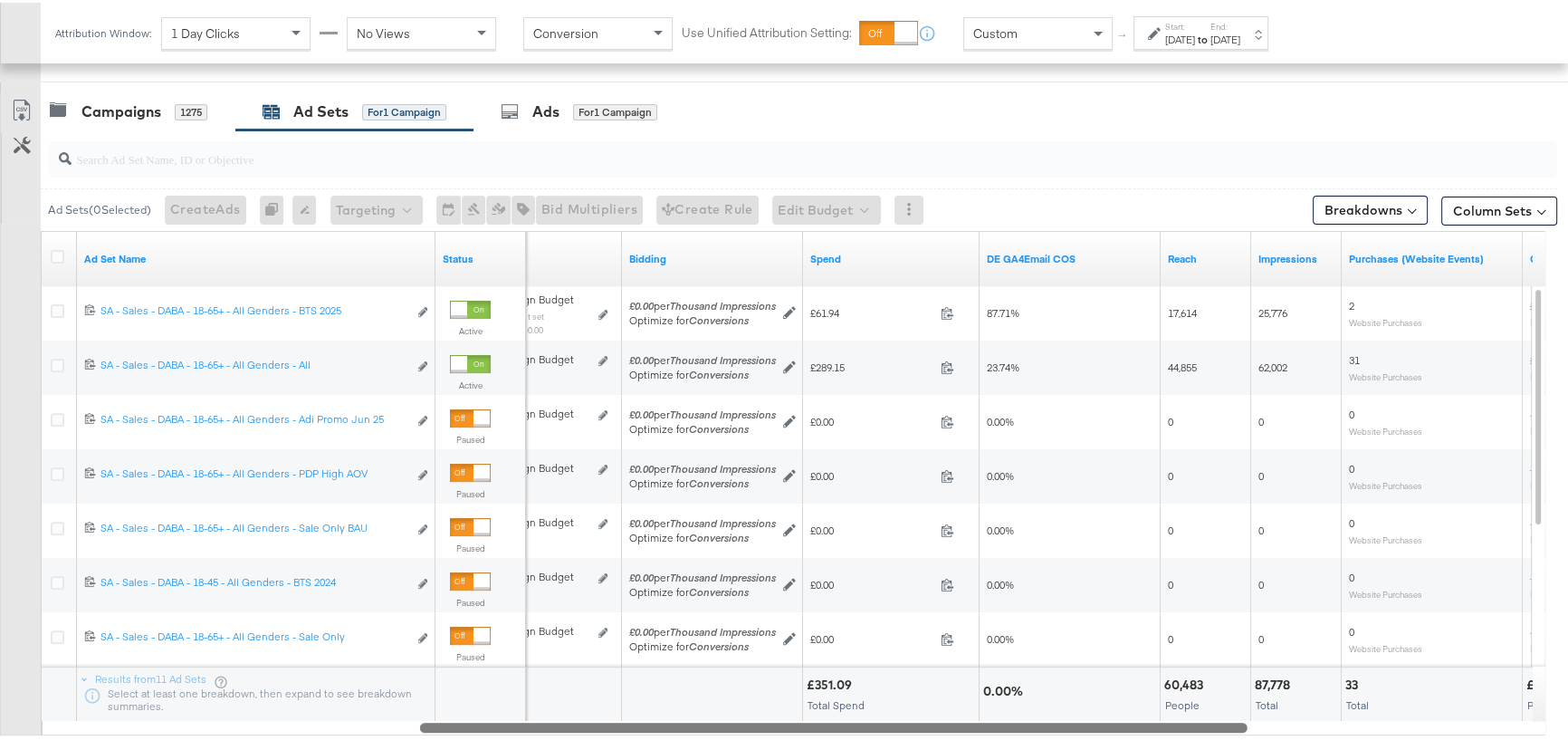 drag, startPoint x: 862, startPoint y: 725, endPoint x: 1237, endPoint y: 703, distance: 375.64478 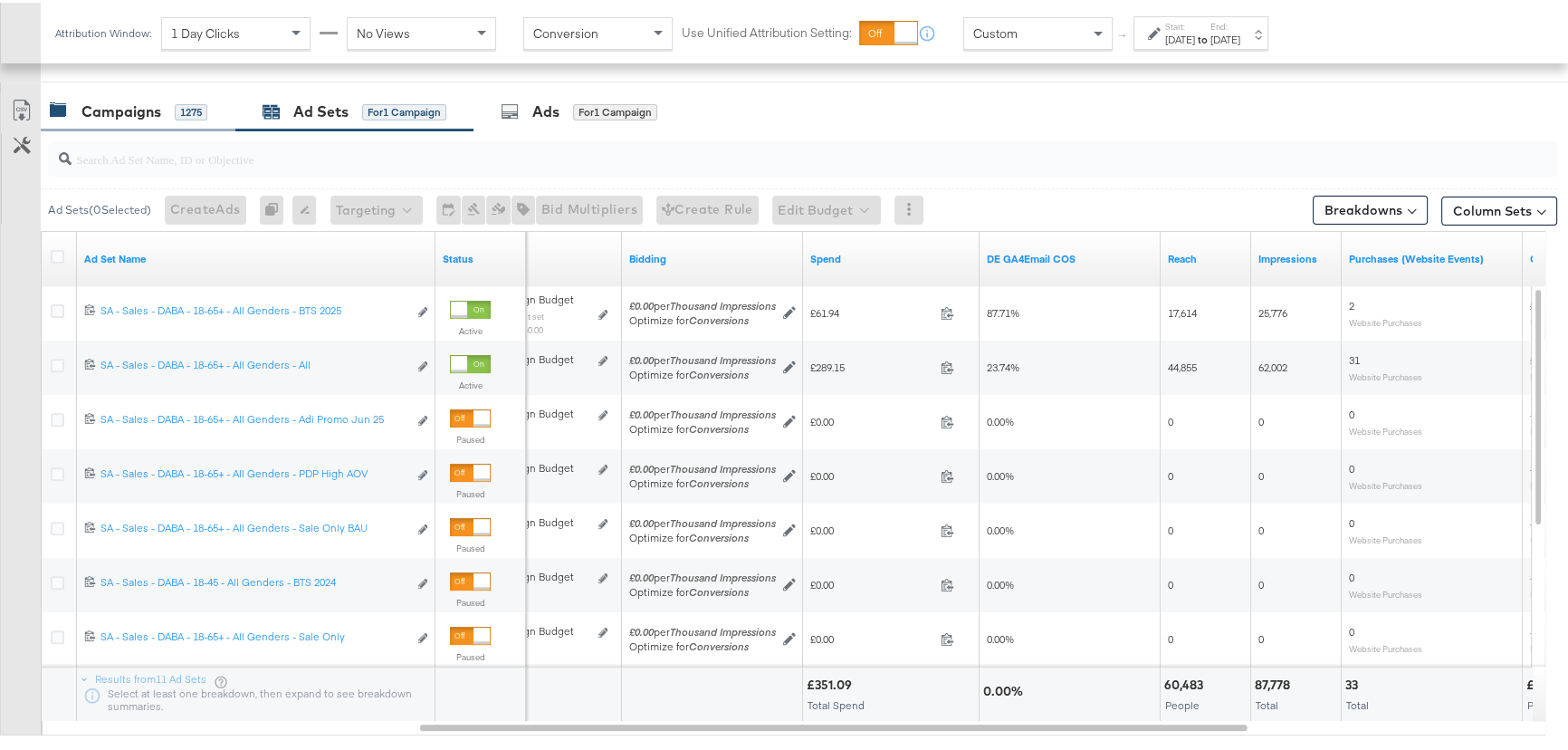 click on "Campaigns 1275" at bounding box center (138, 109) 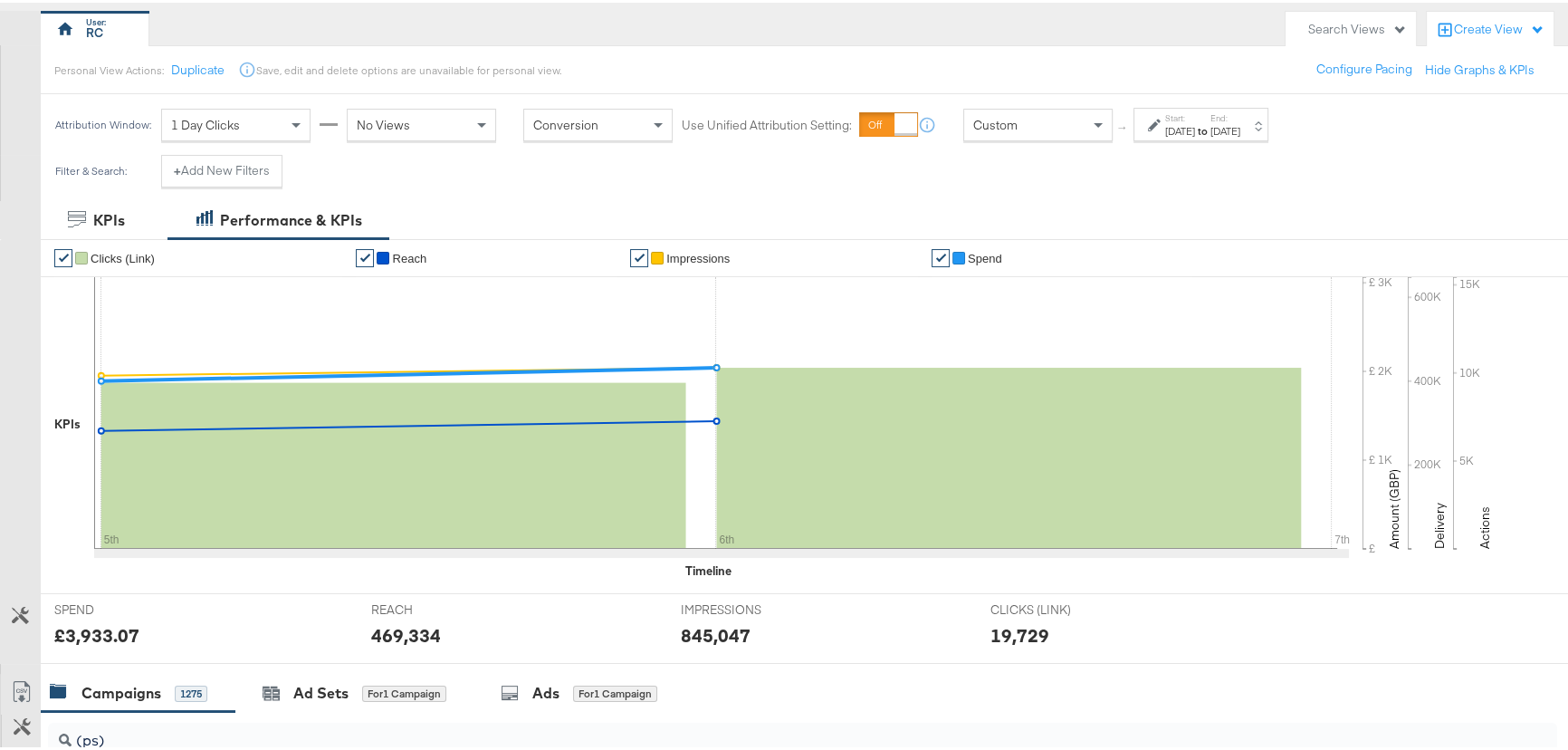 scroll, scrollTop: 0, scrollLeft: 0, axis: both 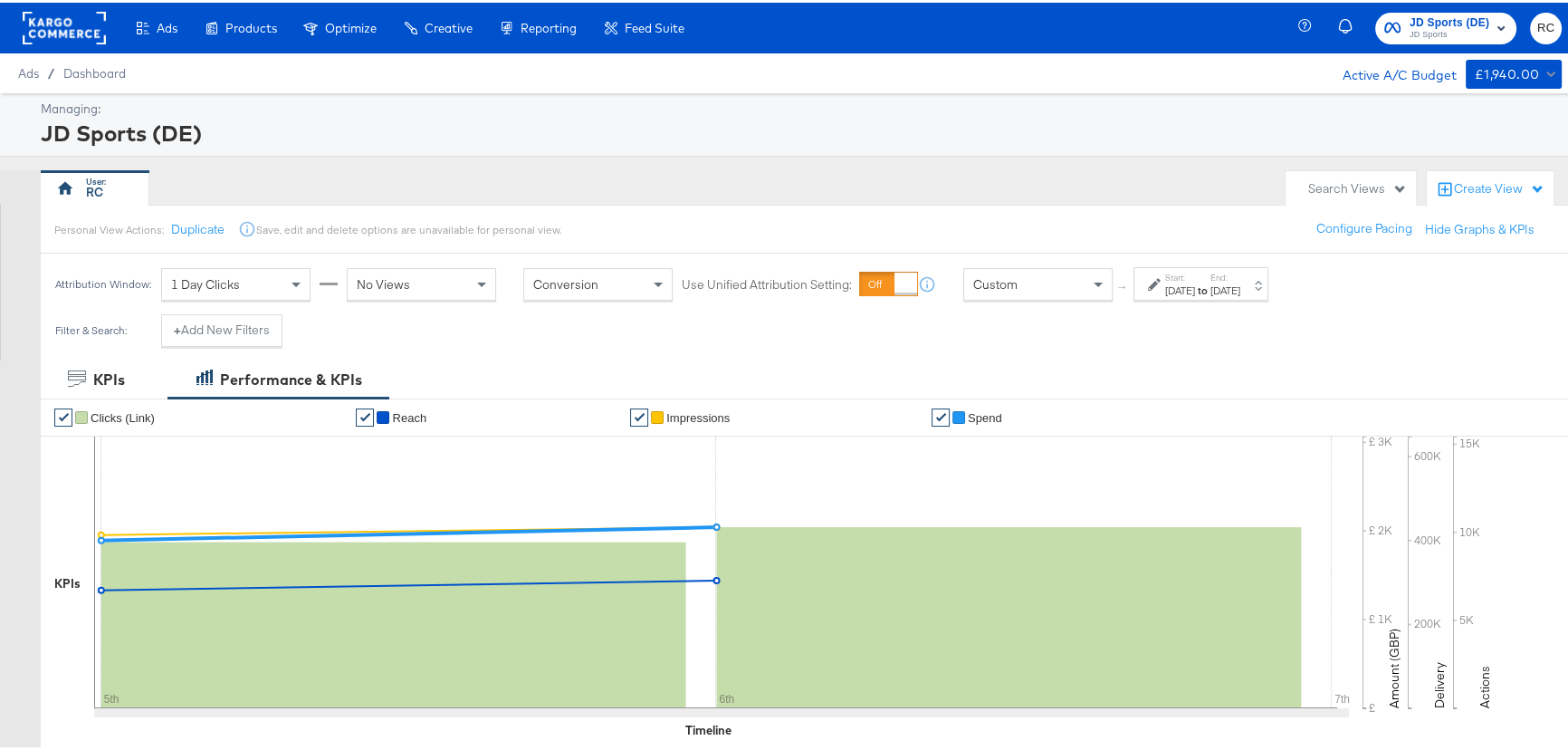 click on "JD Sports (DE)" at bounding box center (1449, 20) 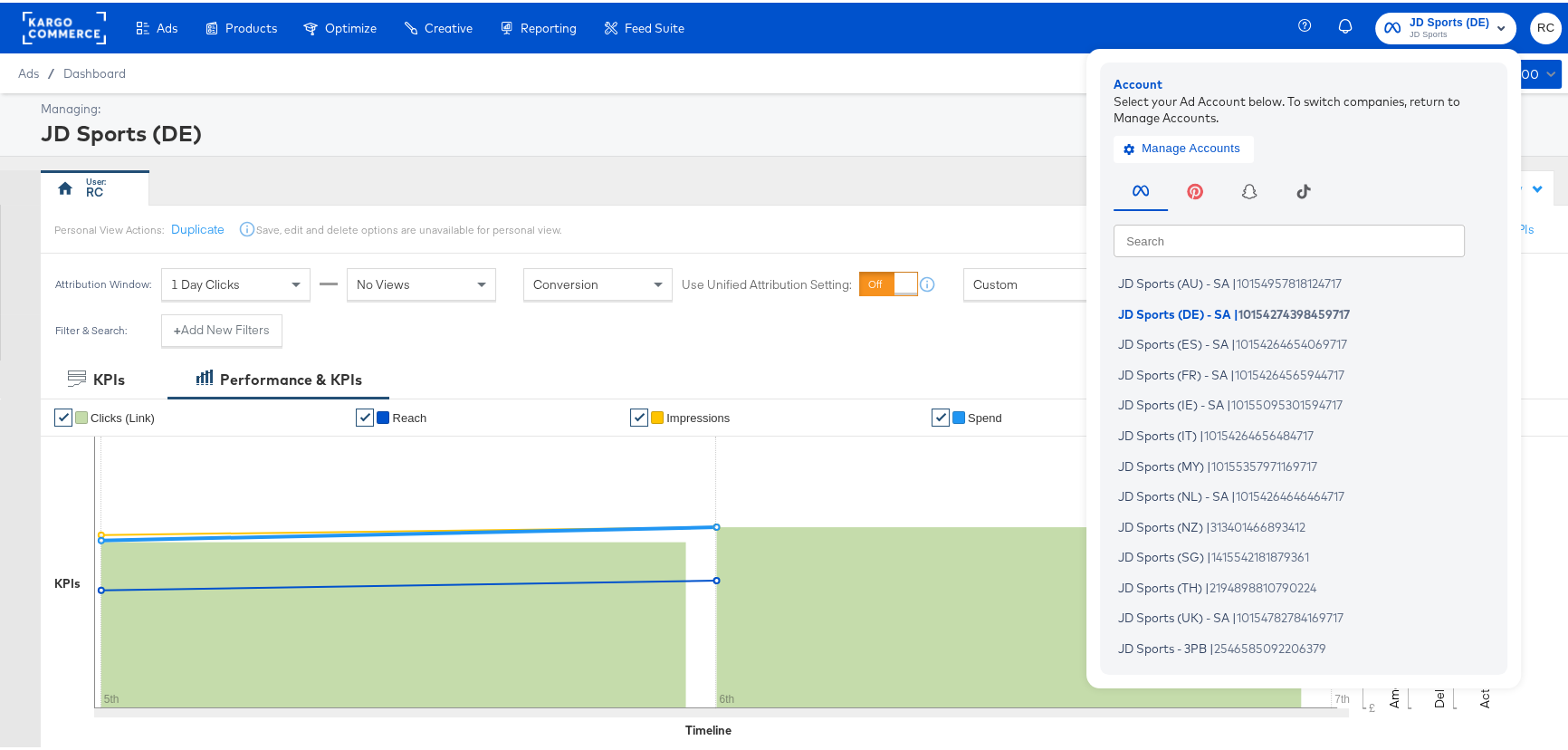 click on "Ads Products Optimize Creative Reporting Feed Suite JD Sports (DE) JD Sports Account Select your Ad Account below. To switch companies, return to Manage Accounts. Manage Accounts Search  Search  JD Sports (AU) - SA    |  [NUMBER] JD Sports (DE) - SA    |  [NUMBER] JD Sports (ES) - SA    |  [NUMBER] JD Sports (FR) - SA    |  [NUMBER] JD Sports (IE) - SA    |  [NUMBER] JD Sports (IT)    |  [NUMBER] JD Sports (MY)    |  [NUMBER] JD Sports (NL) - SA    |  [NUMBER] JD Sports (NZ)    |  [NUMBER] JD Sports (SG)    |  [NUMBER] JD Sports (TH)    |  [NUMBER] JD Sports (UK) - SA    |  [NUMBER] JD Sports - 3PB    |  [NUMBER] RC" at bounding box center [789, 25] 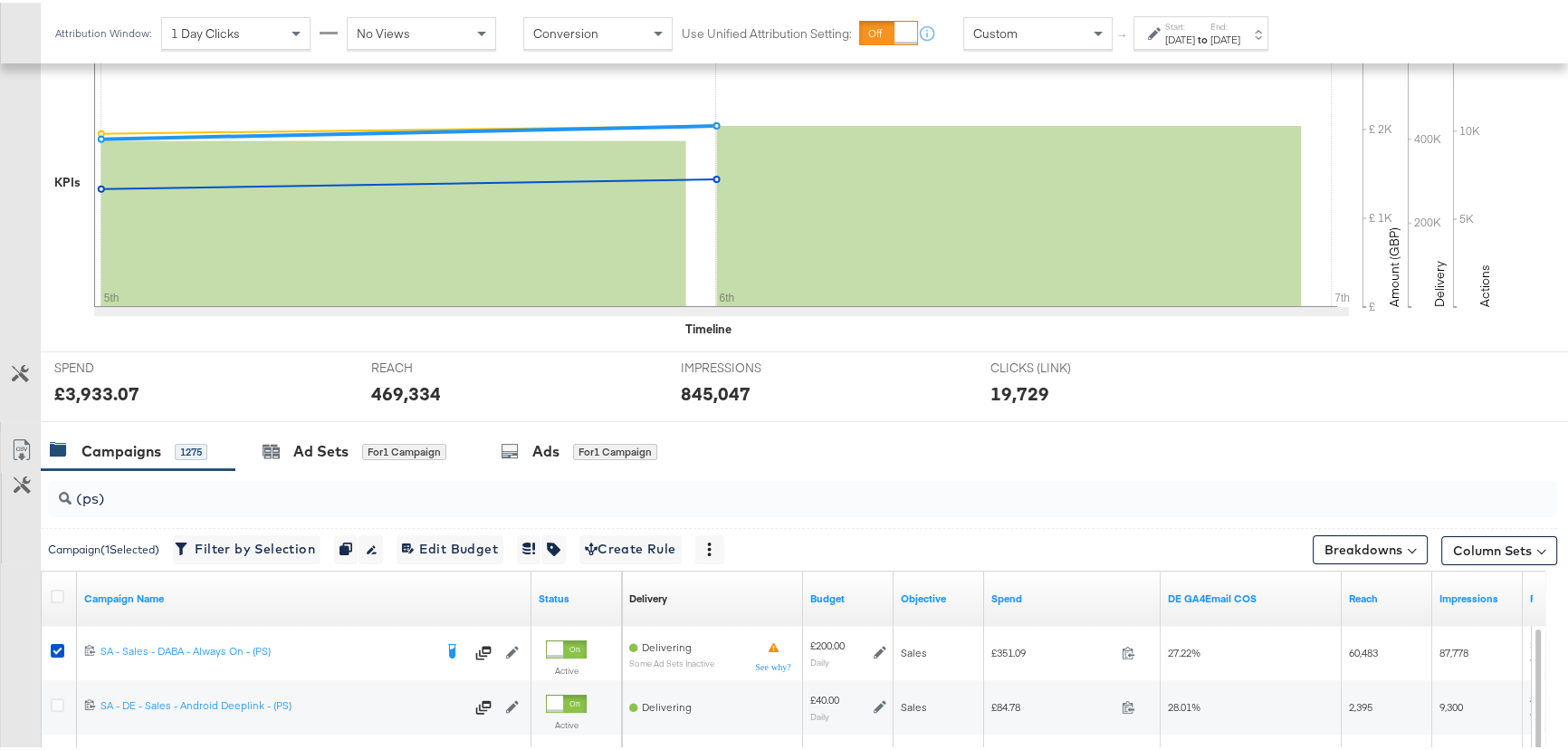 scroll, scrollTop: 411, scrollLeft: 0, axis: vertical 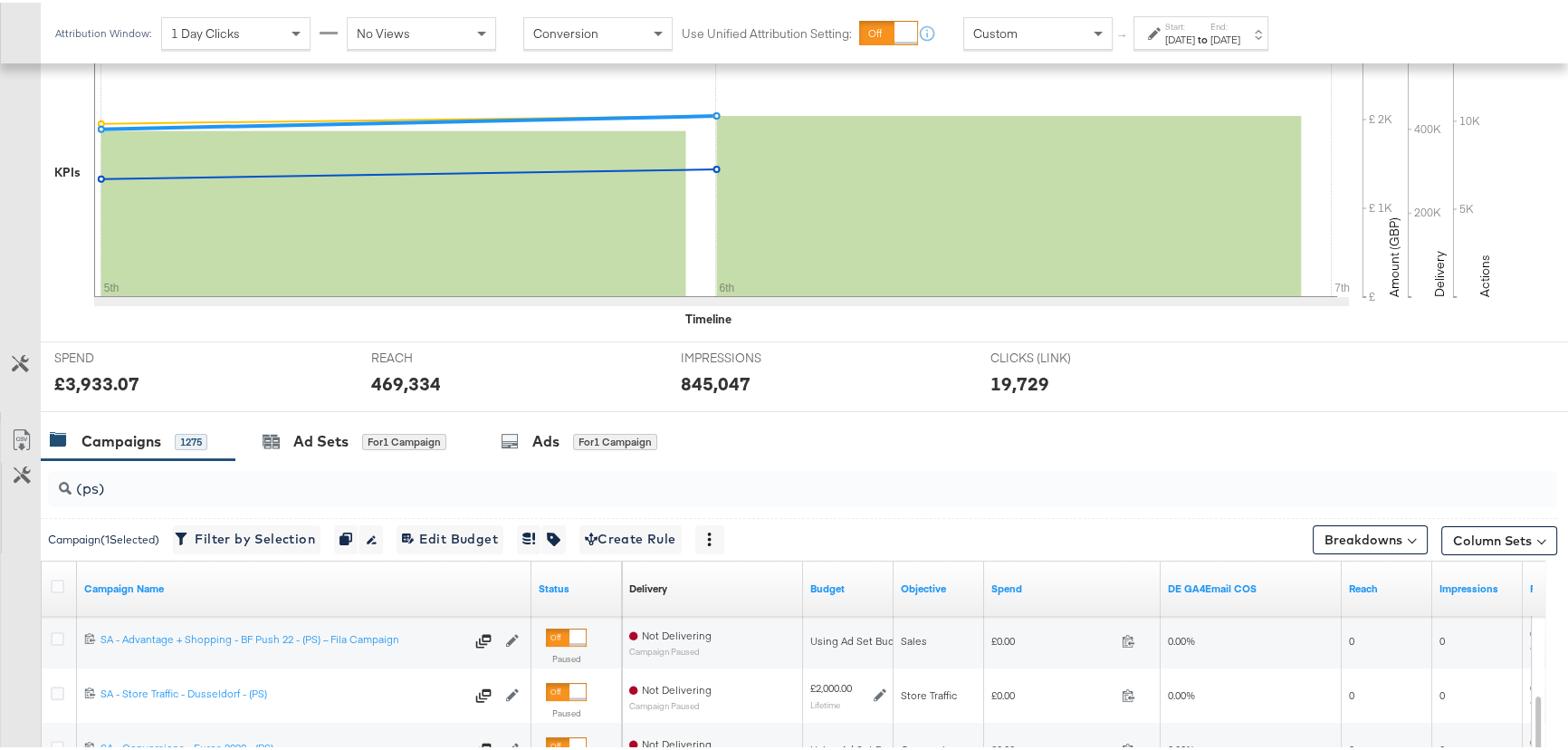 click on "(ps)" at bounding box center [746, 478] 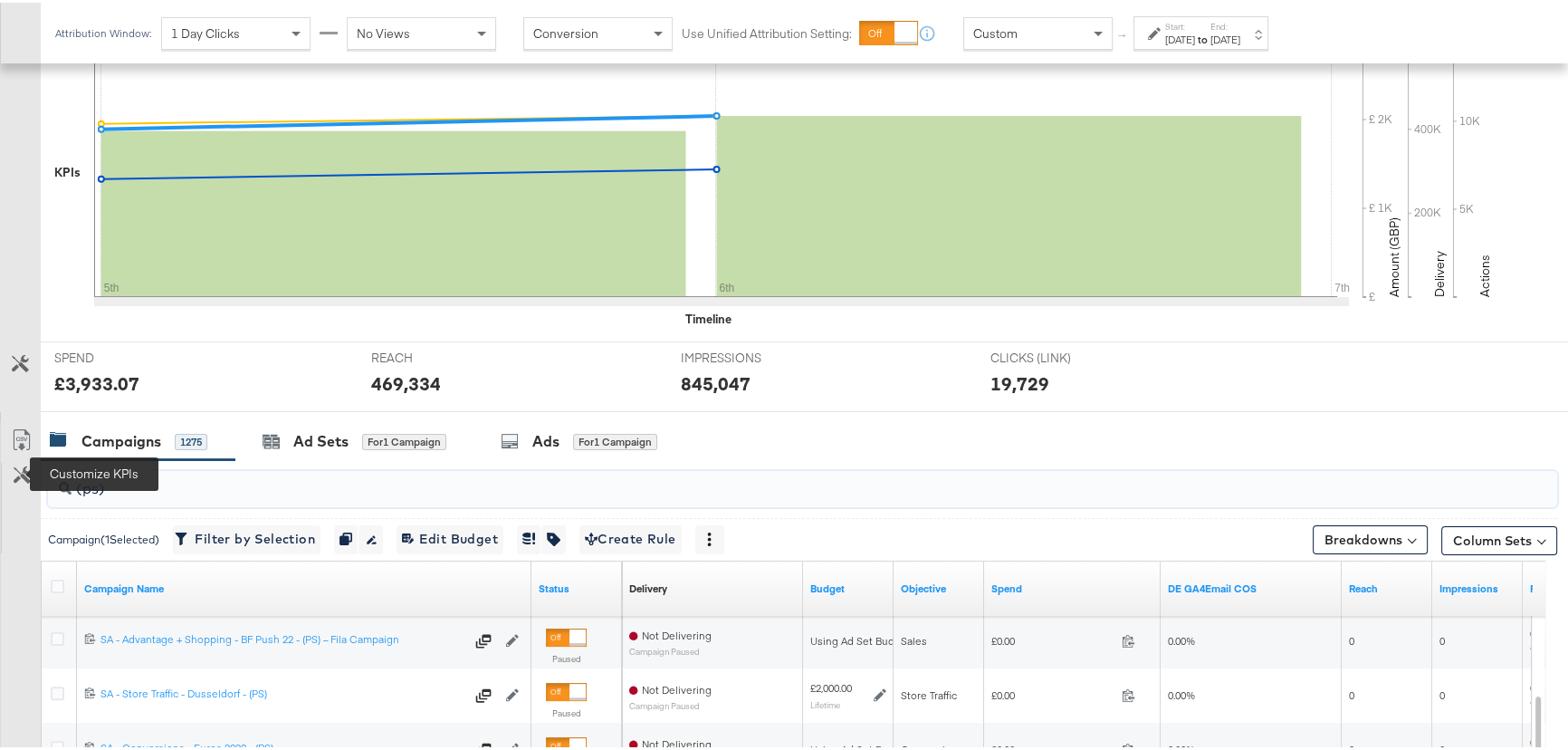drag, startPoint x: 118, startPoint y: 487, endPoint x: 18, endPoint y: 476, distance: 100.60318 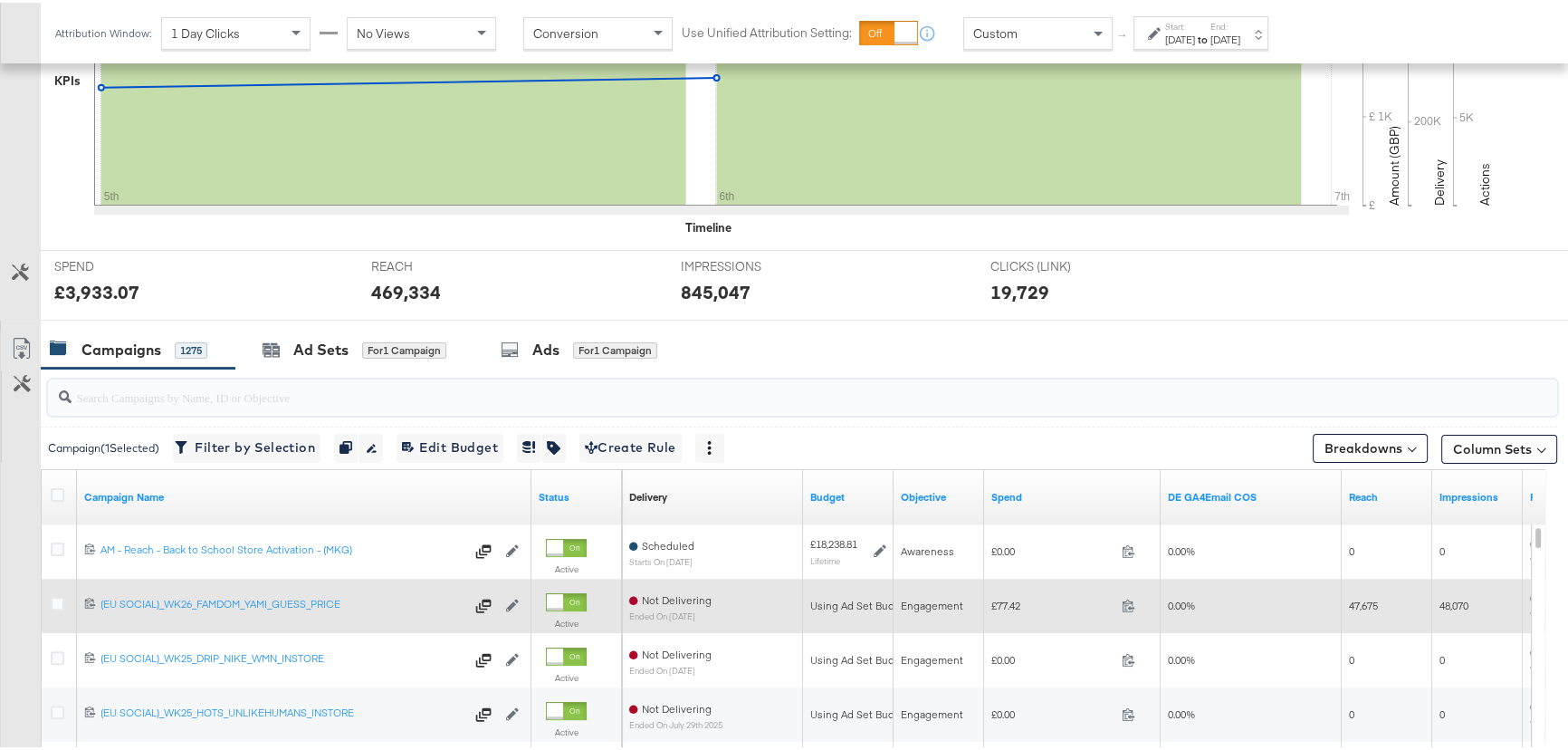 scroll, scrollTop: 659, scrollLeft: 0, axis: vertical 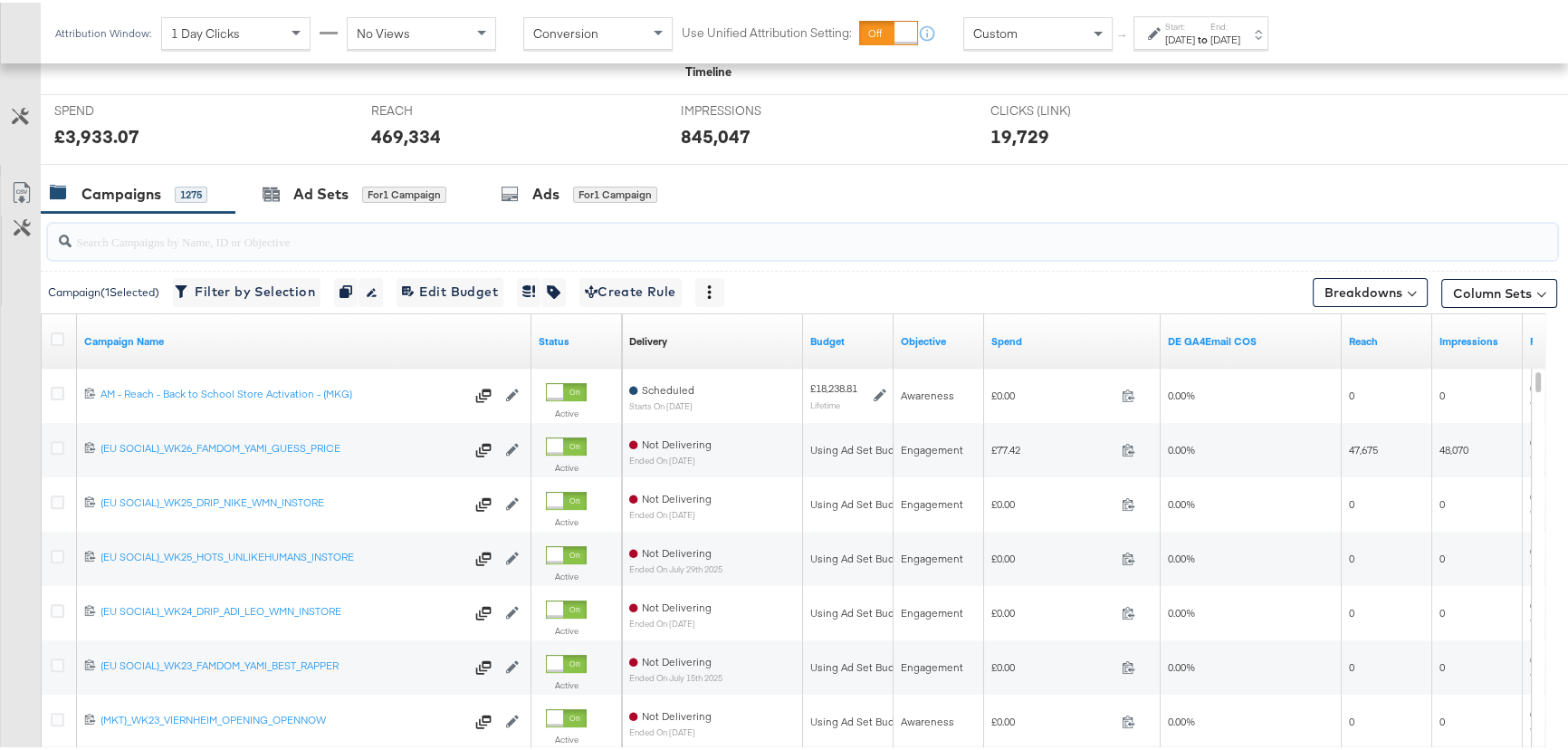 click at bounding box center [746, 231] 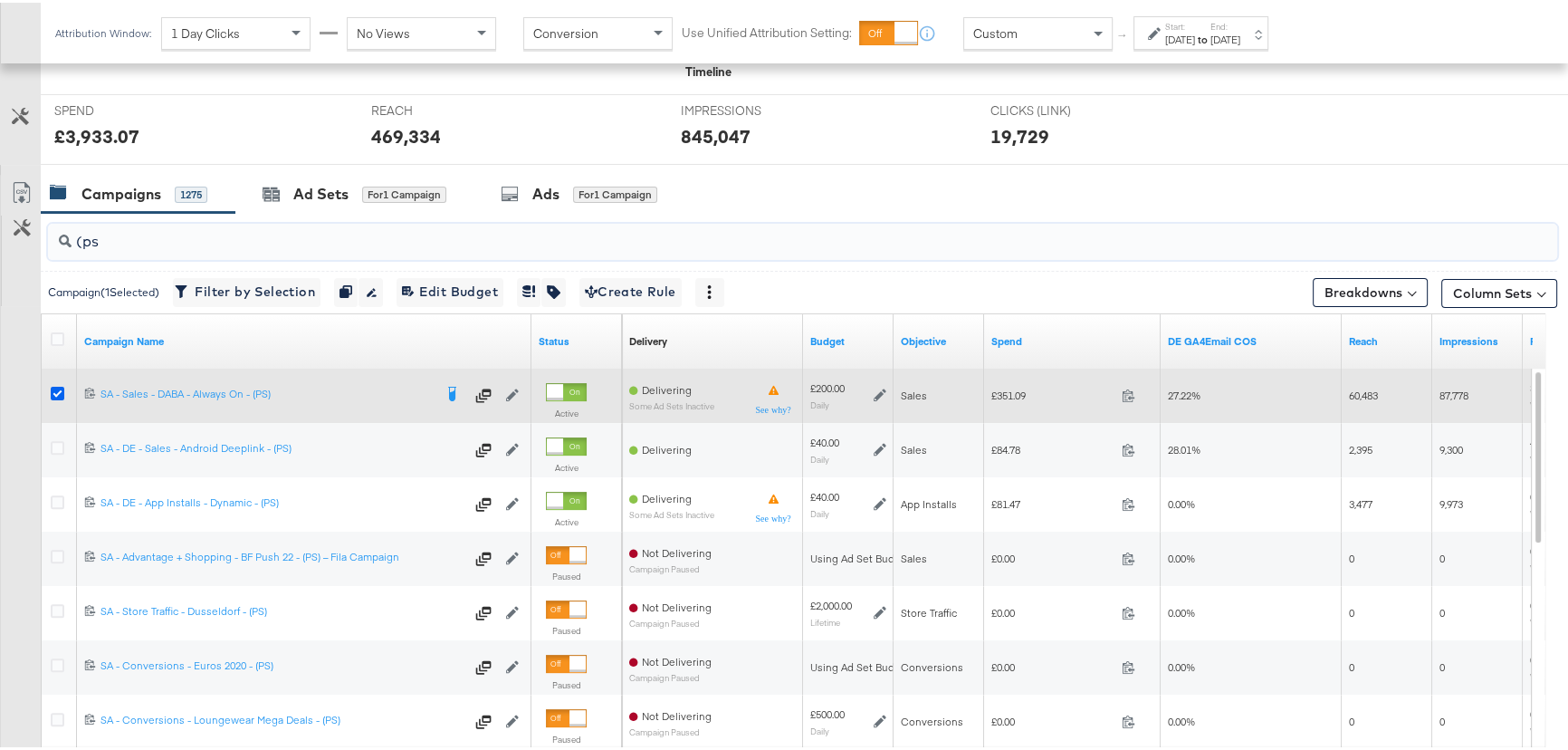 click at bounding box center (57, 390) 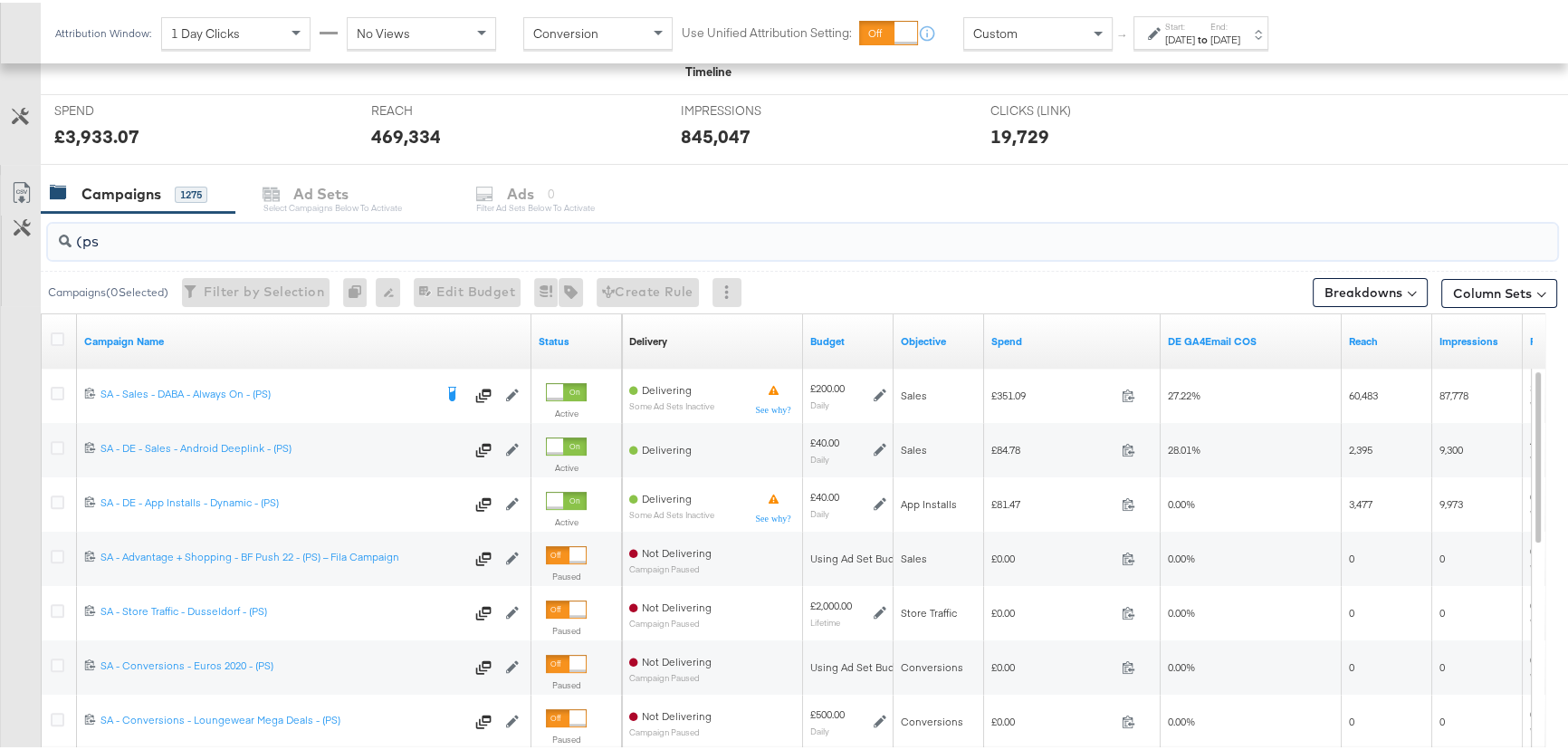 drag, startPoint x: 115, startPoint y: 236, endPoint x: 81, endPoint y: 239, distance: 34.132096 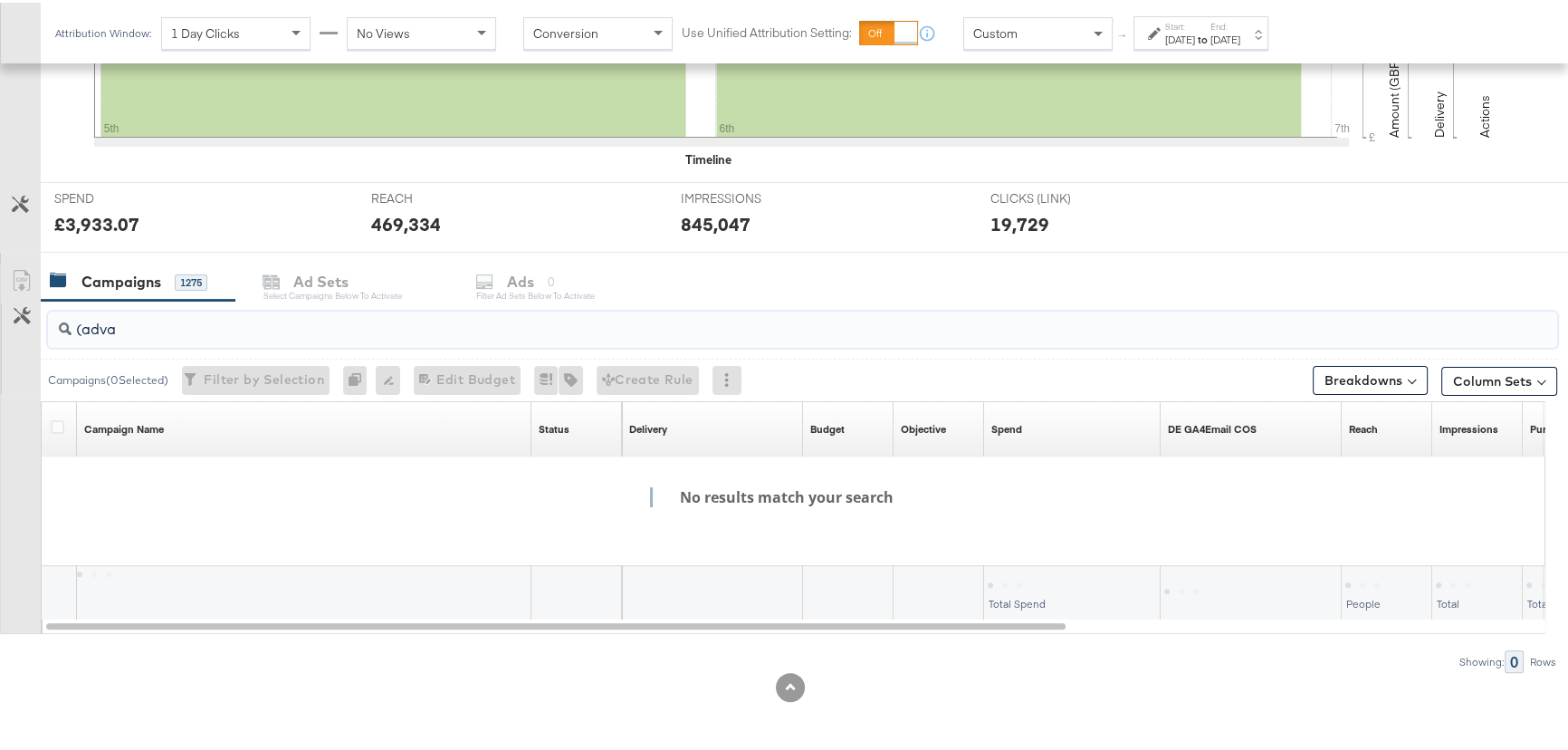 scroll, scrollTop: 569, scrollLeft: 0, axis: vertical 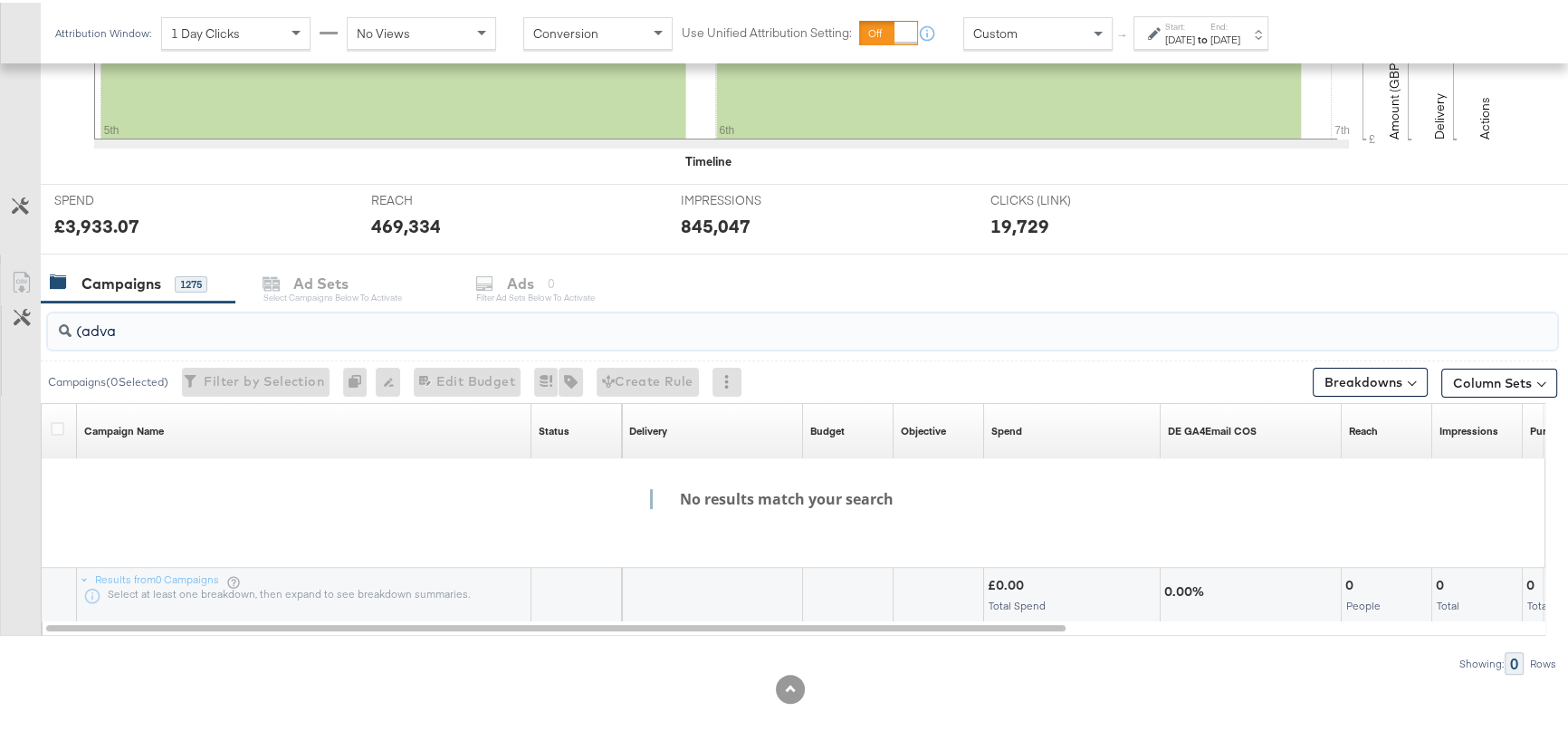 click on "(adva" at bounding box center (746, 321) 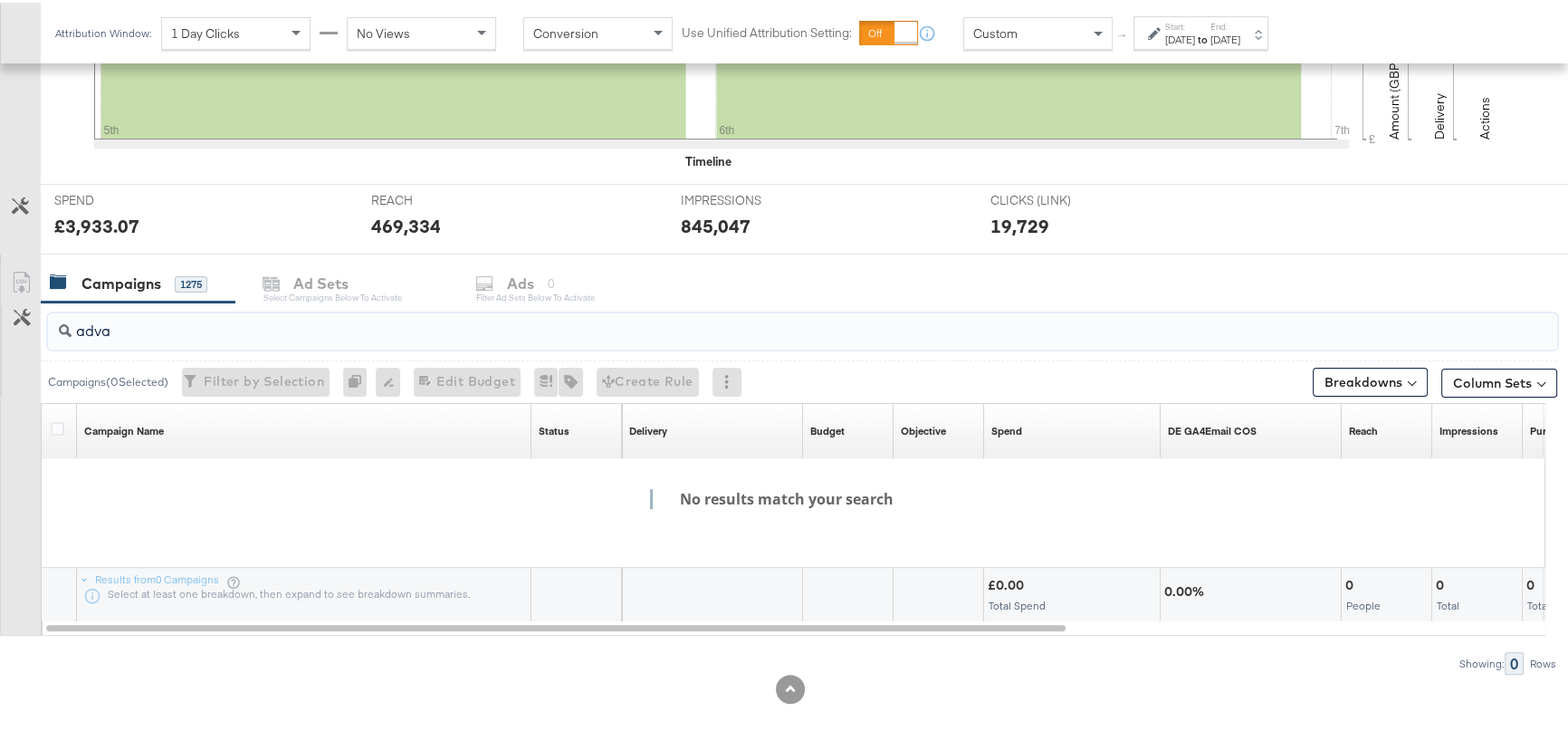 click on "Campaign Name Sorting Unavailable" at bounding box center (304, 428) 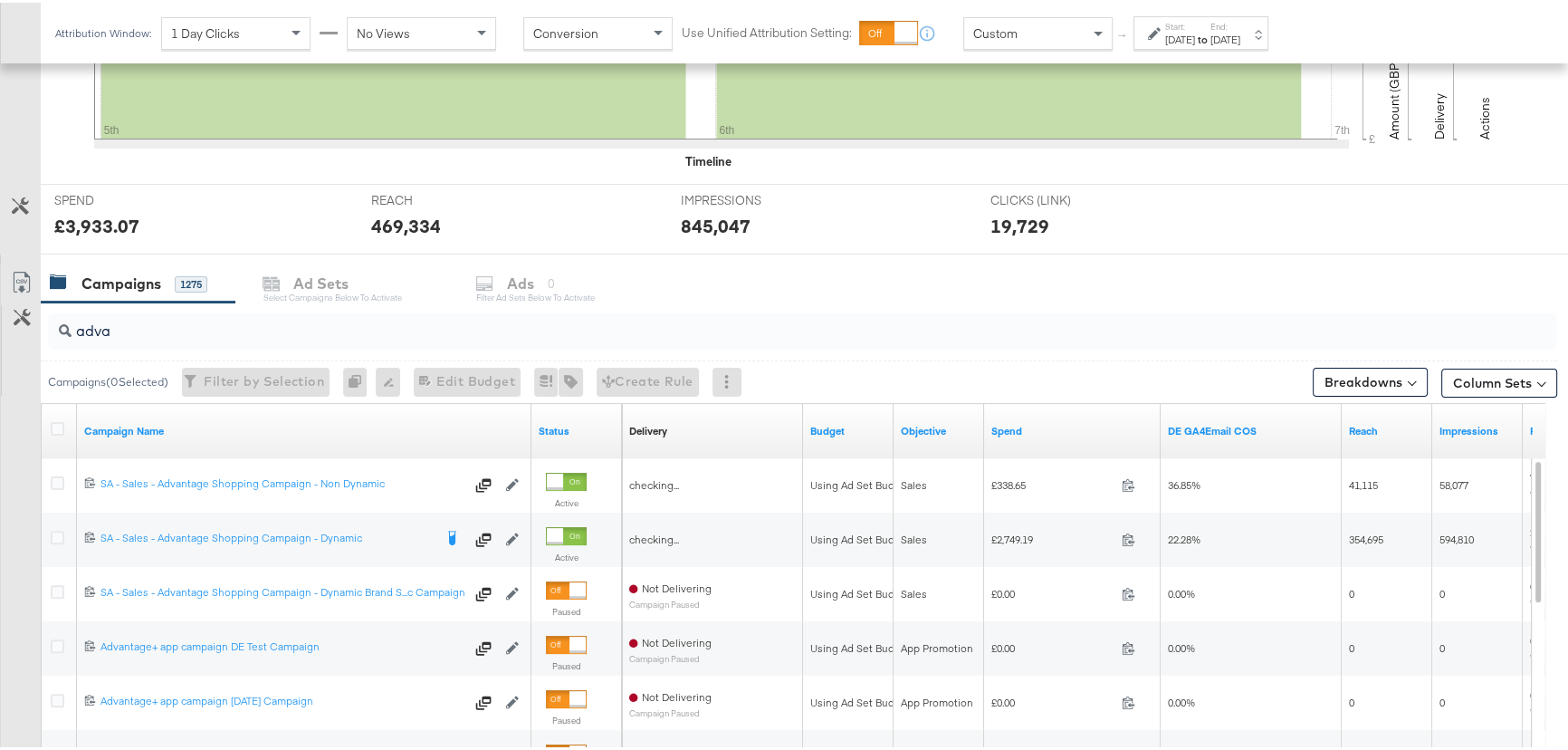 scroll, scrollTop: 659, scrollLeft: 0, axis: vertical 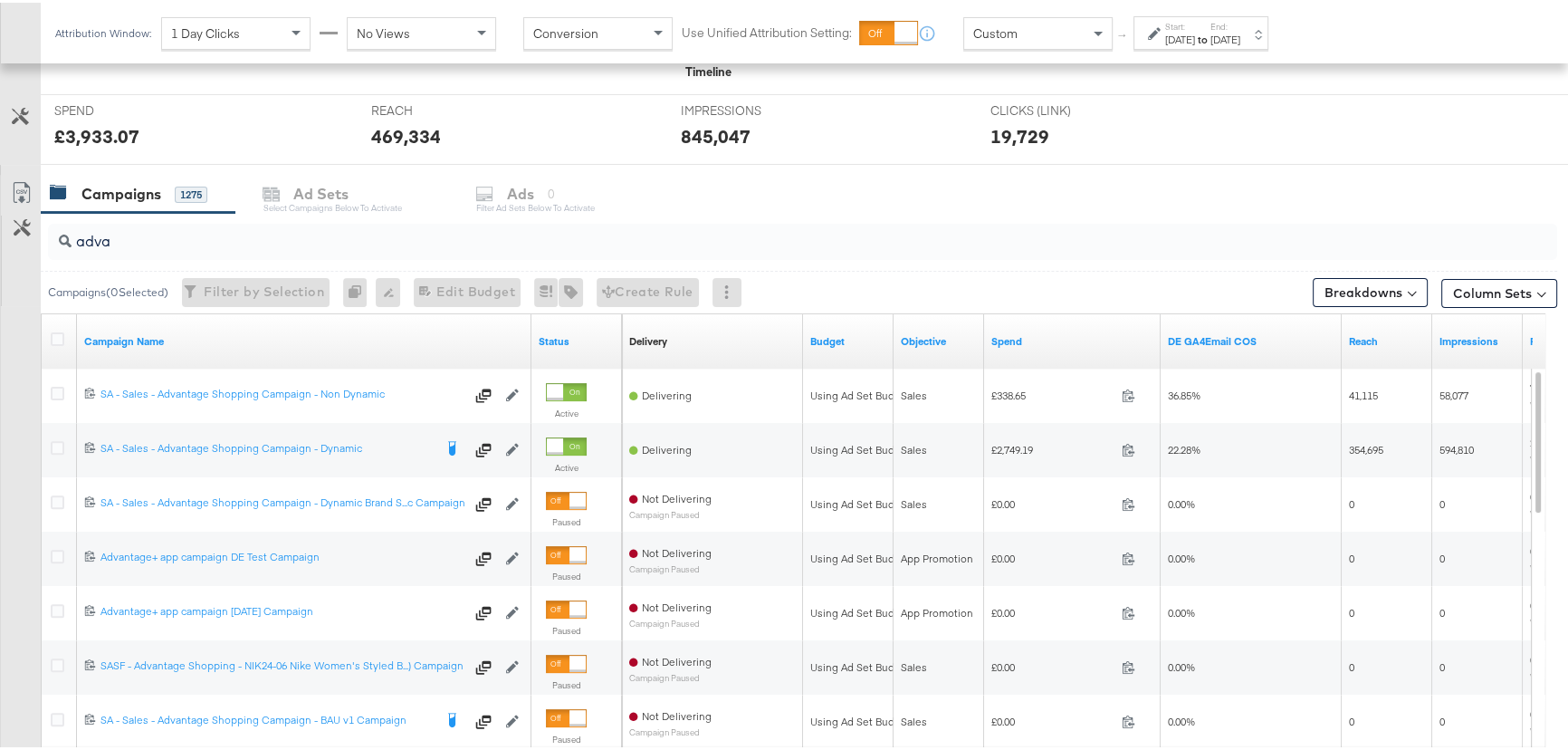 click on "adva" at bounding box center (746, 231) 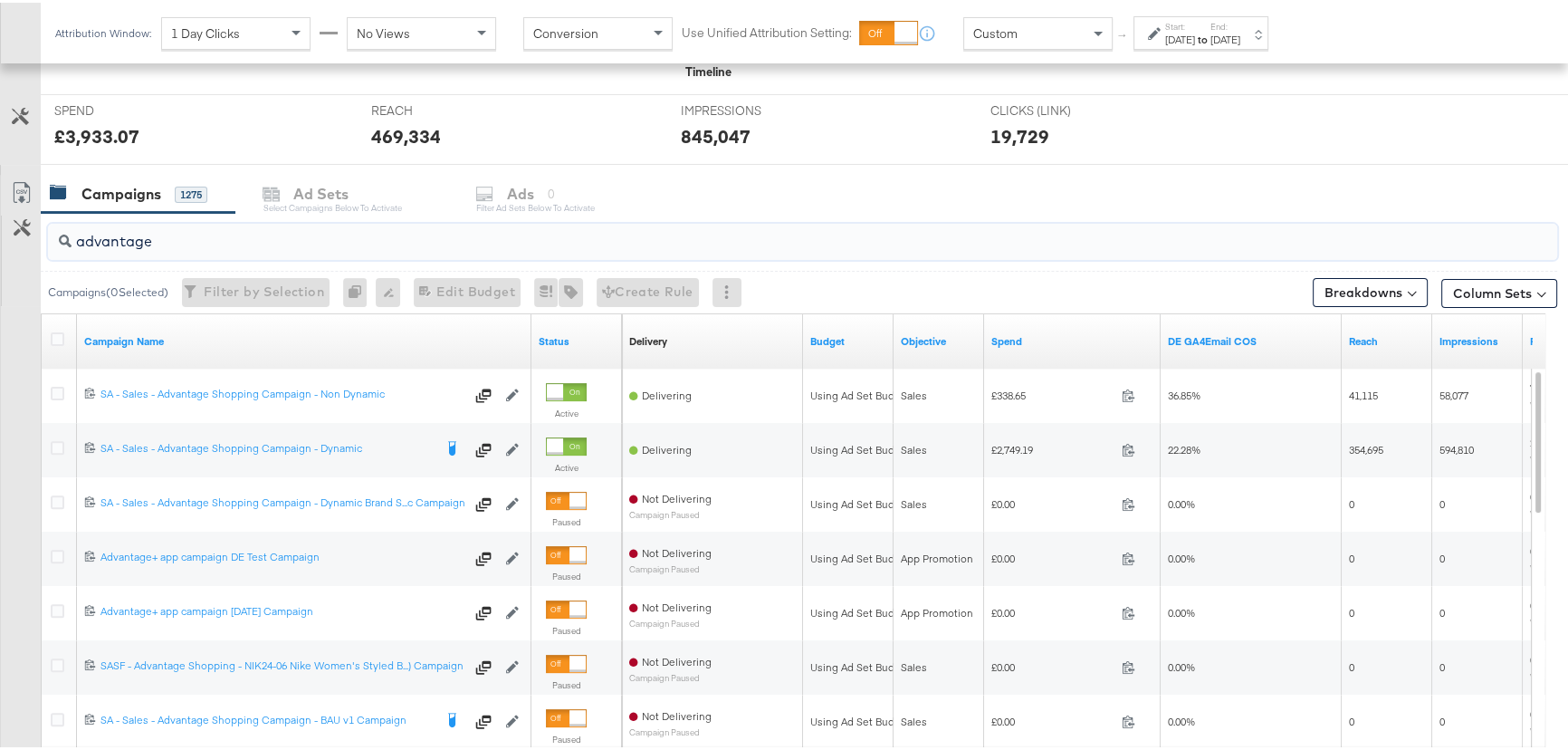 type on "advantage" 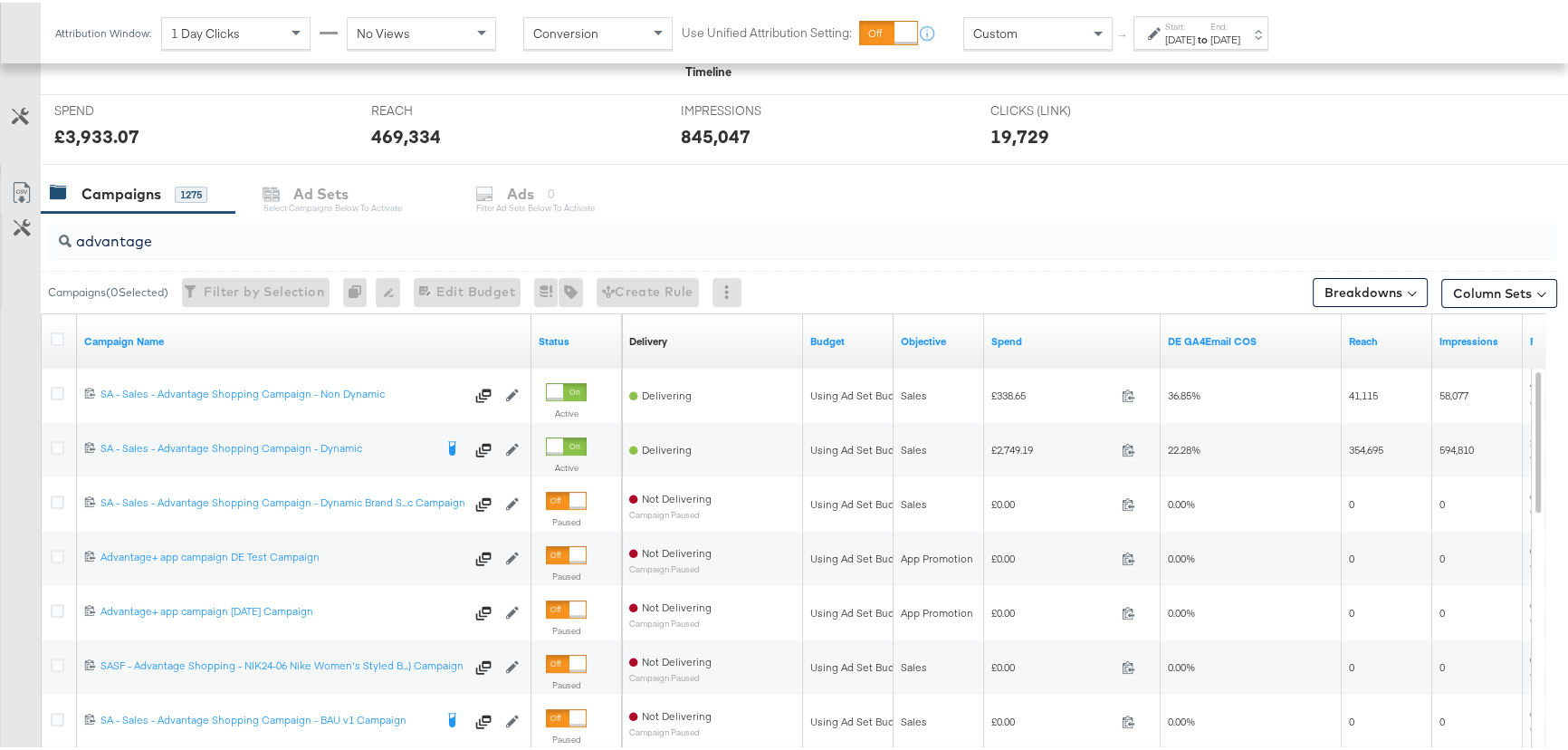 click on "Start:  [DATE]    to     End:  [DATE]" at bounding box center [1200, 30] 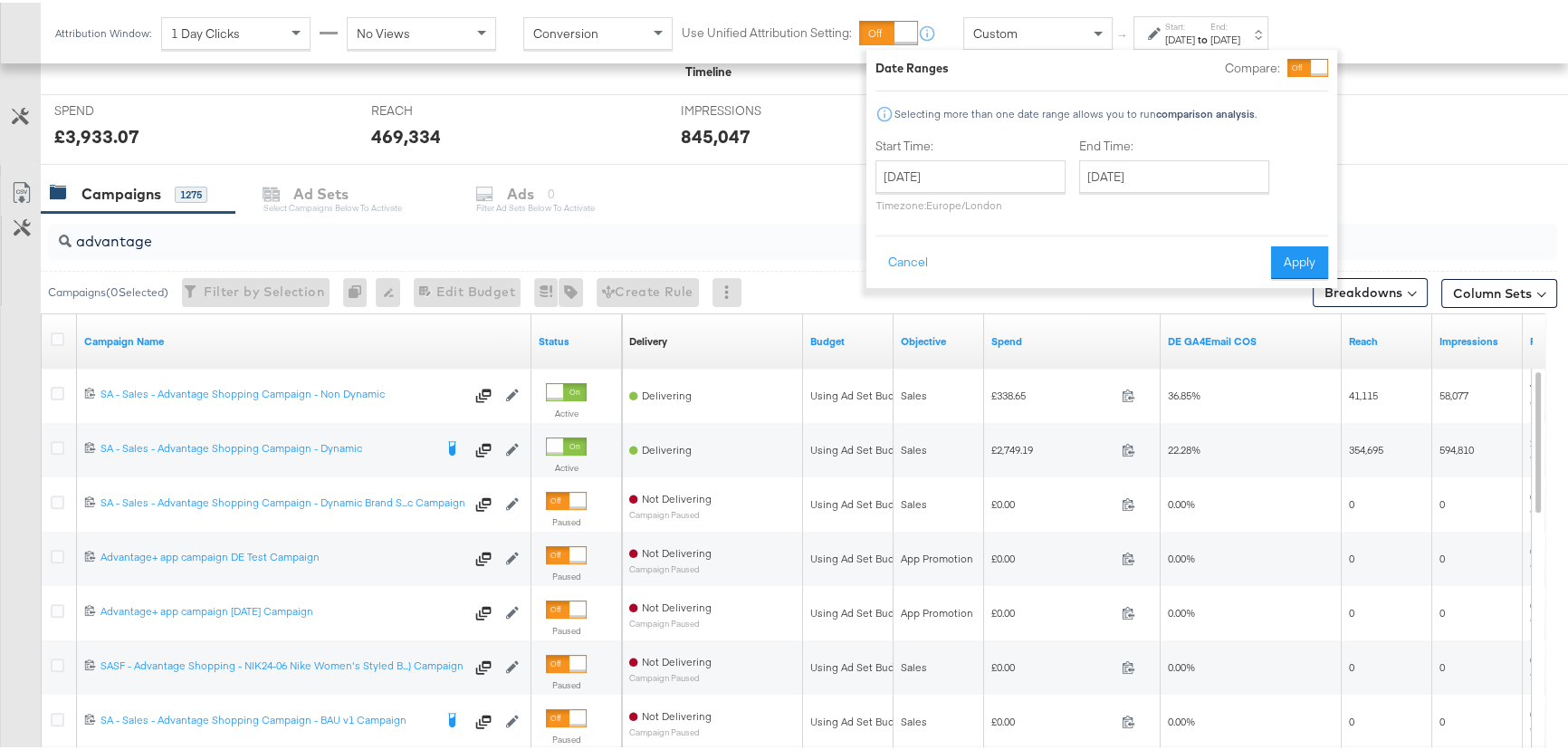 click on "Attribution Window:  1 Day Clicks No Views Conversion Use Unified Attribution Setting: If you set use unified attribution setting, your query's conversion metric attribution and campaign optimization will use the attribution setting of the ad object(s) being queried — a single period of time during which conversions are credited to ads and used to inform campaign optimization. Custom ↑  Start:  [DATE]    to     End:  [DATE] Date Ranges Compare:  Selecting more than one date range allows you to run  comparison analysis . Start Time: [DATE] ‹ August 2025 › Su Mo Tu We Th Fr Sa 27 28 29 30 31 1 2 3 4 5 6 7 8 9 10 11 12 13 14 15 16 17 18 19 20 21 22 23 24 25 26 27 28 29 30 31 1 2 3 4 5 6 Timezone:  Europe/London End Time: [DATE] ‹ August 2025 › Su Mo Tu We Th Fr Sa 27 28 29 30 31 1 2 3 4 5 6 7 8 9 10 11 12 13 14 15 16 17 18 19 20 21 22 23 24 25 26 27 28 29 30 31 1 2 3 4 5 6 Cancel Apply" at bounding box center (784, 30) 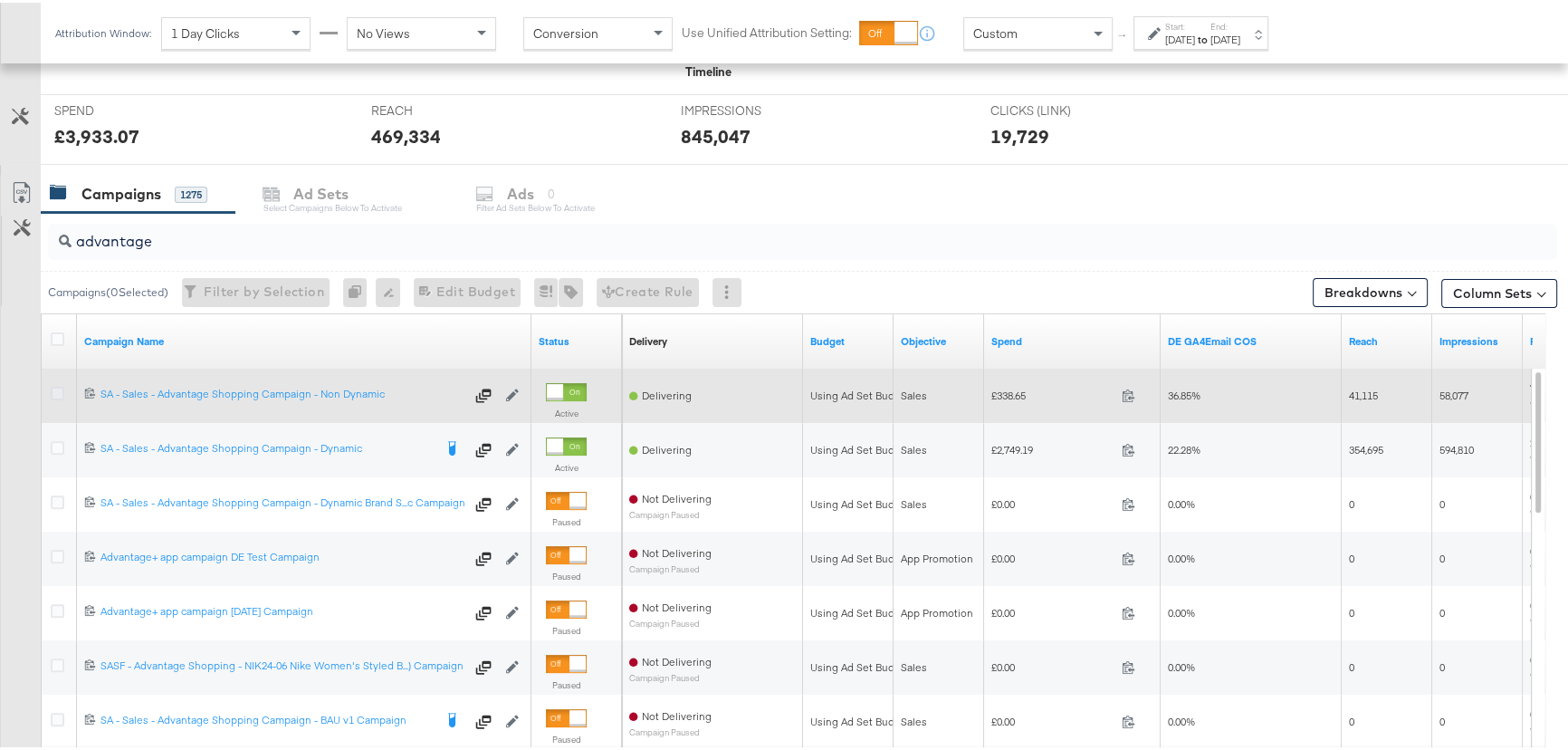 click at bounding box center (57, 390) 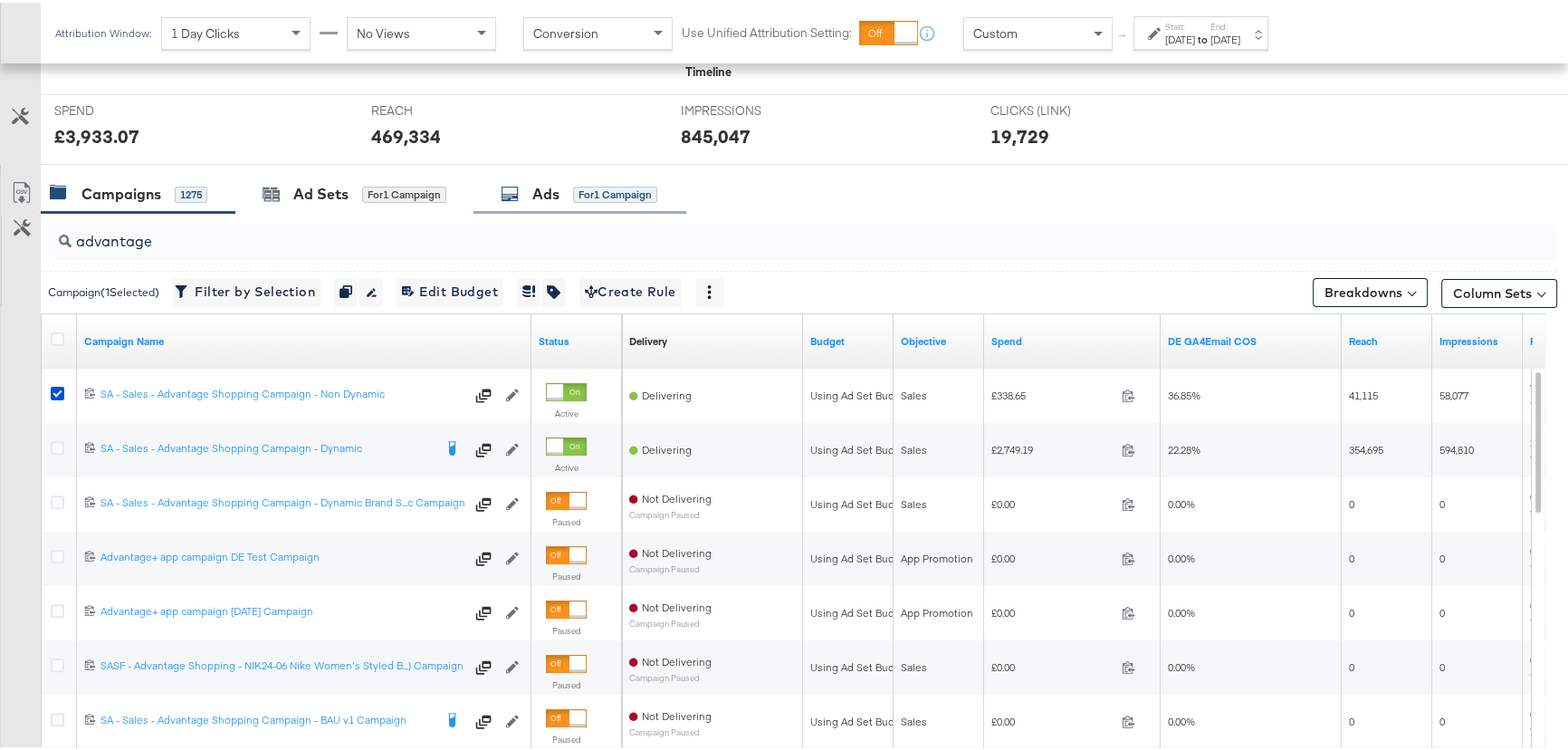 click on "Ads" at bounding box center (546, 191) 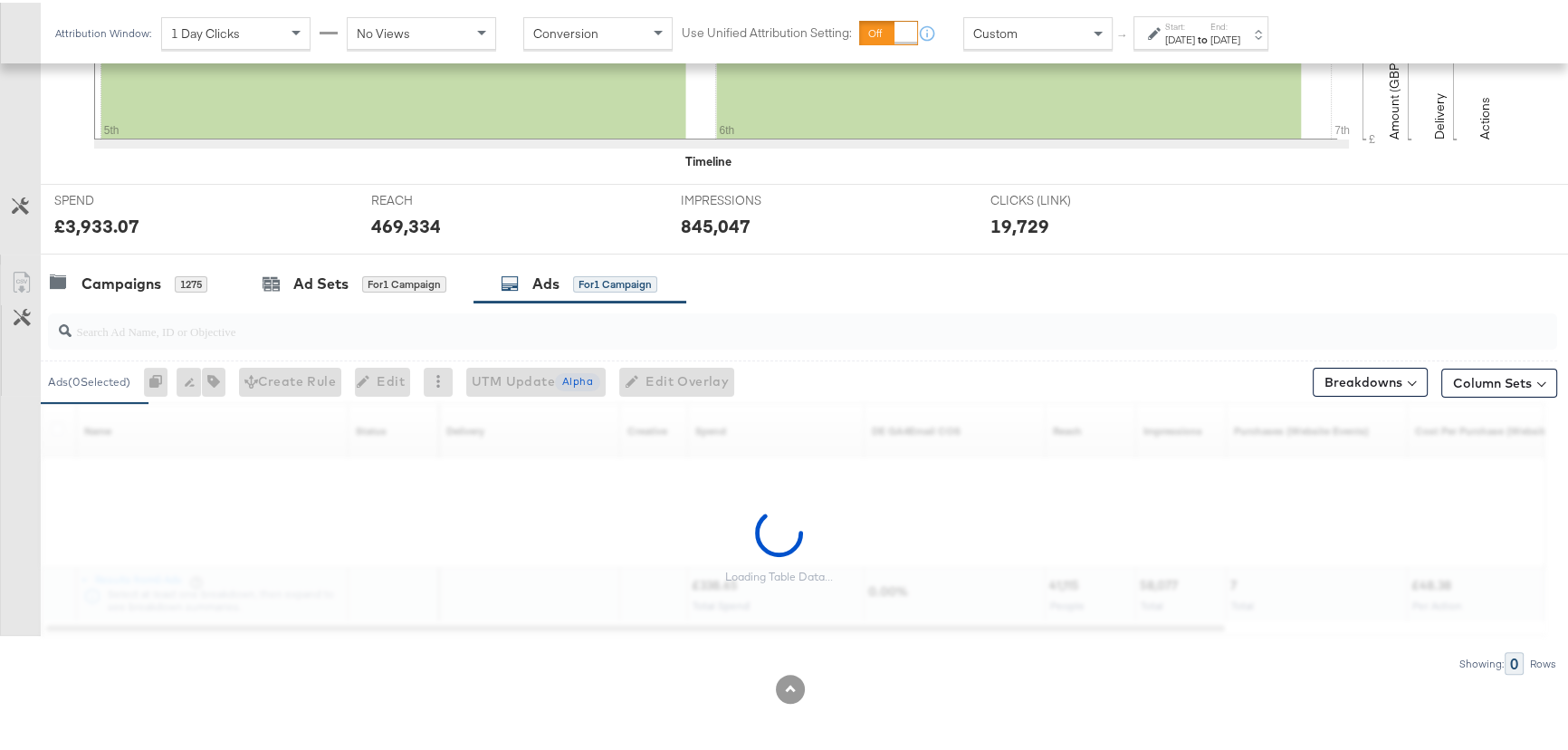 scroll, scrollTop: 659, scrollLeft: 0, axis: vertical 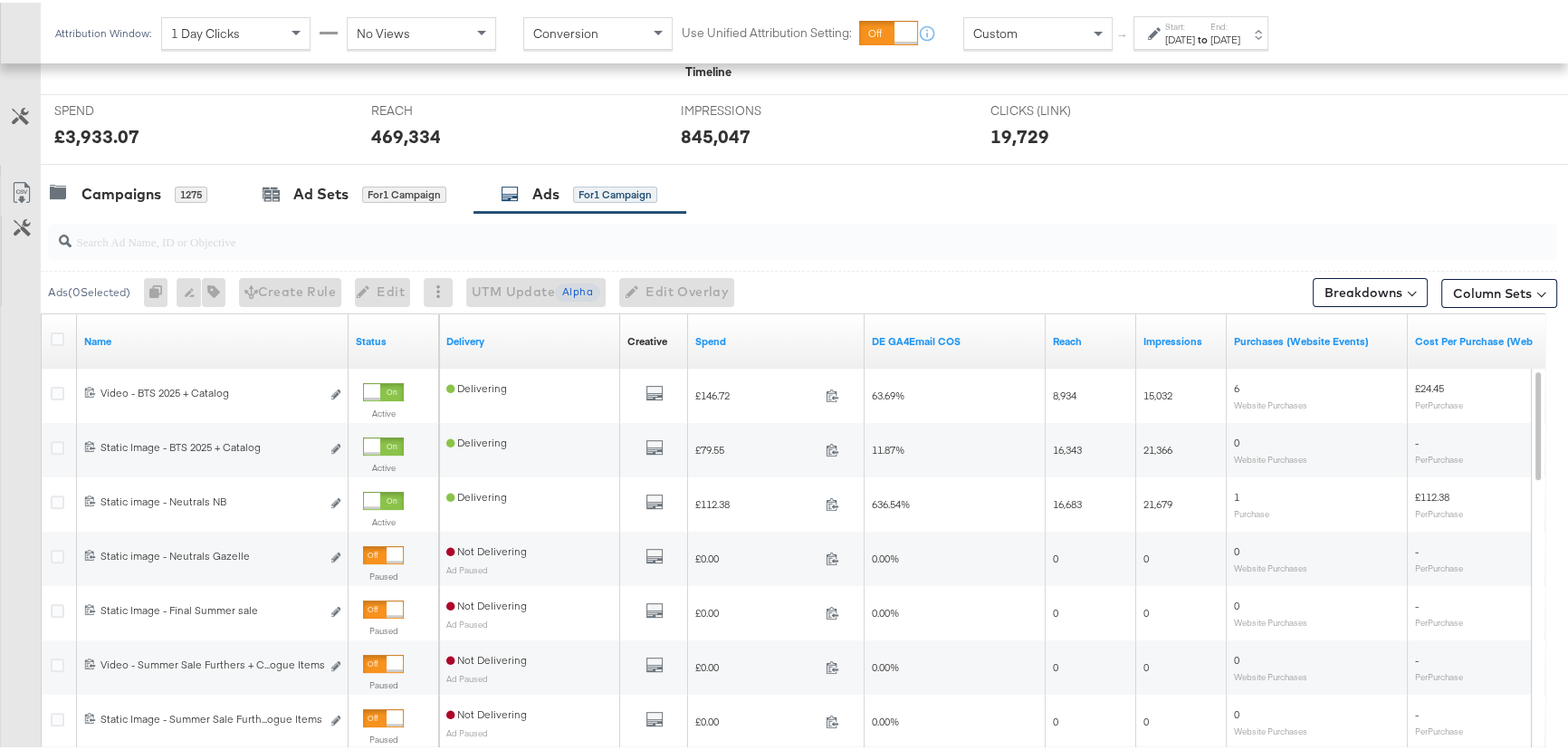 click on "Attribution Window:  1 Day Clicks No Views Conversion Use Unified Attribution Setting: If you set use unified attribution setting, your query's conversion metric attribution and campaign optimization will use the attribution setting of the ad object(s) being queried — a single period of time during which conversions are credited to ads and used to inform campaign optimization. Custom ↑  Start:  [DATE]    to     End:  [DATE]" at bounding box center [665, 30] 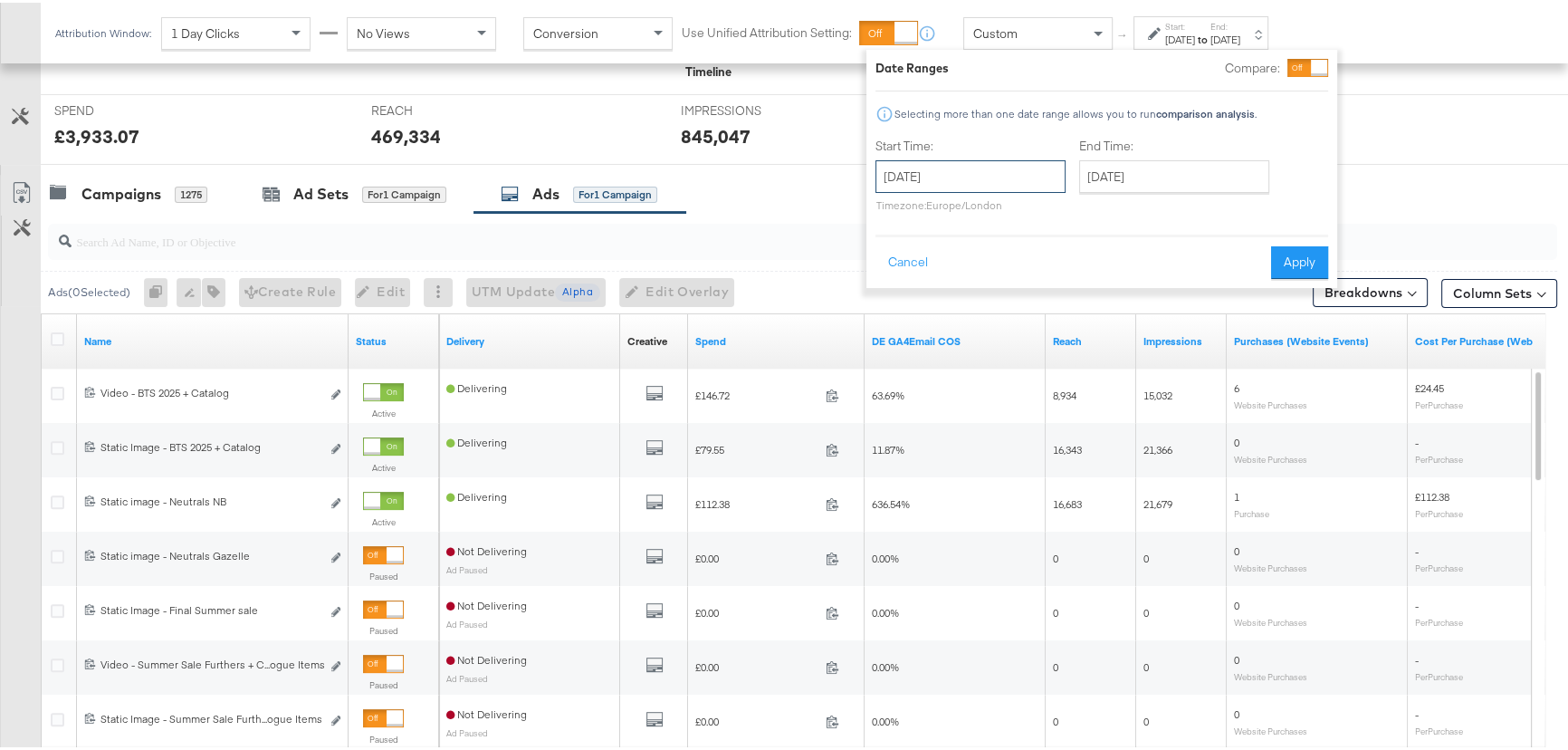 click on "[DATE]" at bounding box center [970, 174] 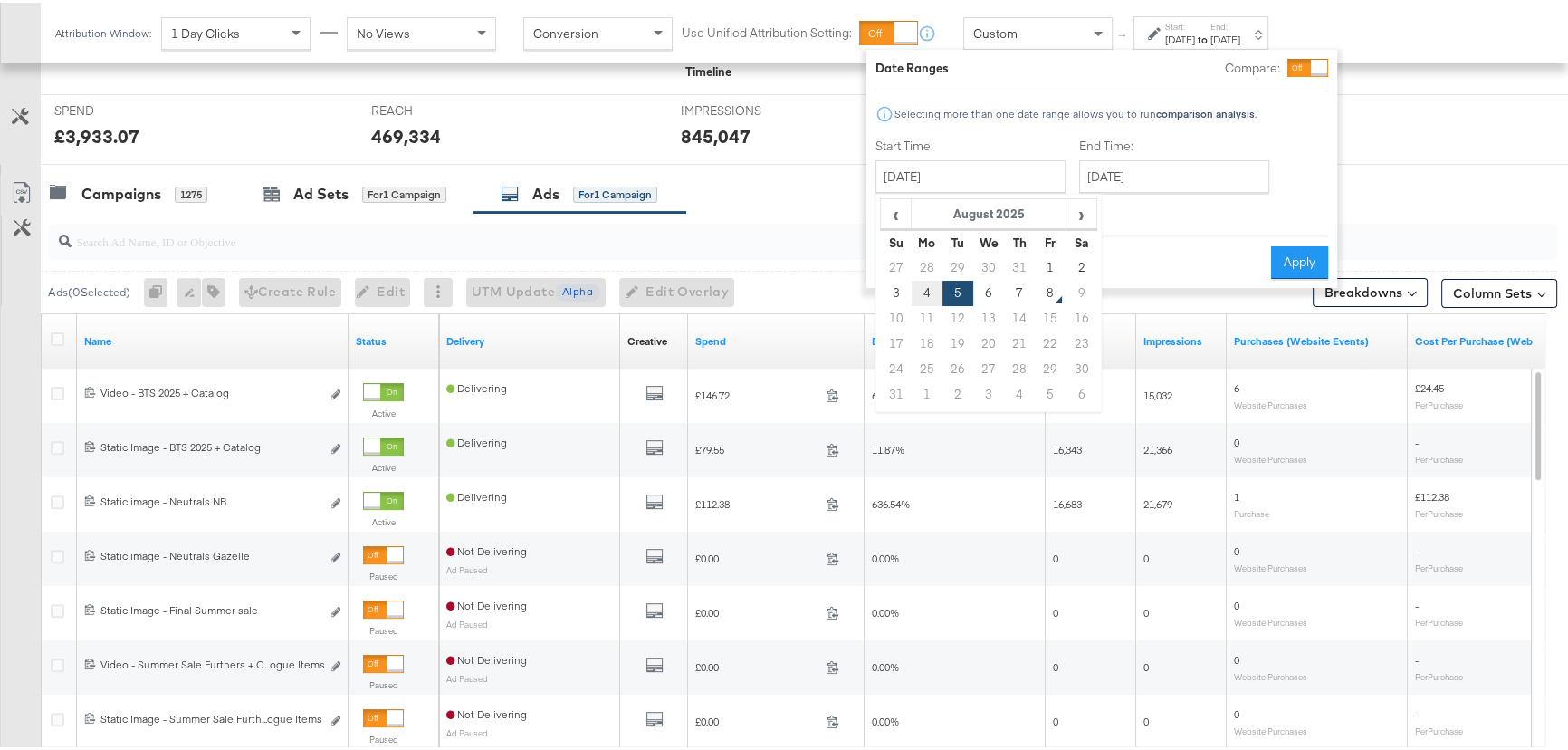 click on "4" at bounding box center [927, 291] 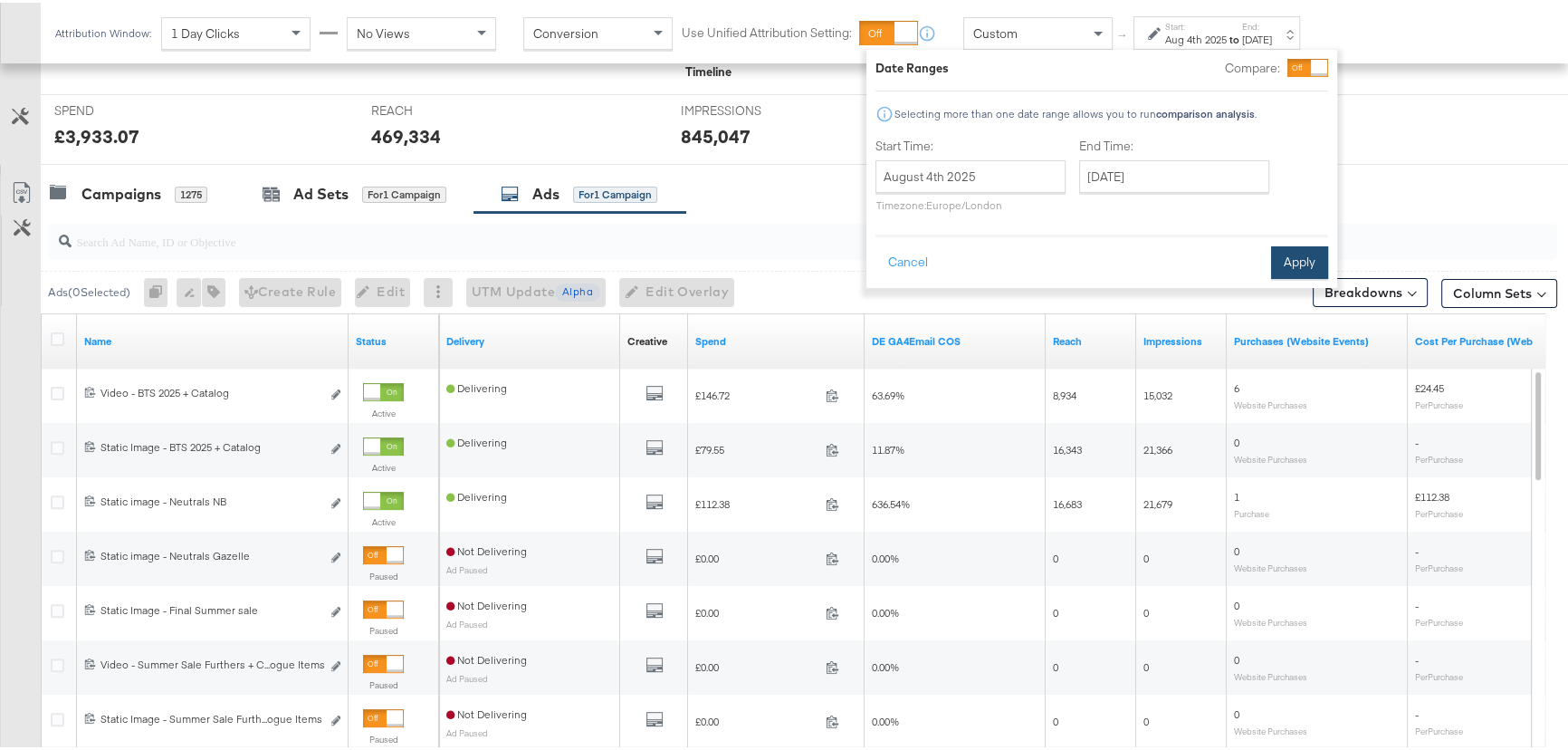 click on "Apply" at bounding box center (1299, 260) 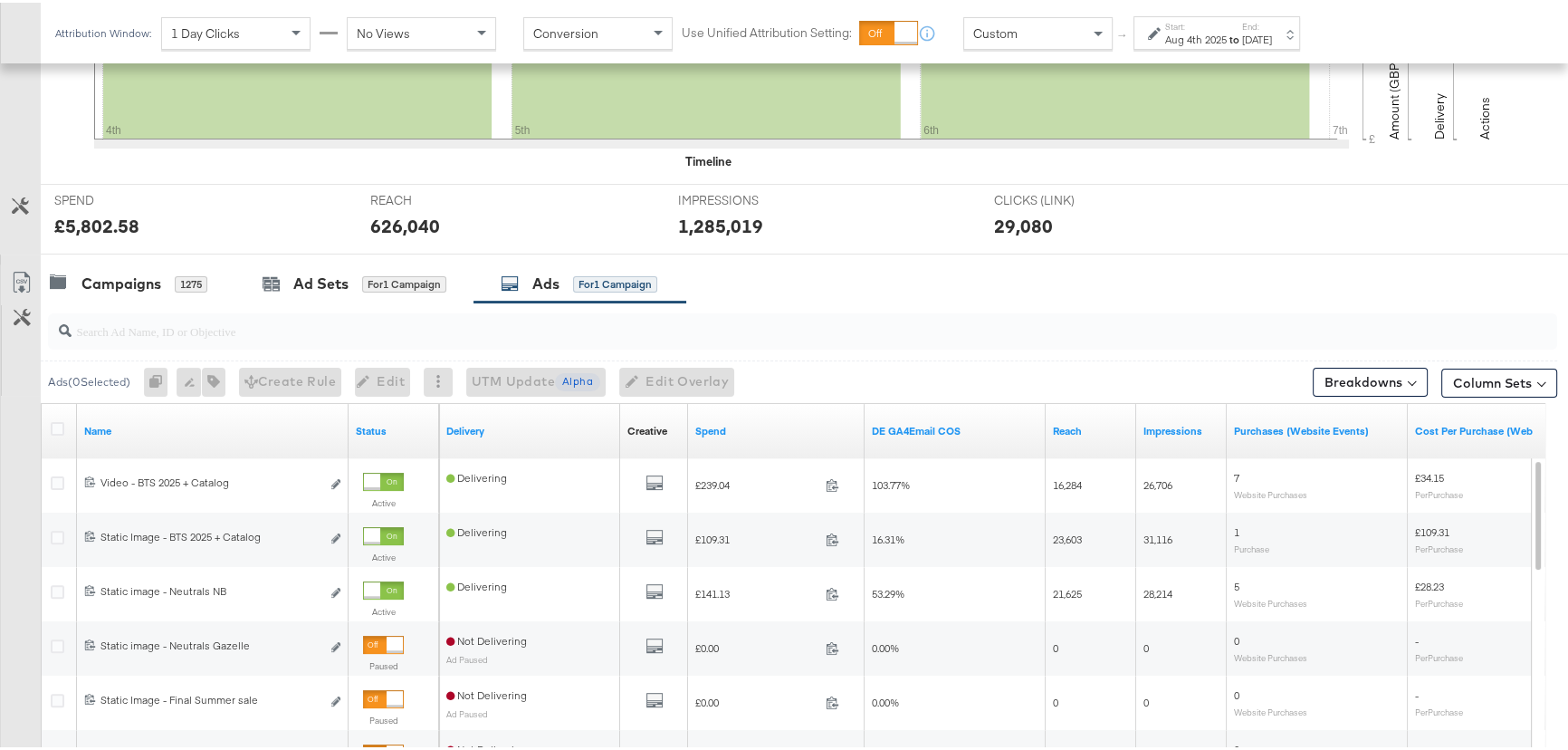 scroll, scrollTop: 659, scrollLeft: 0, axis: vertical 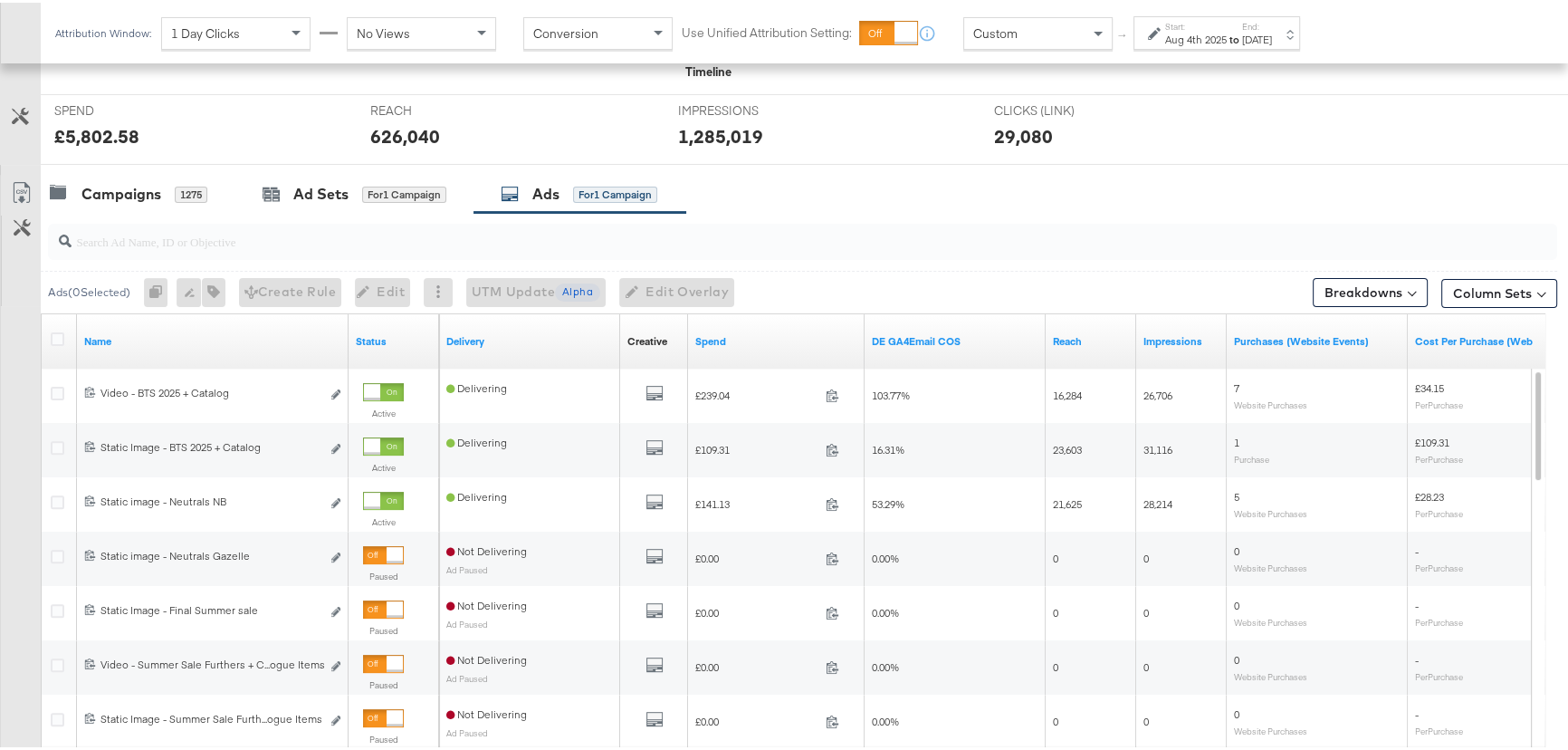 click on "to" at bounding box center (1234, 36) 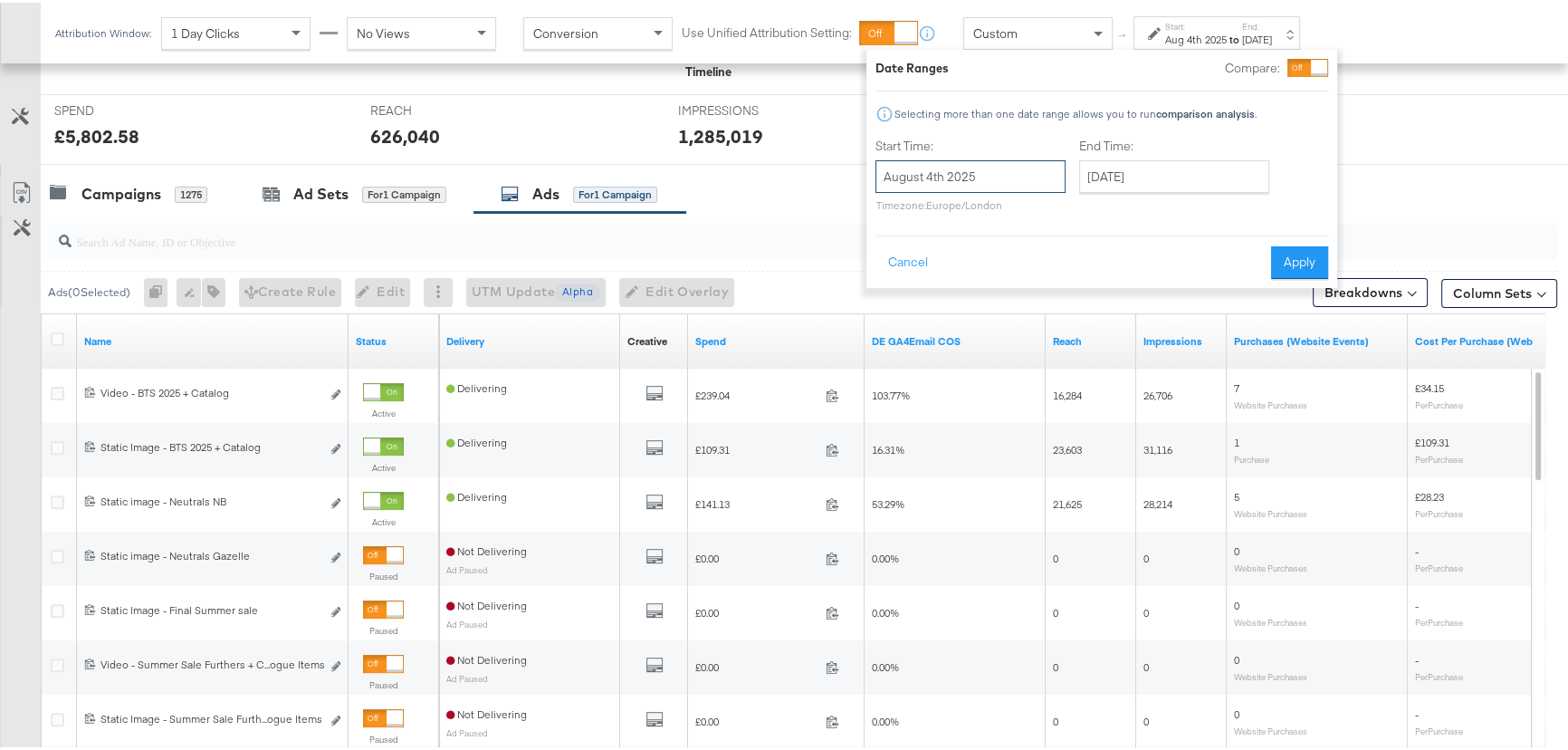 click on "August 4th 2025" at bounding box center [970, 174] 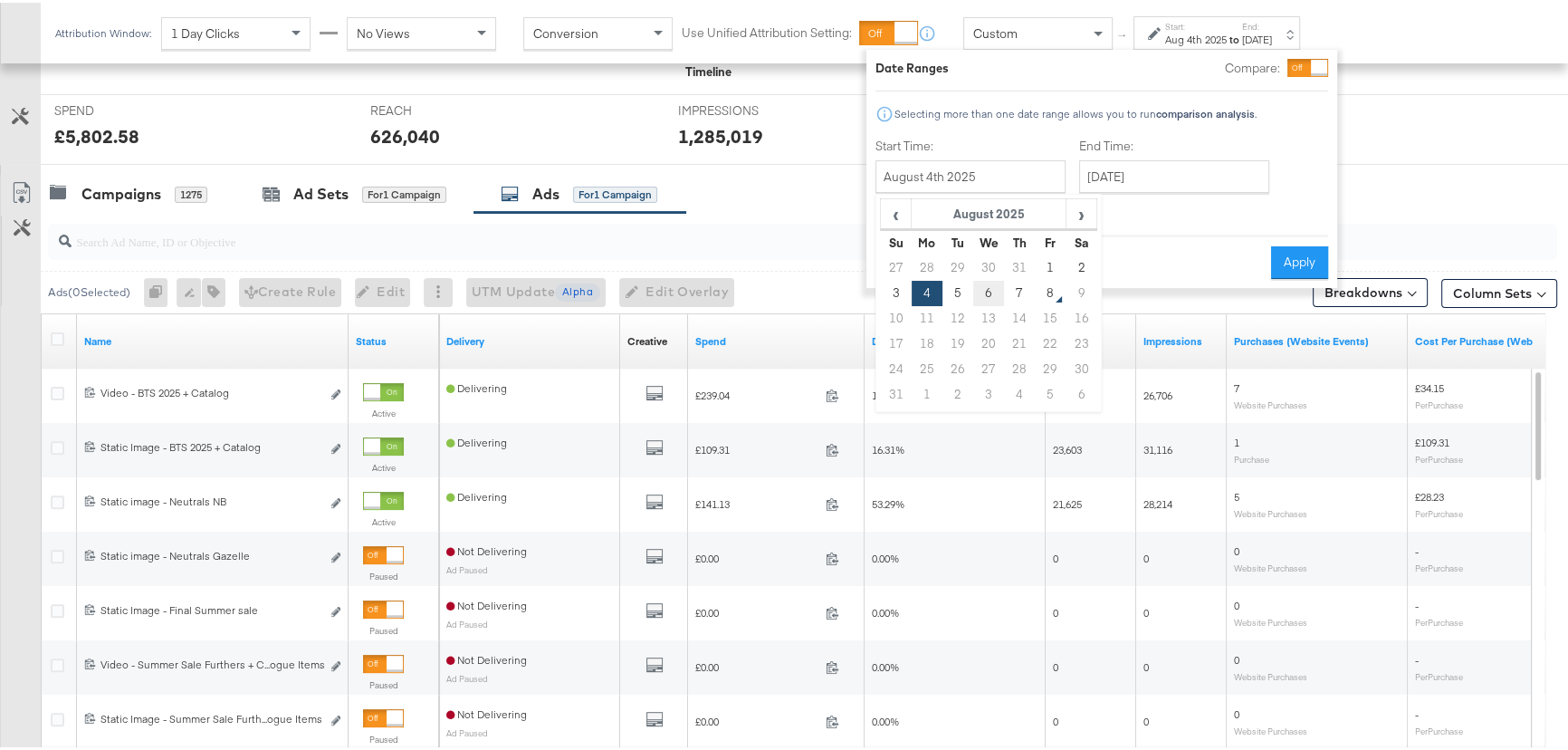 click on "6" at bounding box center [989, 291] 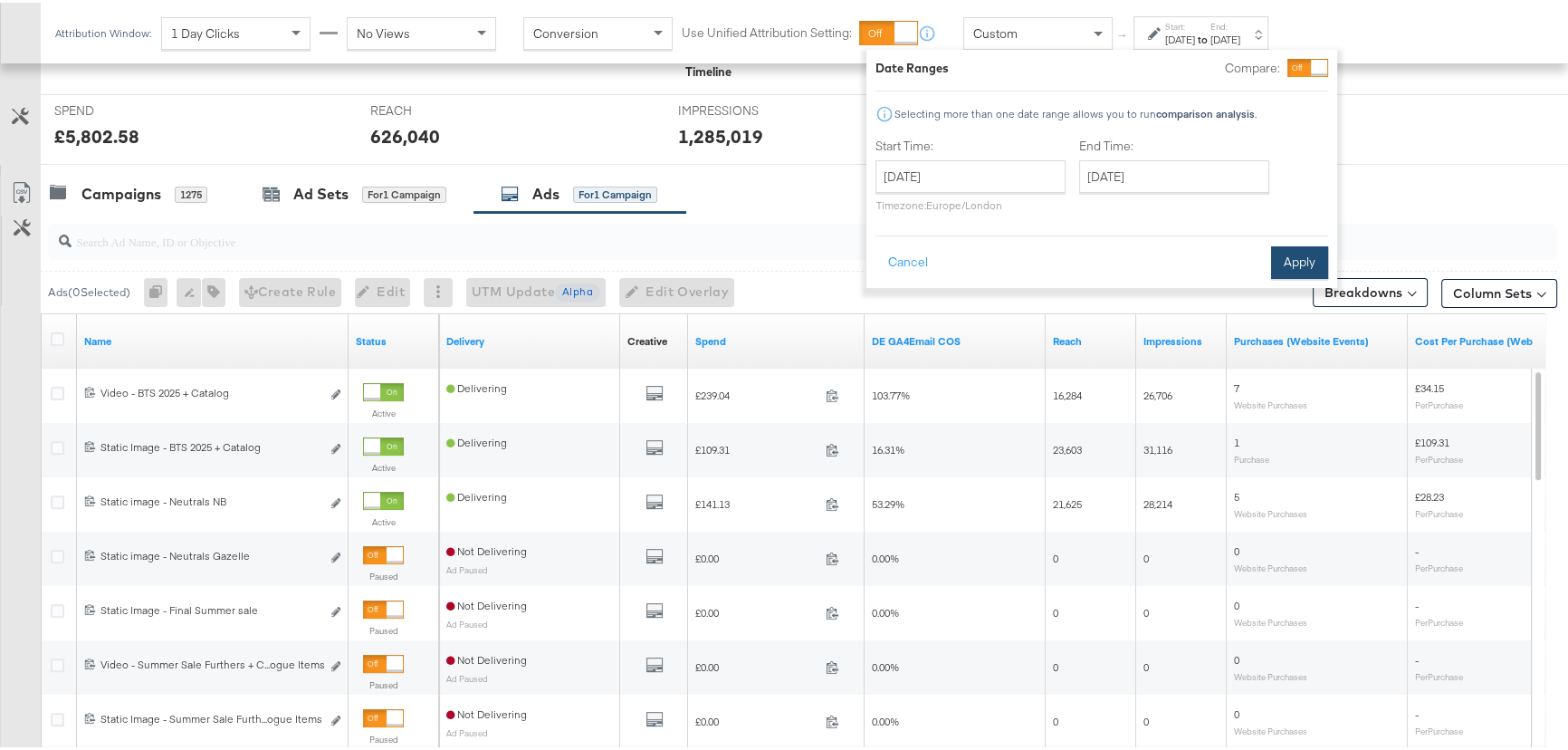 click on "Apply" at bounding box center [1299, 260] 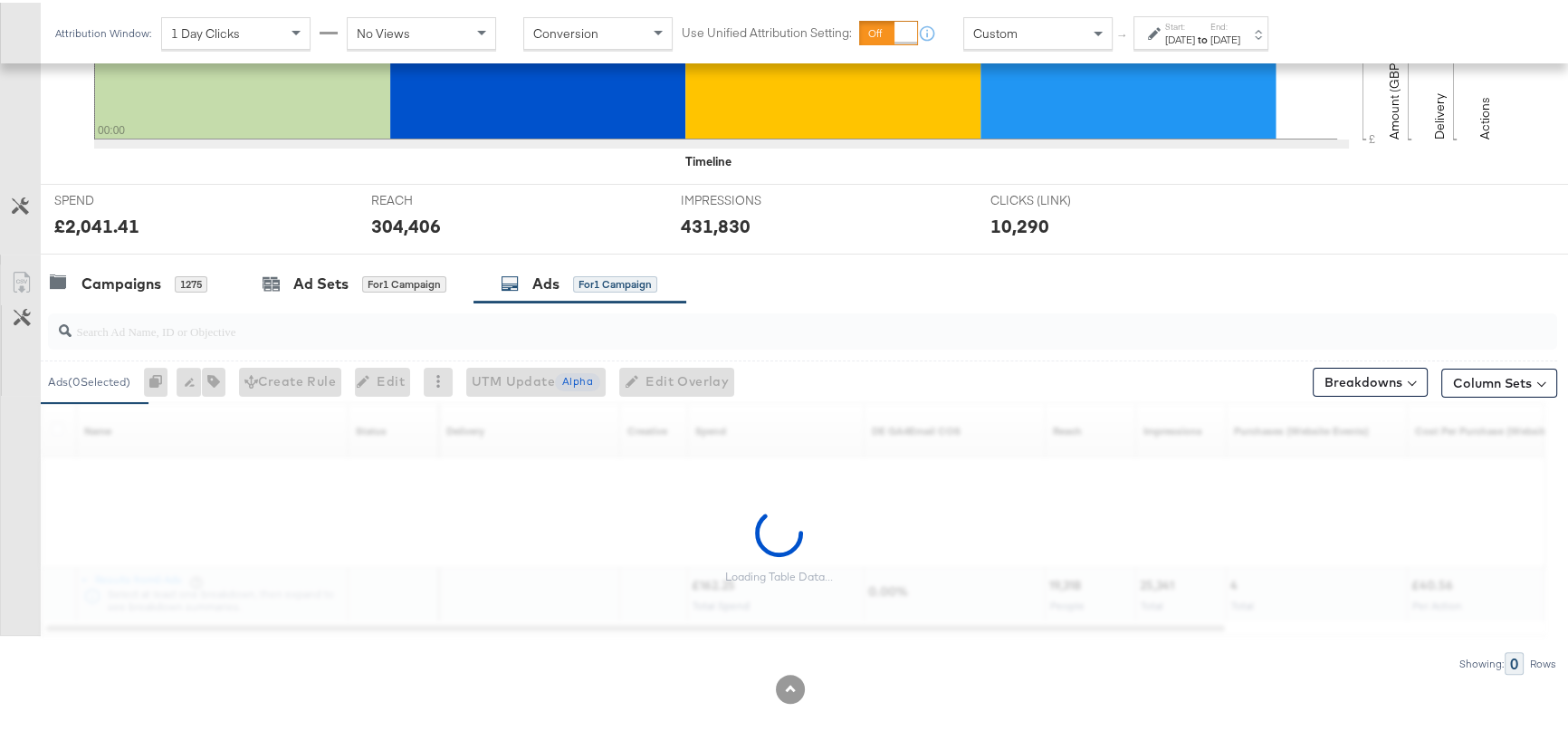 scroll, scrollTop: 659, scrollLeft: 0, axis: vertical 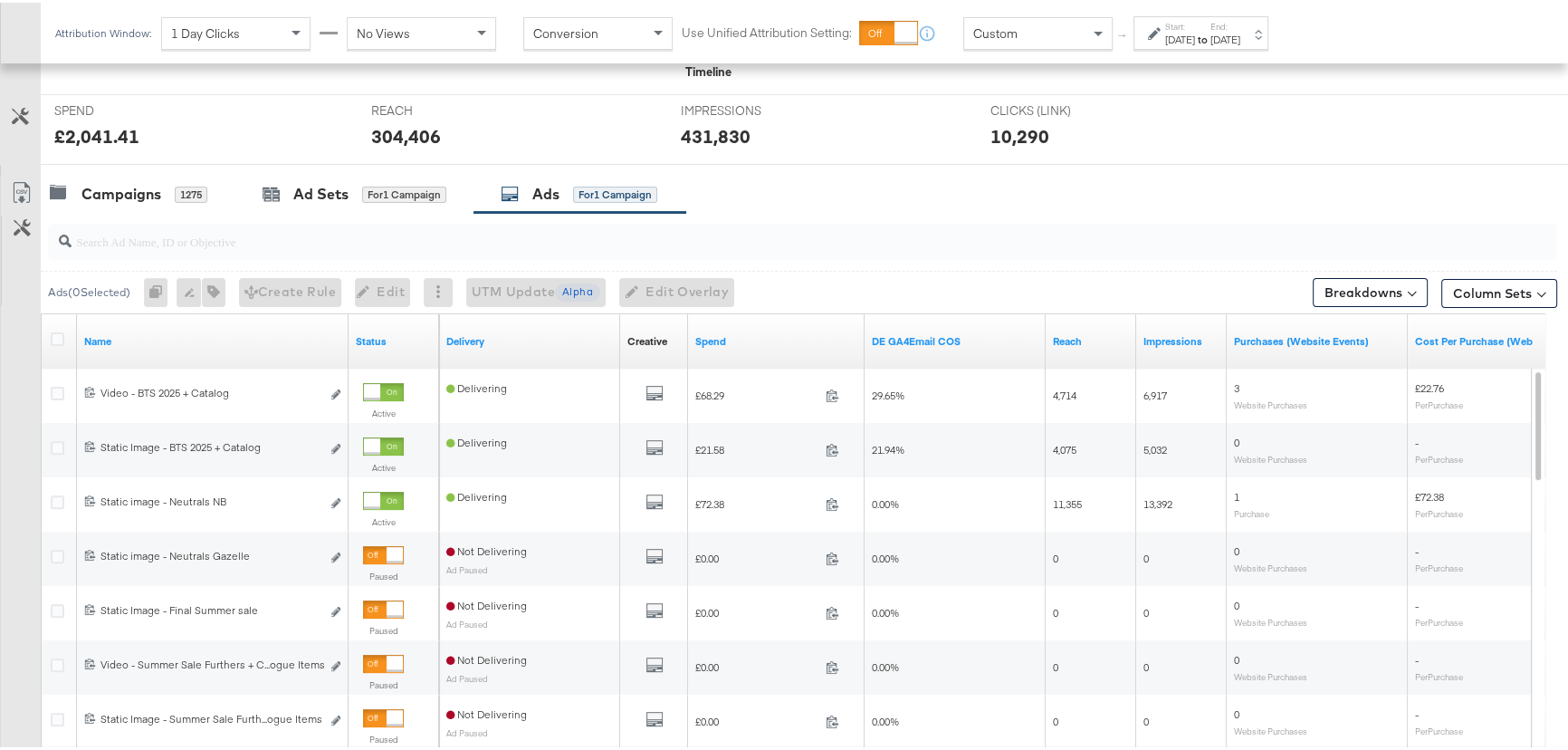 click on "to" at bounding box center [1202, 37] 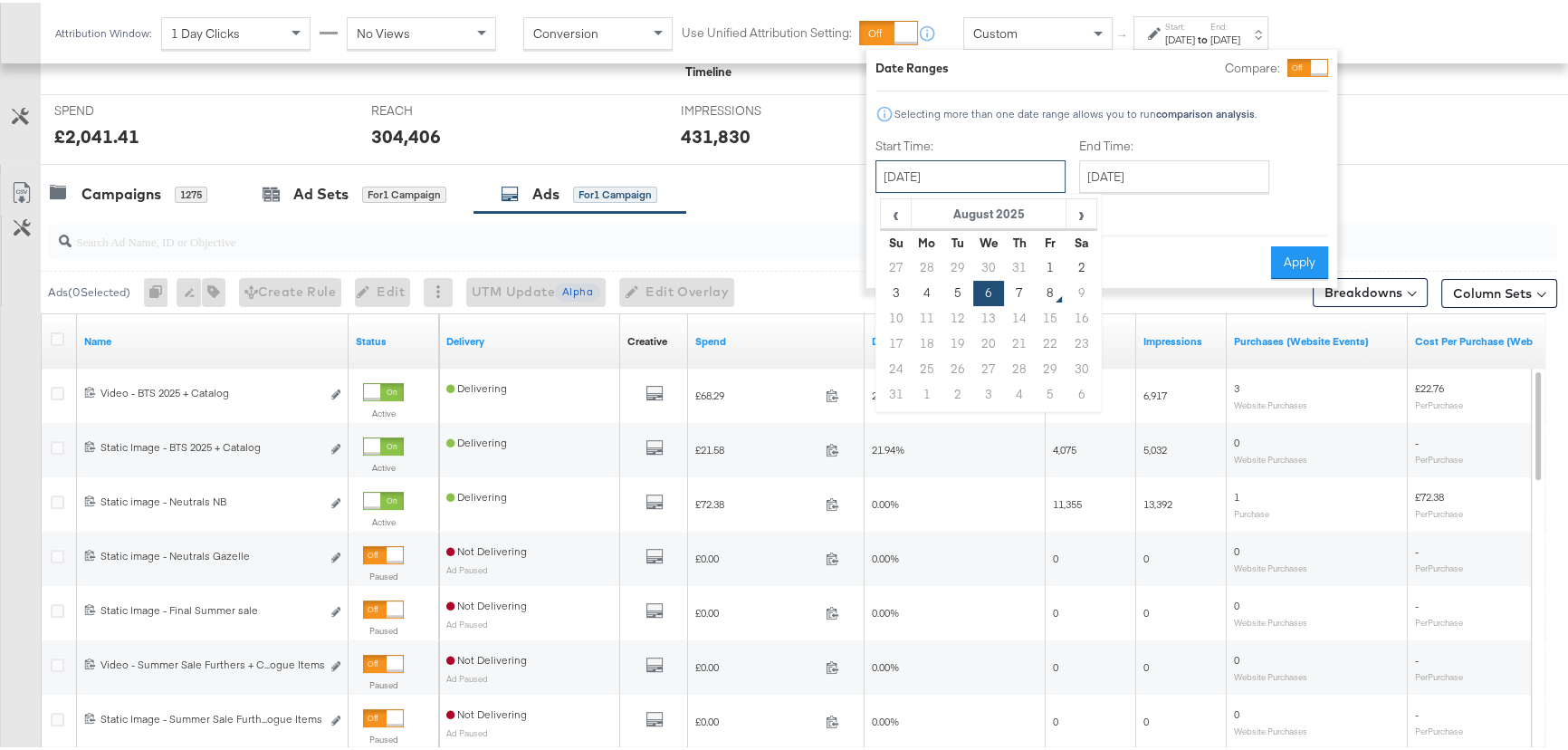 click on "[DATE]" at bounding box center (970, 174) 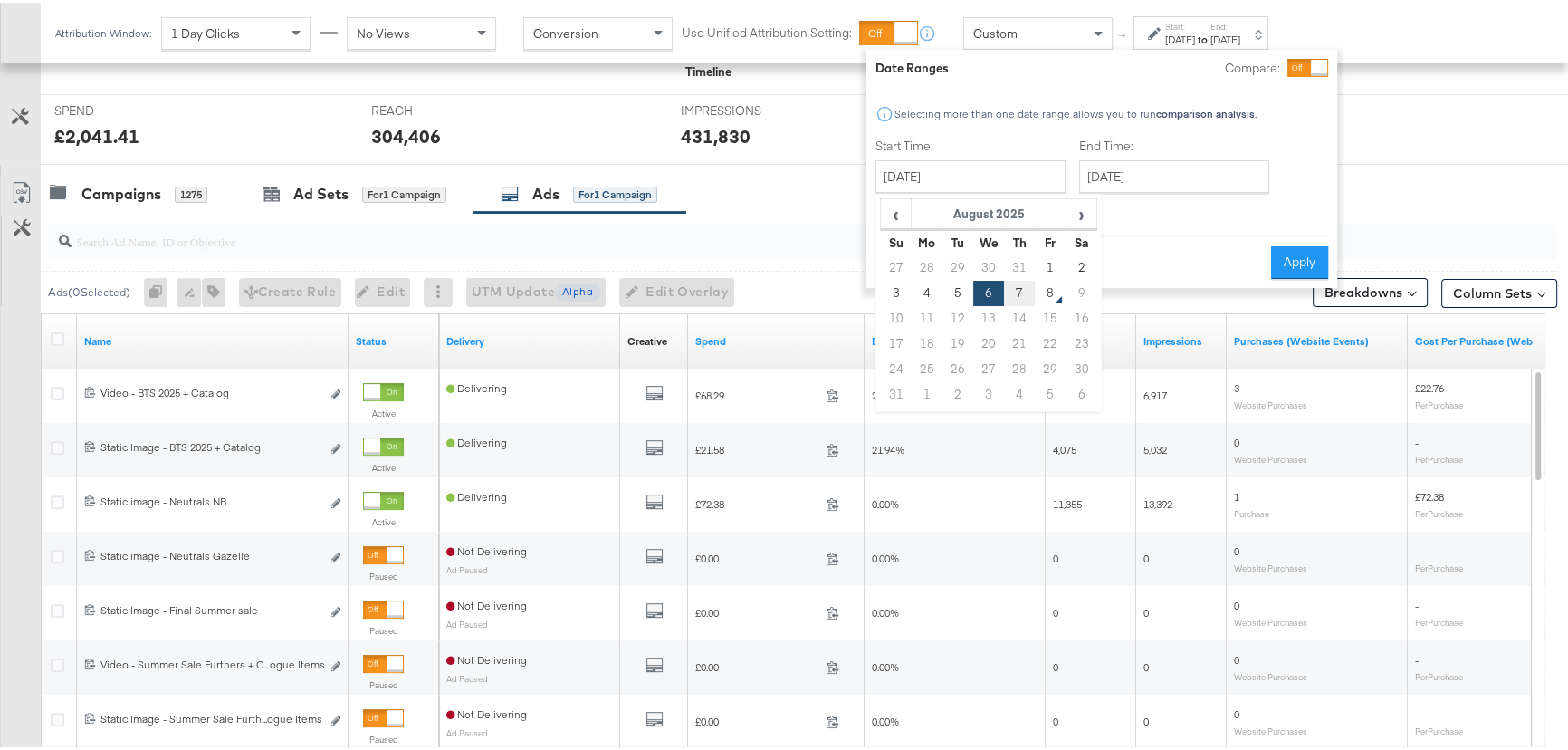 click on "7" at bounding box center (1019, 291) 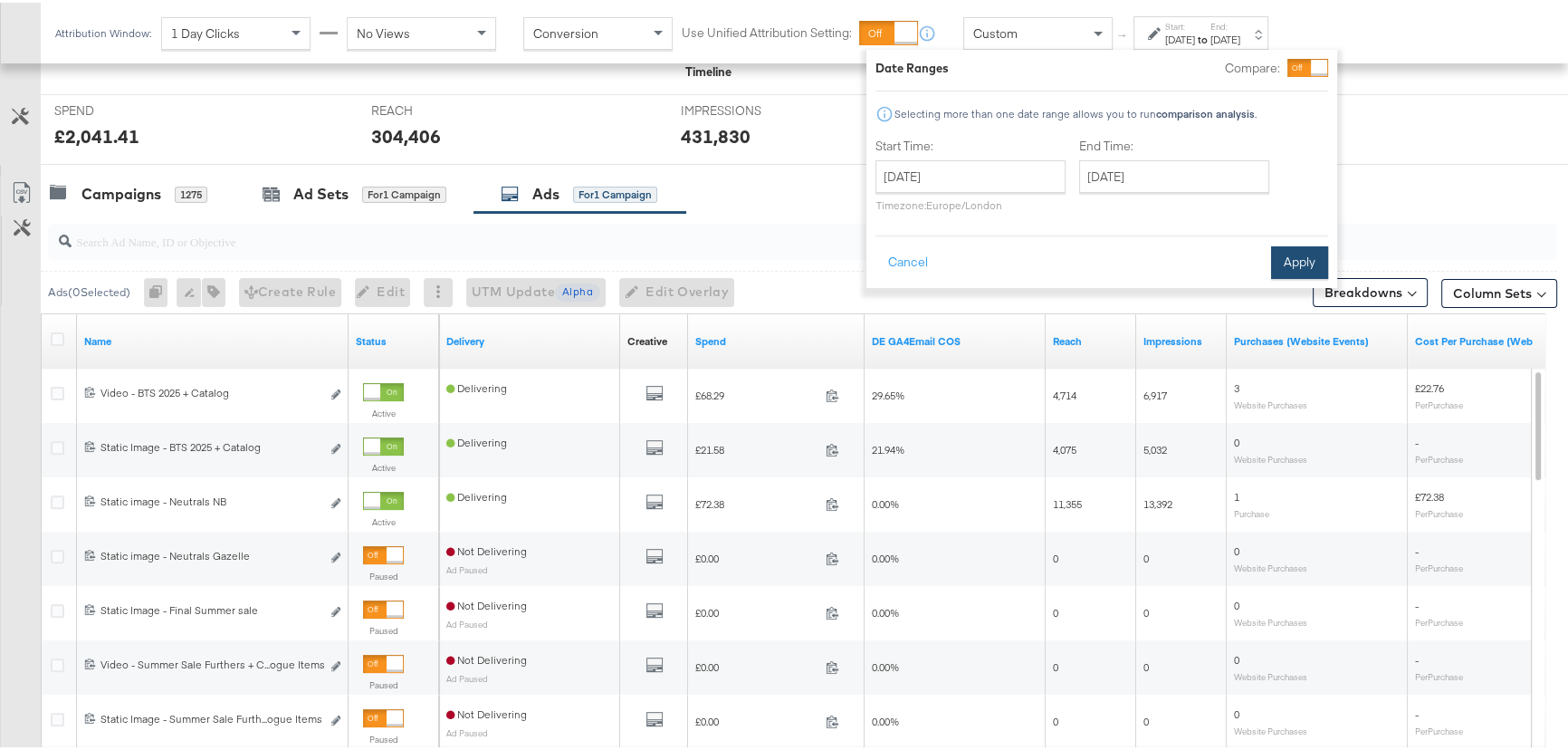 click on "Apply" at bounding box center [1299, 260] 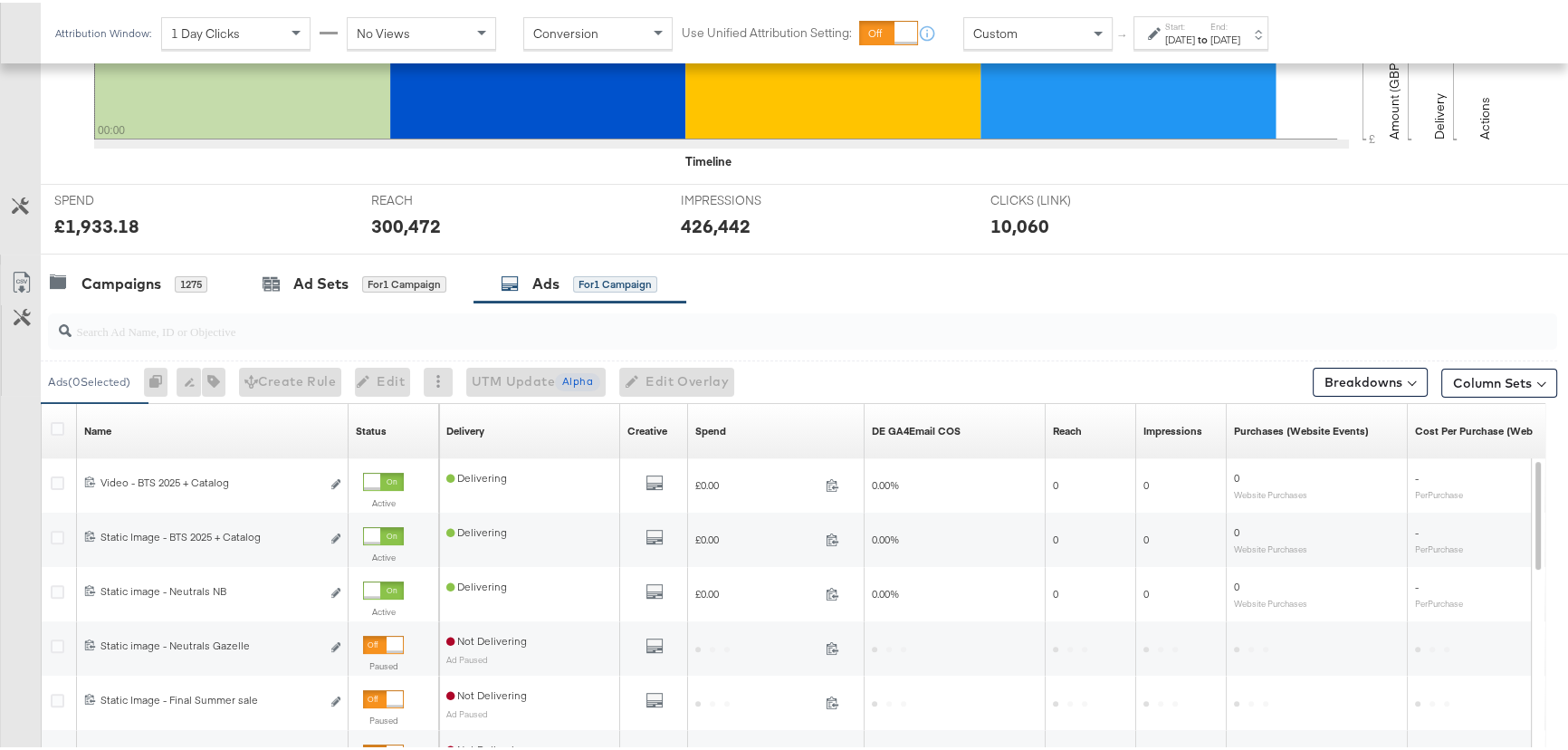 scroll, scrollTop: 659, scrollLeft: 0, axis: vertical 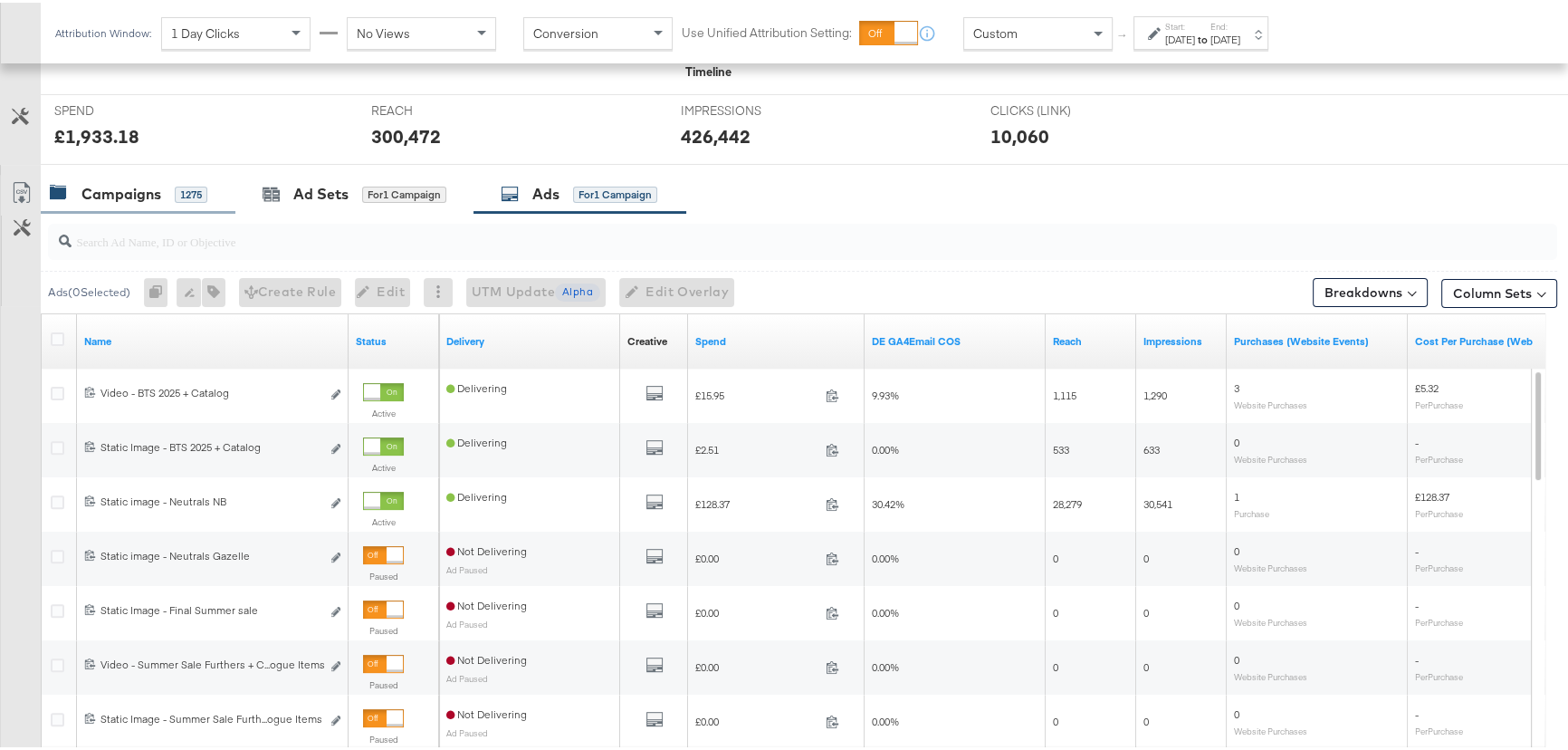 click on "Campaigns" at bounding box center (121, 191) 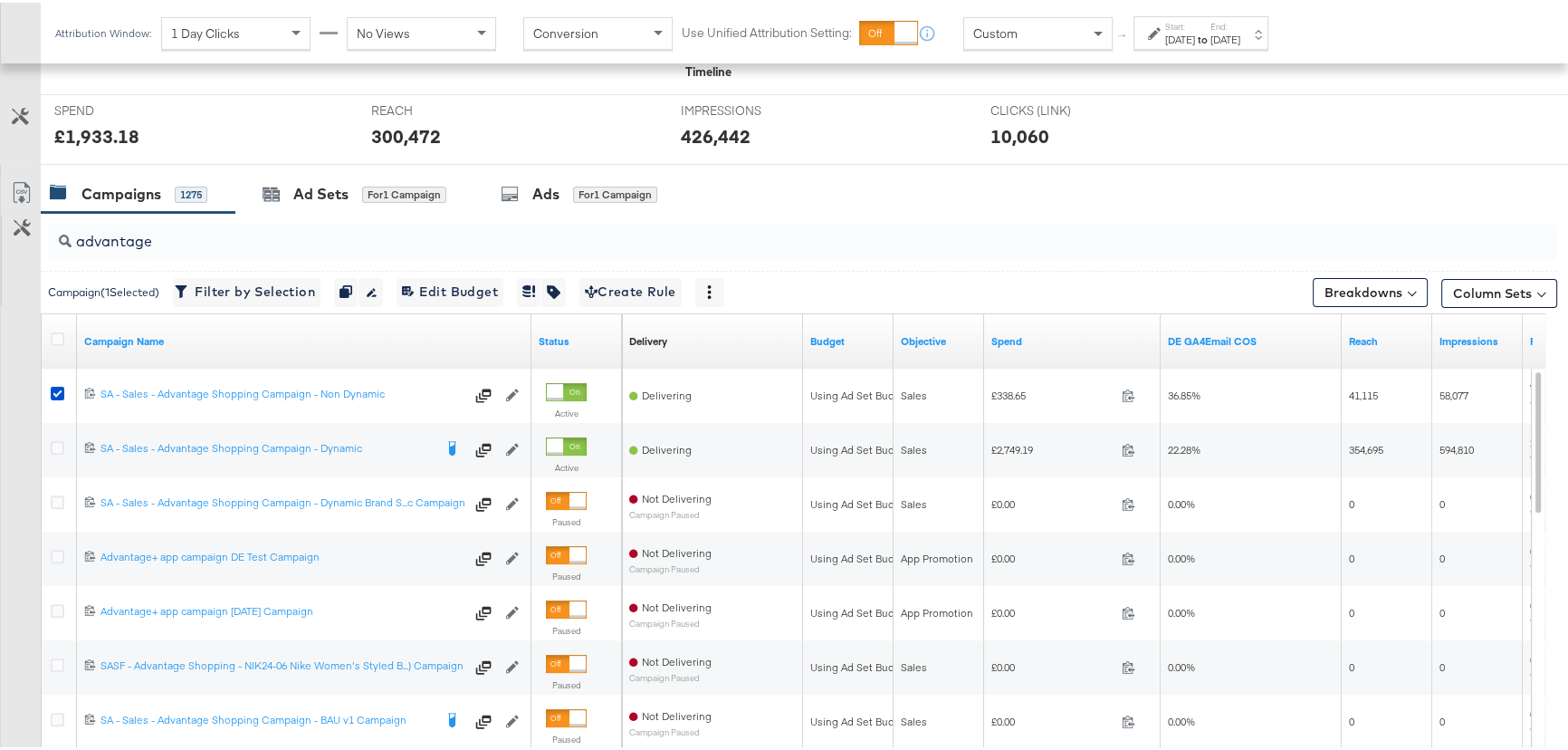 click on "advantage" at bounding box center [746, 231] 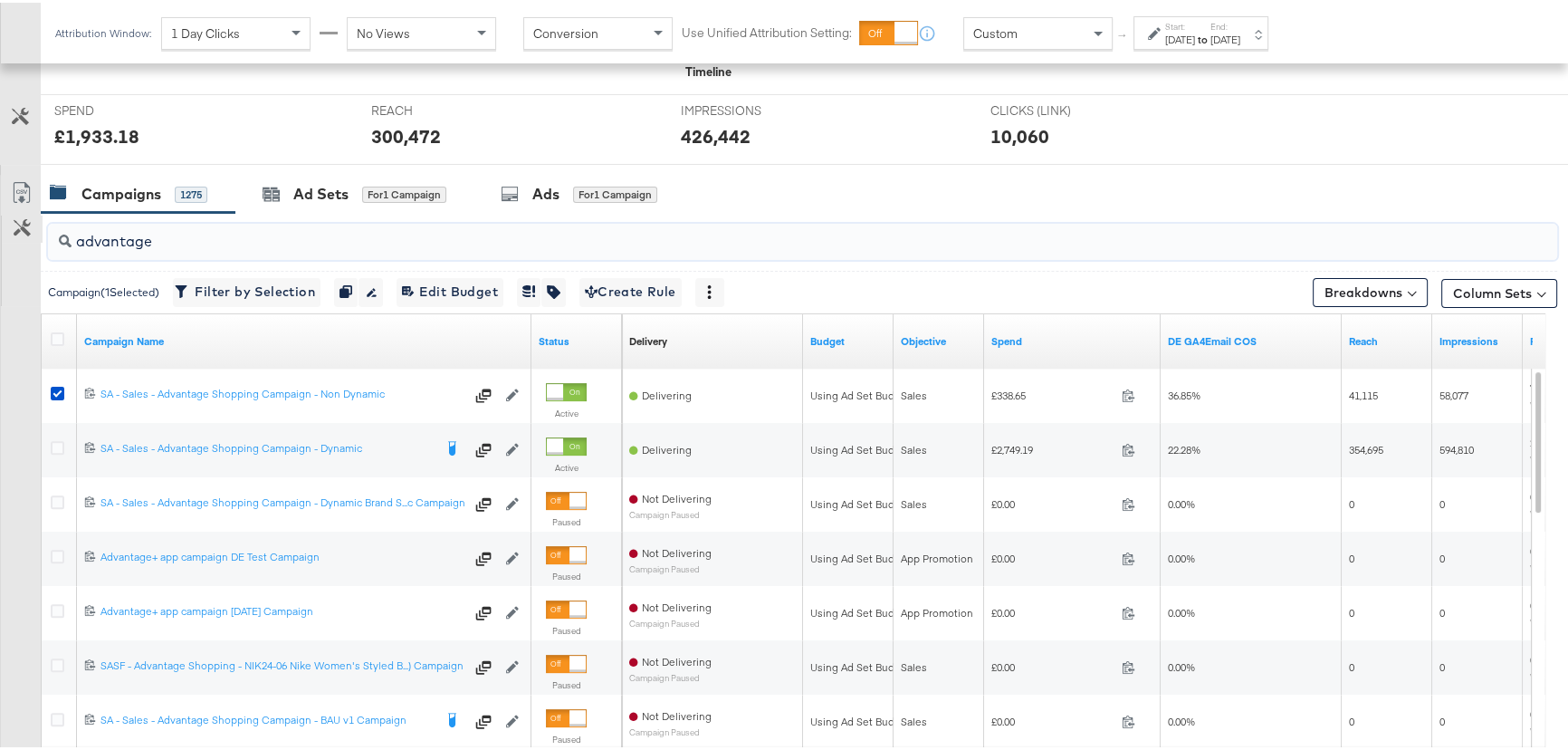 drag, startPoint x: 173, startPoint y: 234, endPoint x: 7, endPoint y: 236, distance: 166.01205 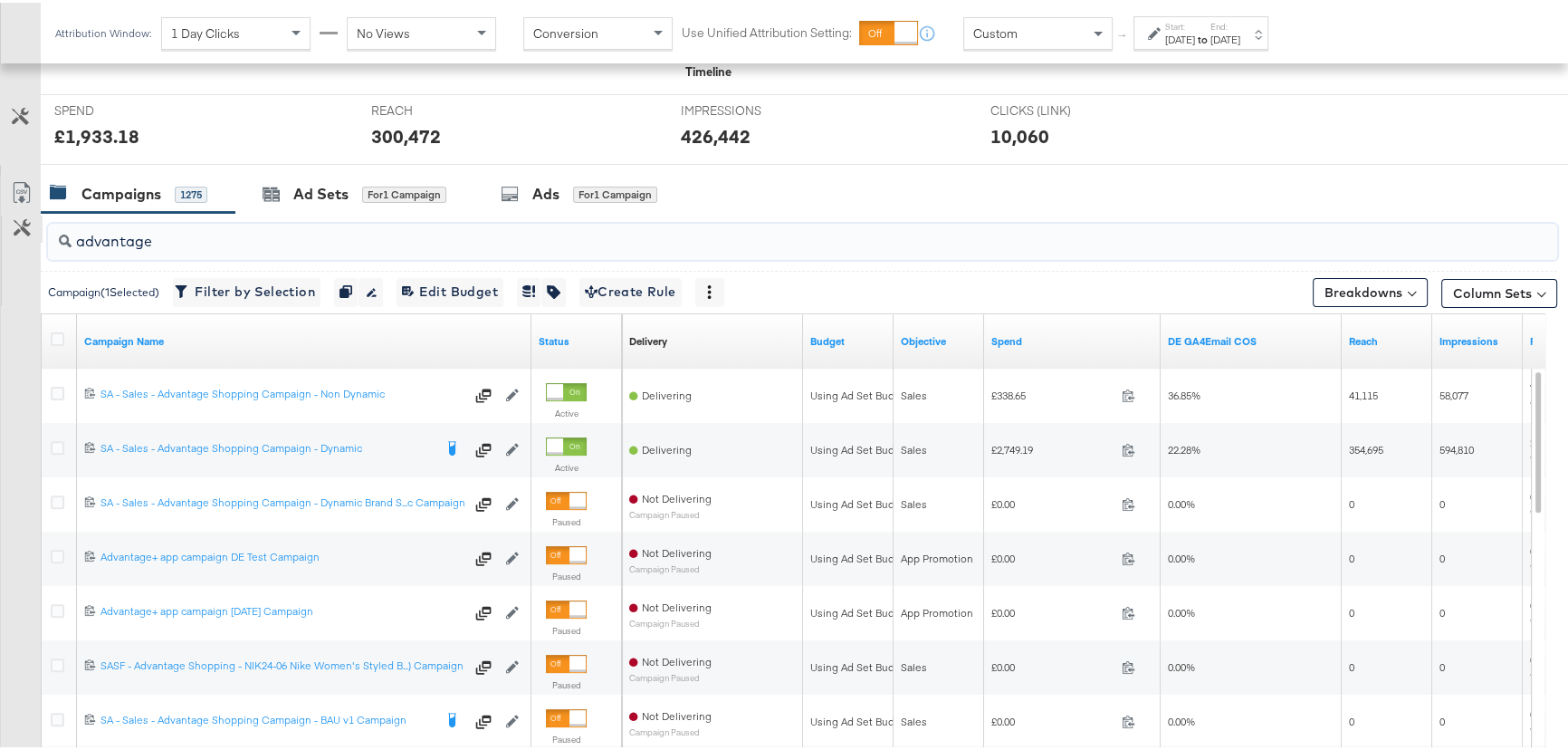 type on "(" 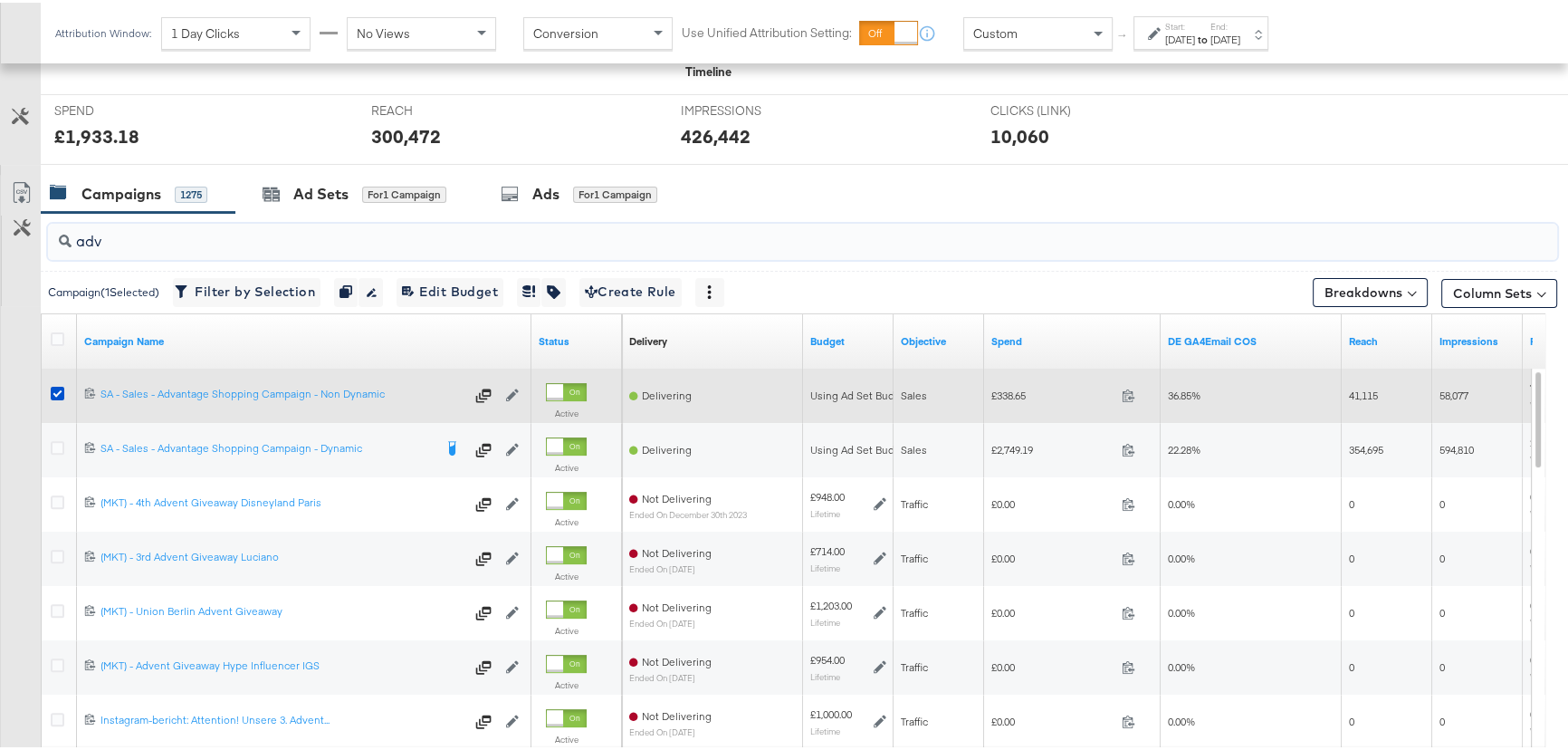 click at bounding box center [57, 390] 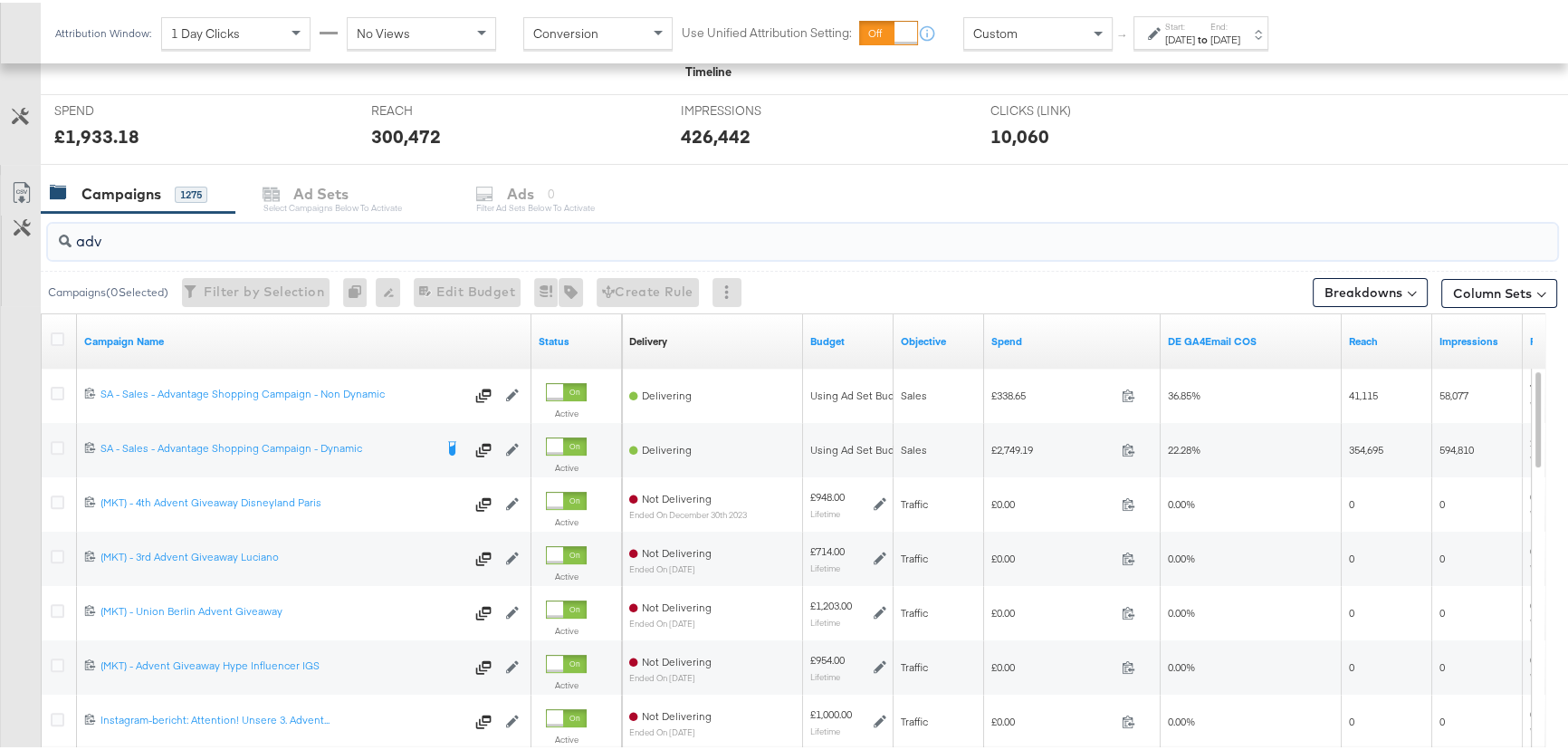 drag, startPoint x: 106, startPoint y: 245, endPoint x: 47, endPoint y: 242, distance: 59.07622 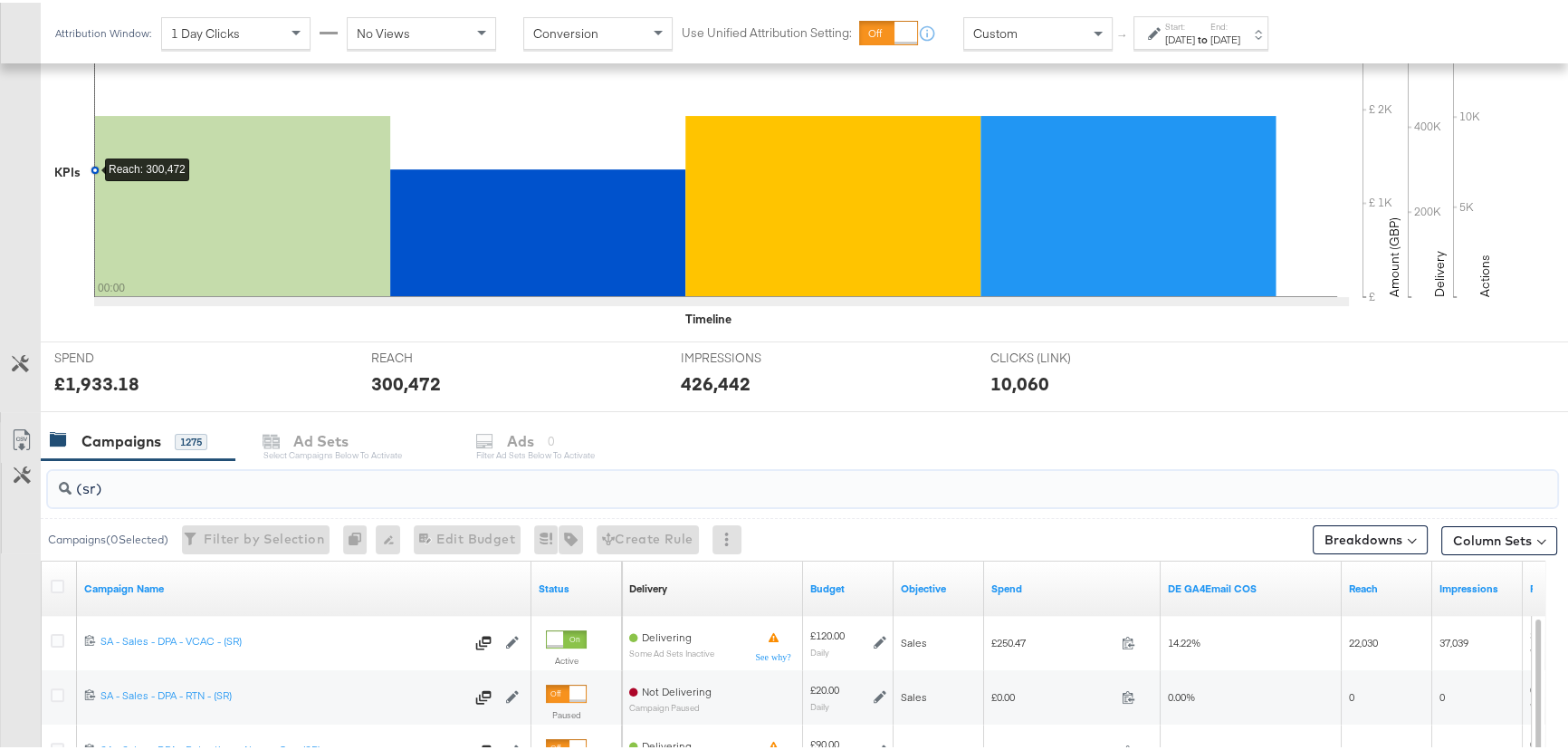 scroll, scrollTop: 576, scrollLeft: 0, axis: vertical 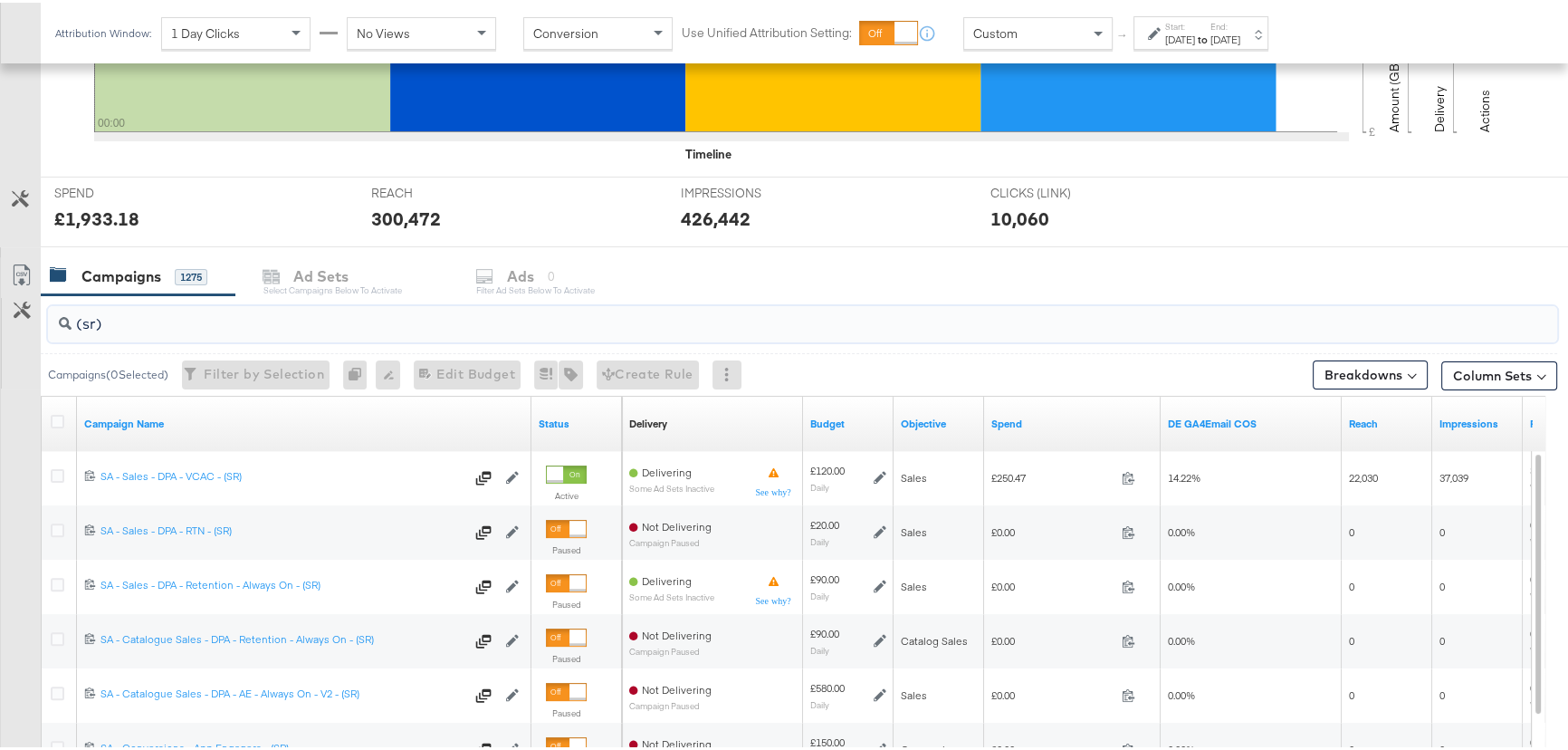 type on "(sr)" 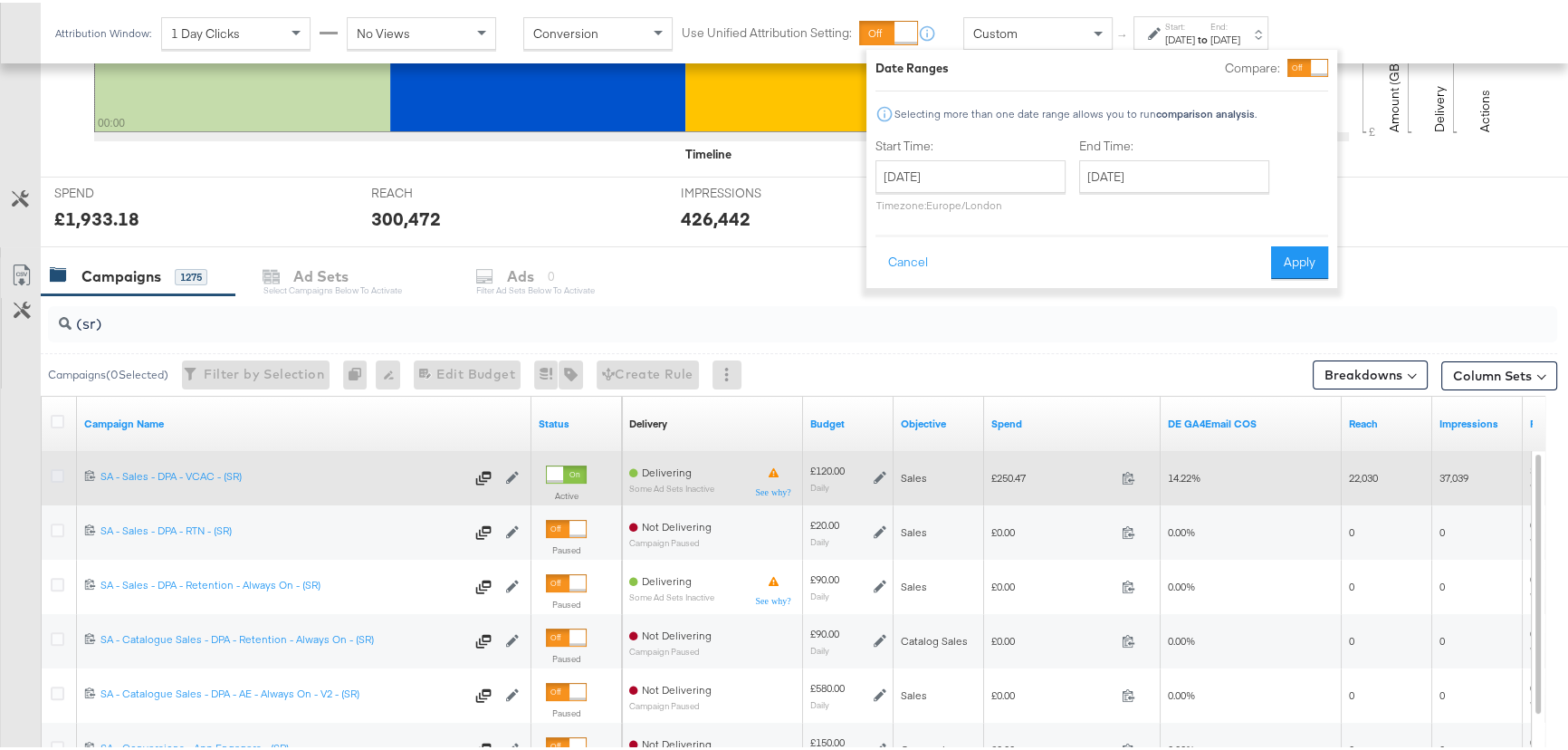 click at bounding box center [57, 473] 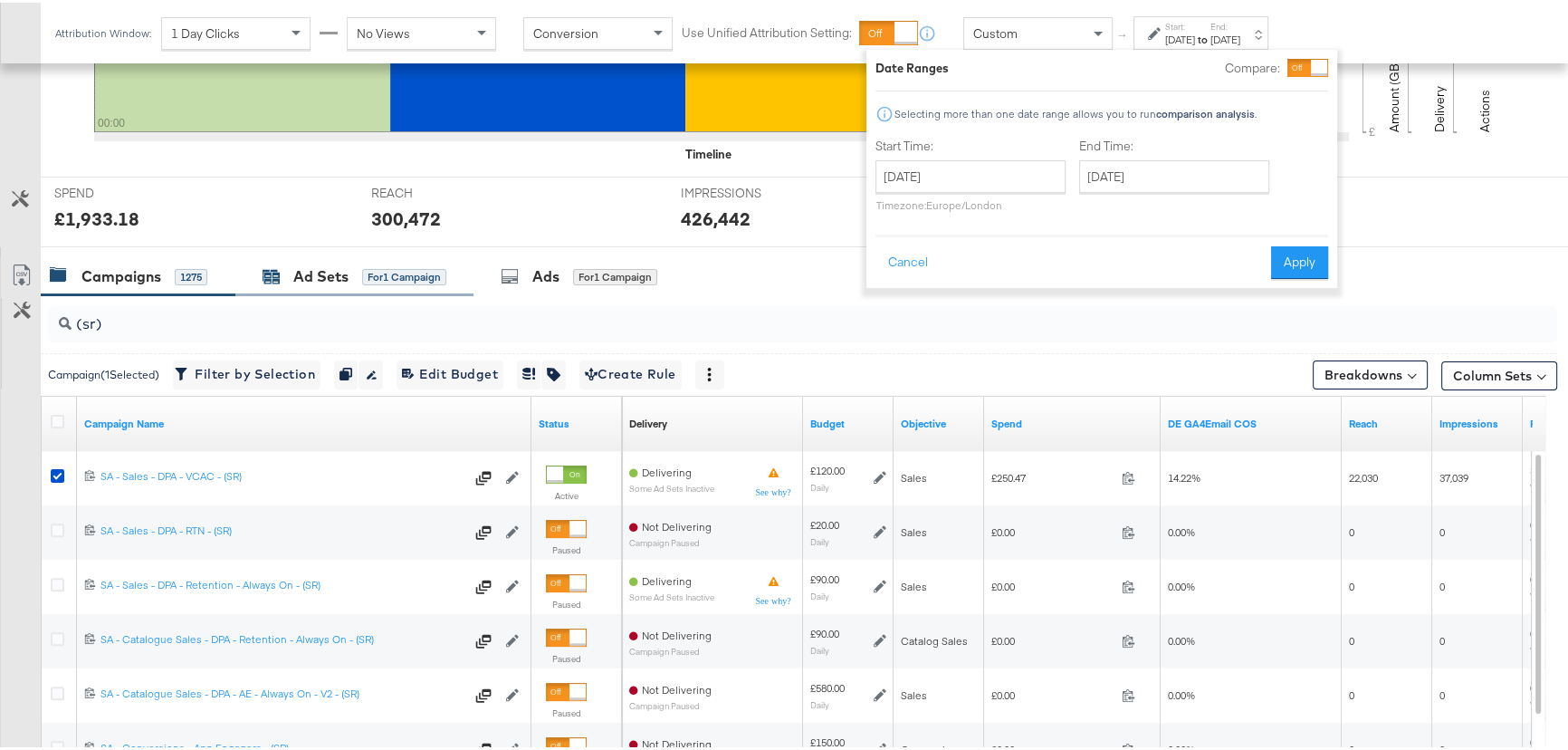 click on "Ad Sets" at bounding box center [320, 274] 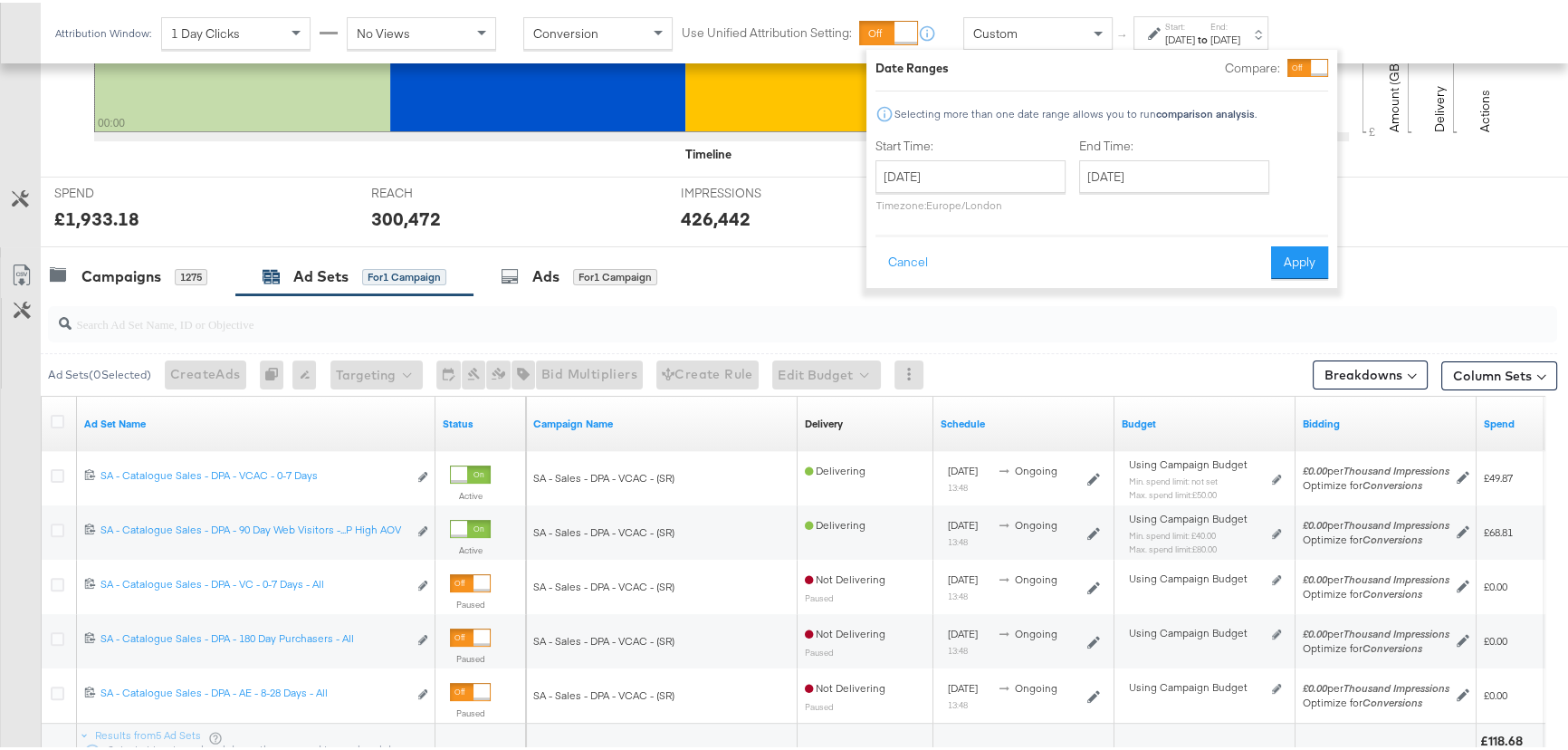 scroll, scrollTop: 659, scrollLeft: 0, axis: vertical 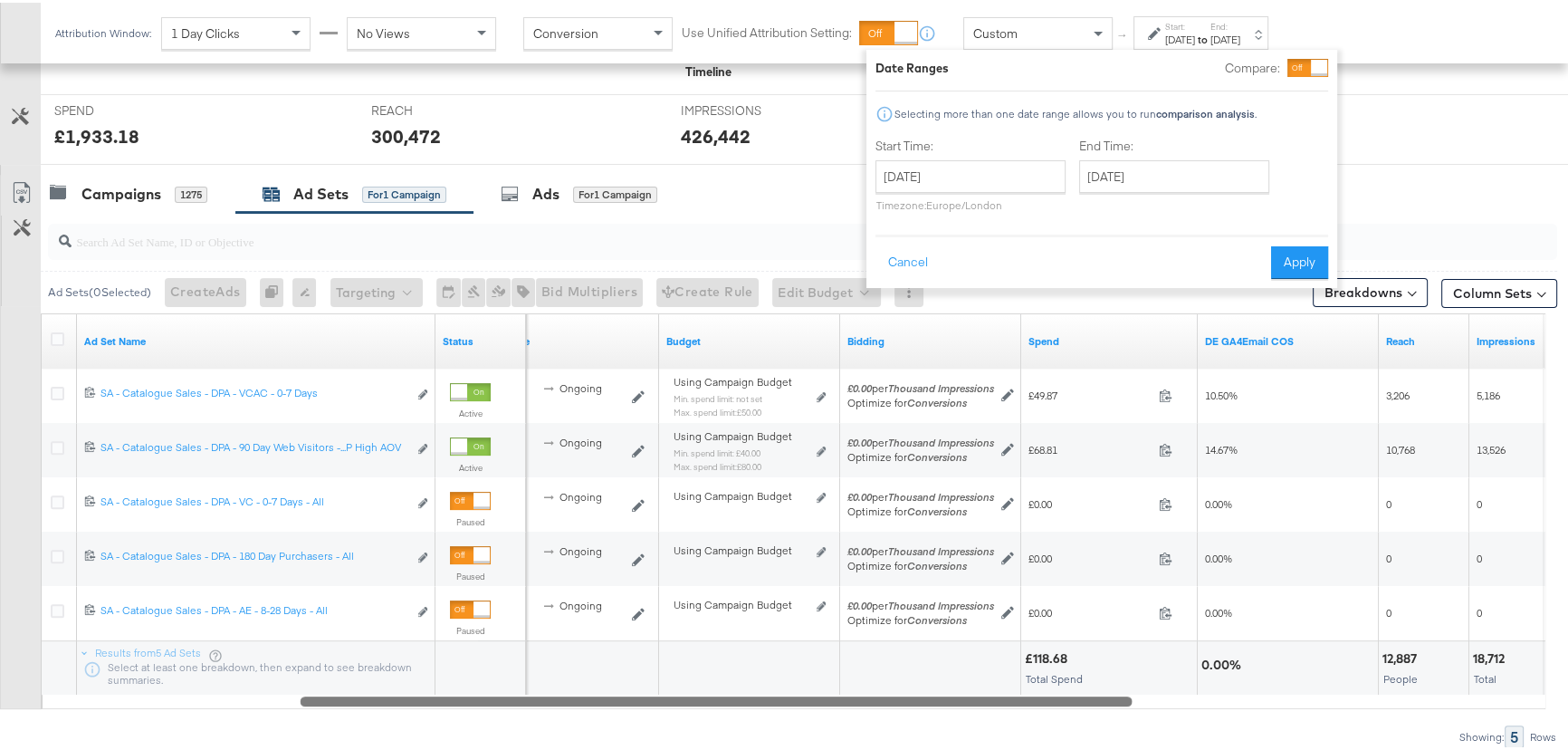 drag, startPoint x: 449, startPoint y: 694, endPoint x: 700, endPoint y: 716, distance: 251.9623 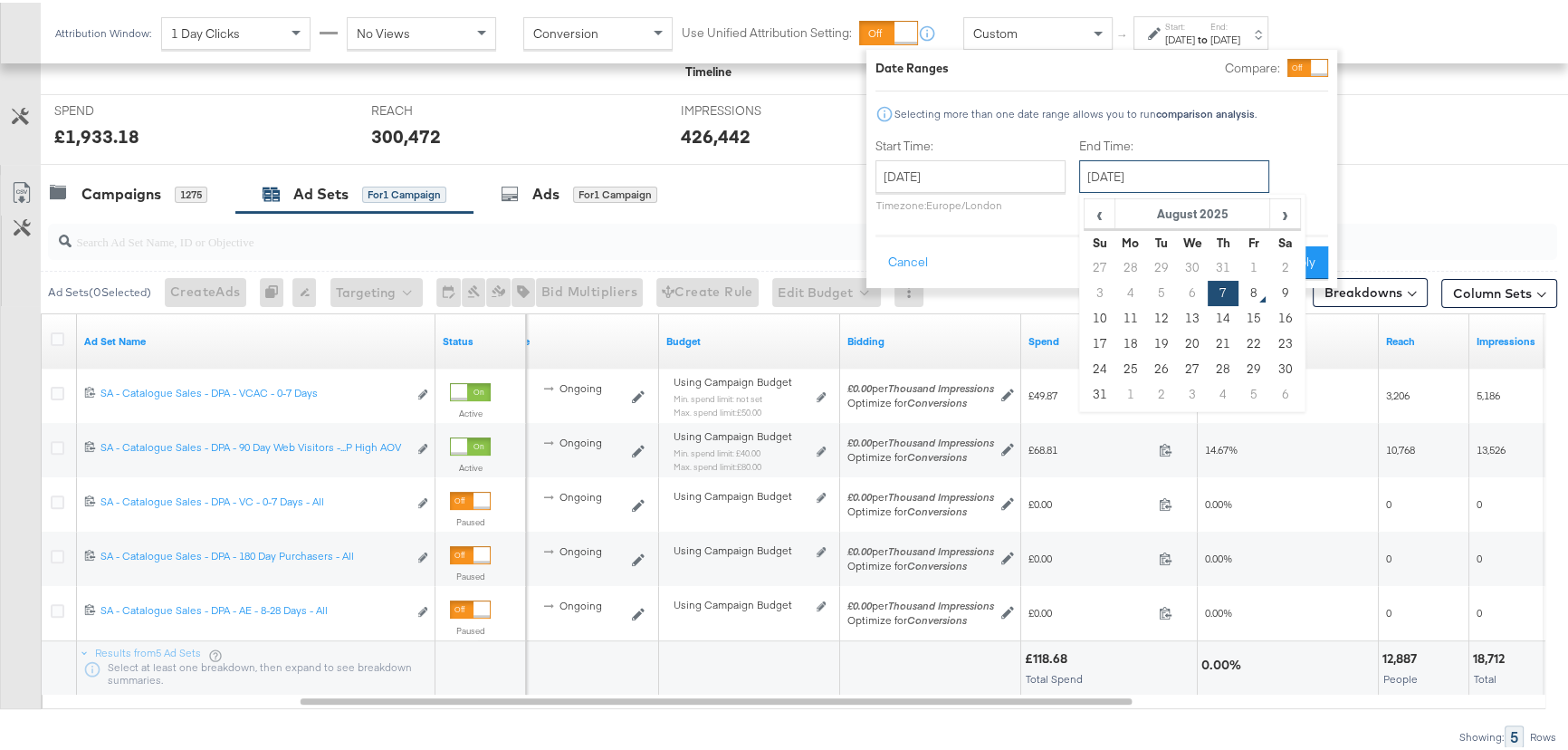 click on "[DATE]" at bounding box center [1174, 174] 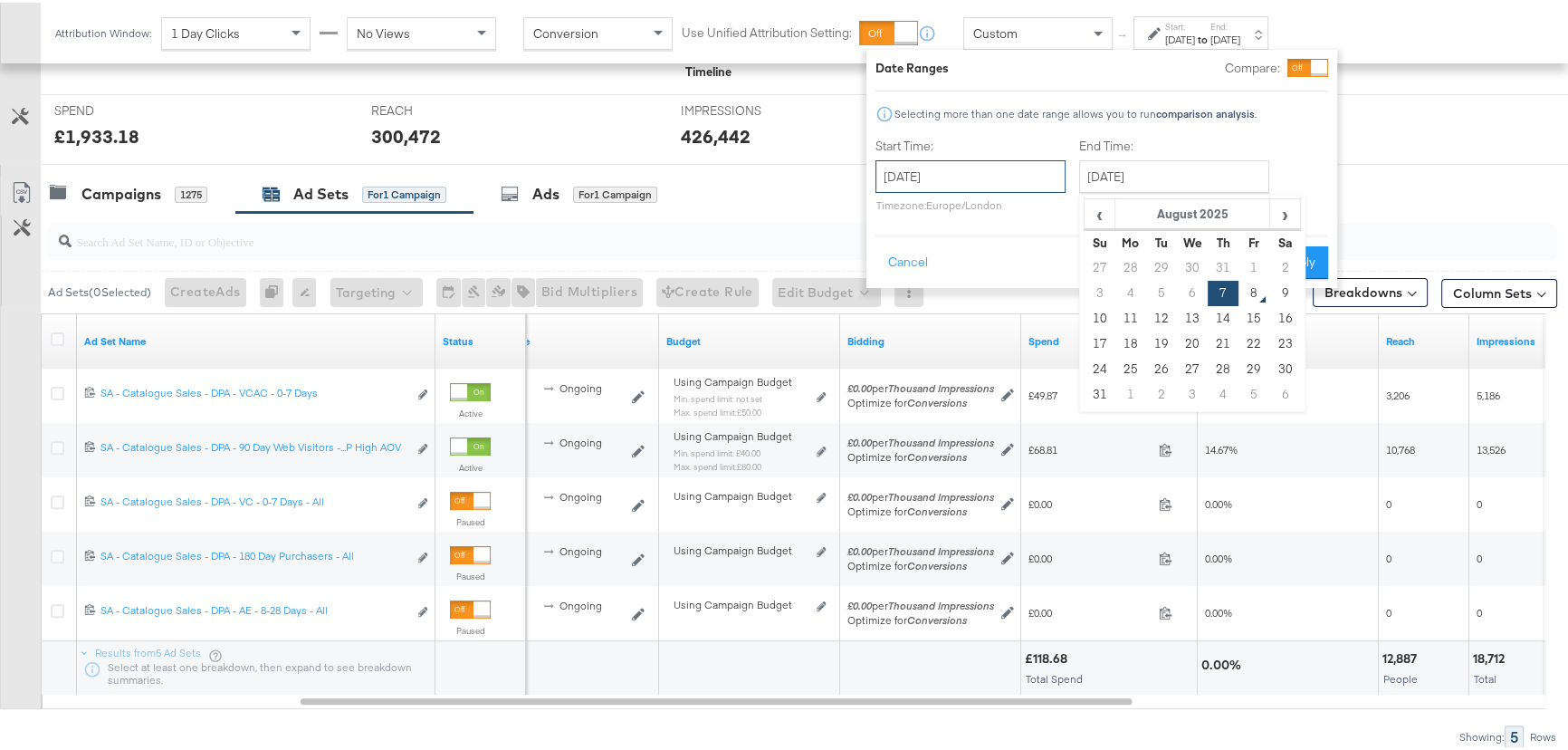 click on "[DATE]" at bounding box center [970, 174] 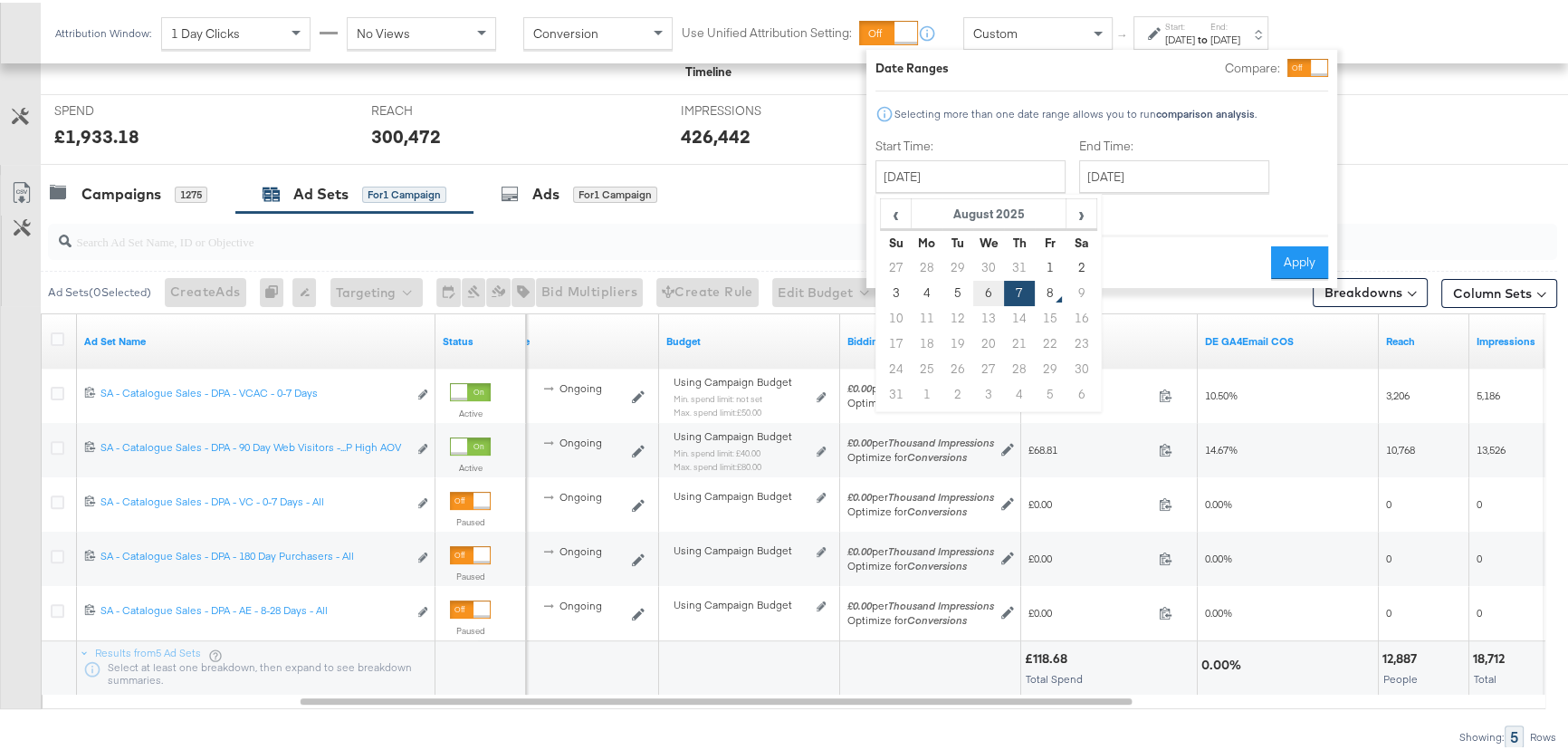 click on "6" at bounding box center (989, 291) 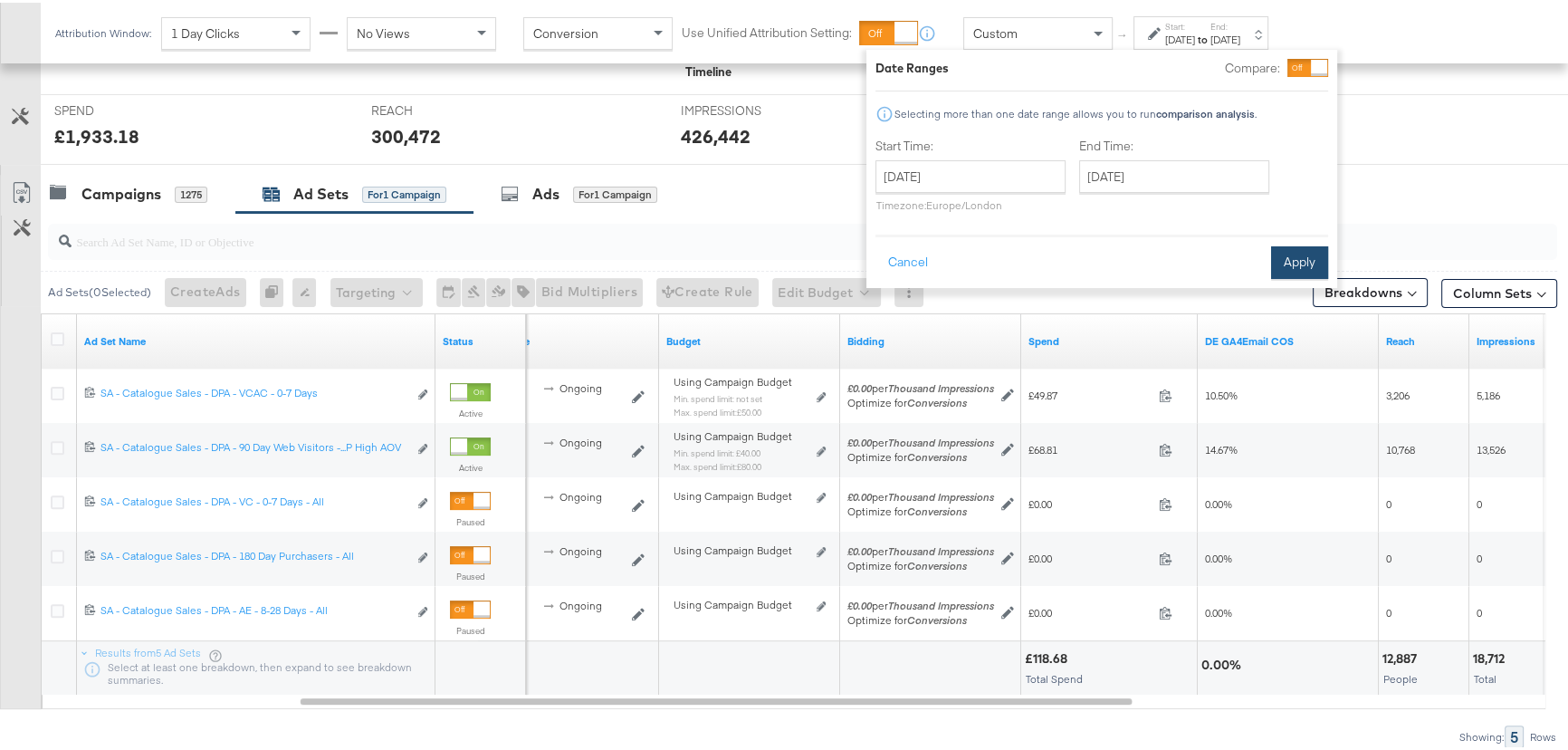 click on "Apply" at bounding box center (1299, 260) 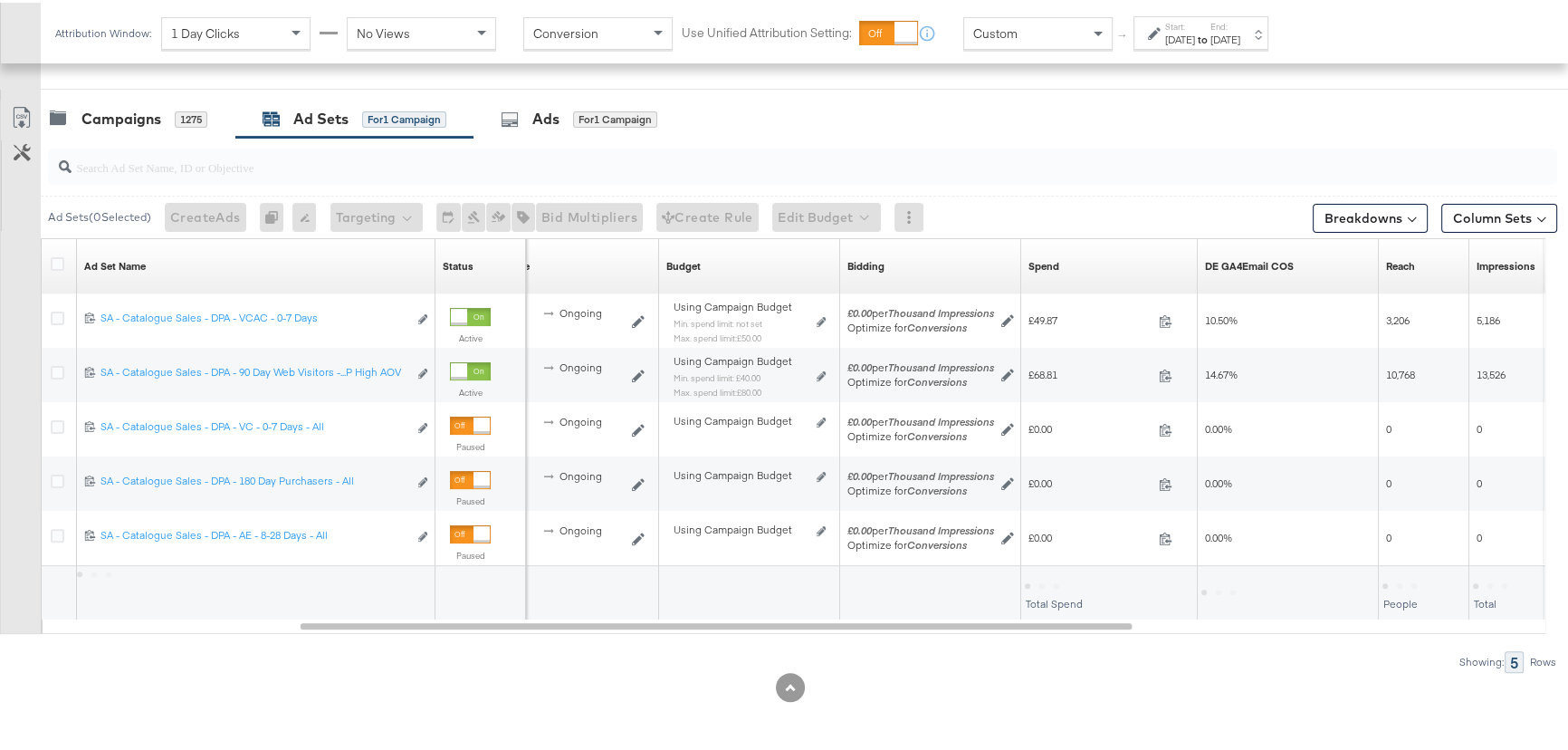scroll, scrollTop: 505, scrollLeft: 0, axis: vertical 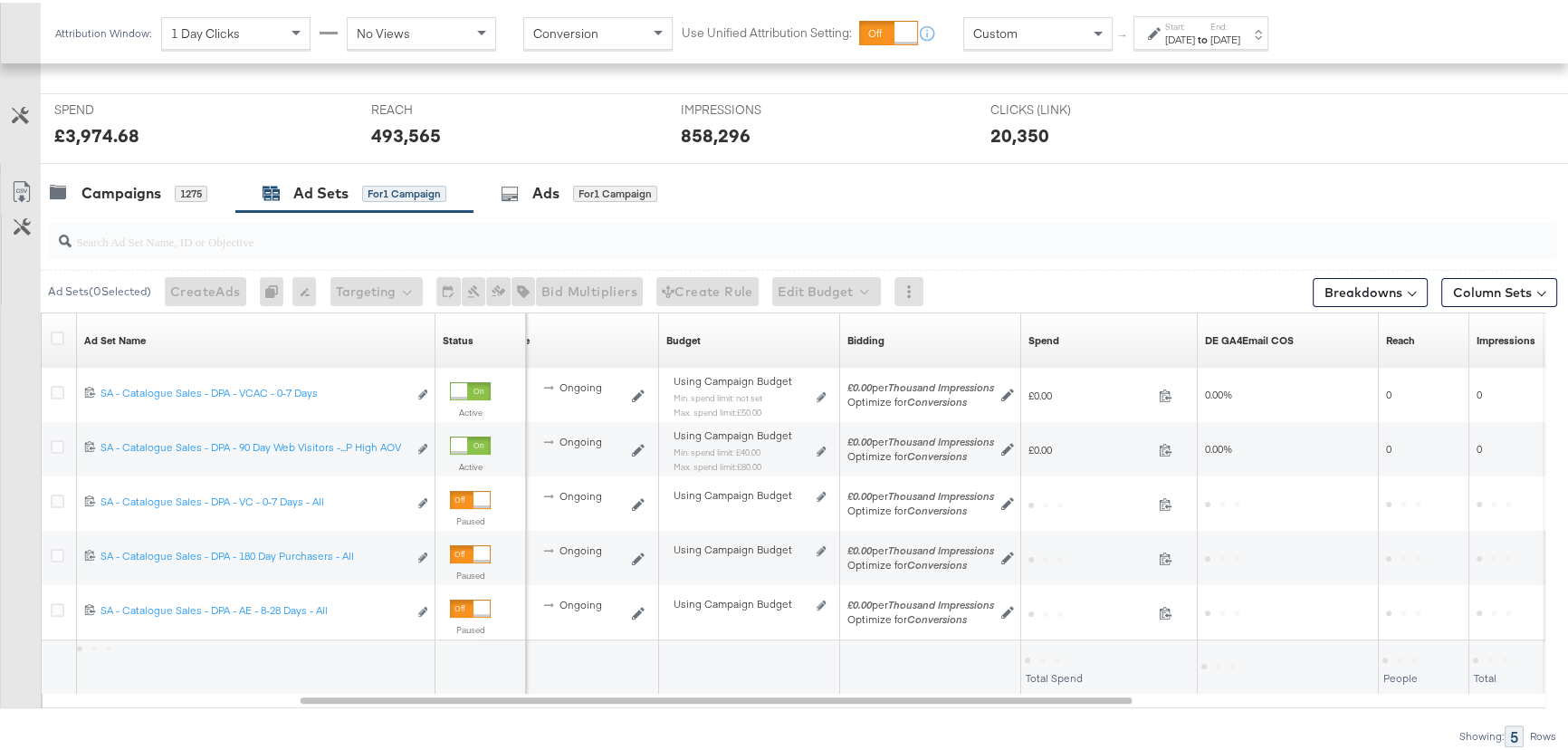 click on "[DATE]" at bounding box center (1225, 37) 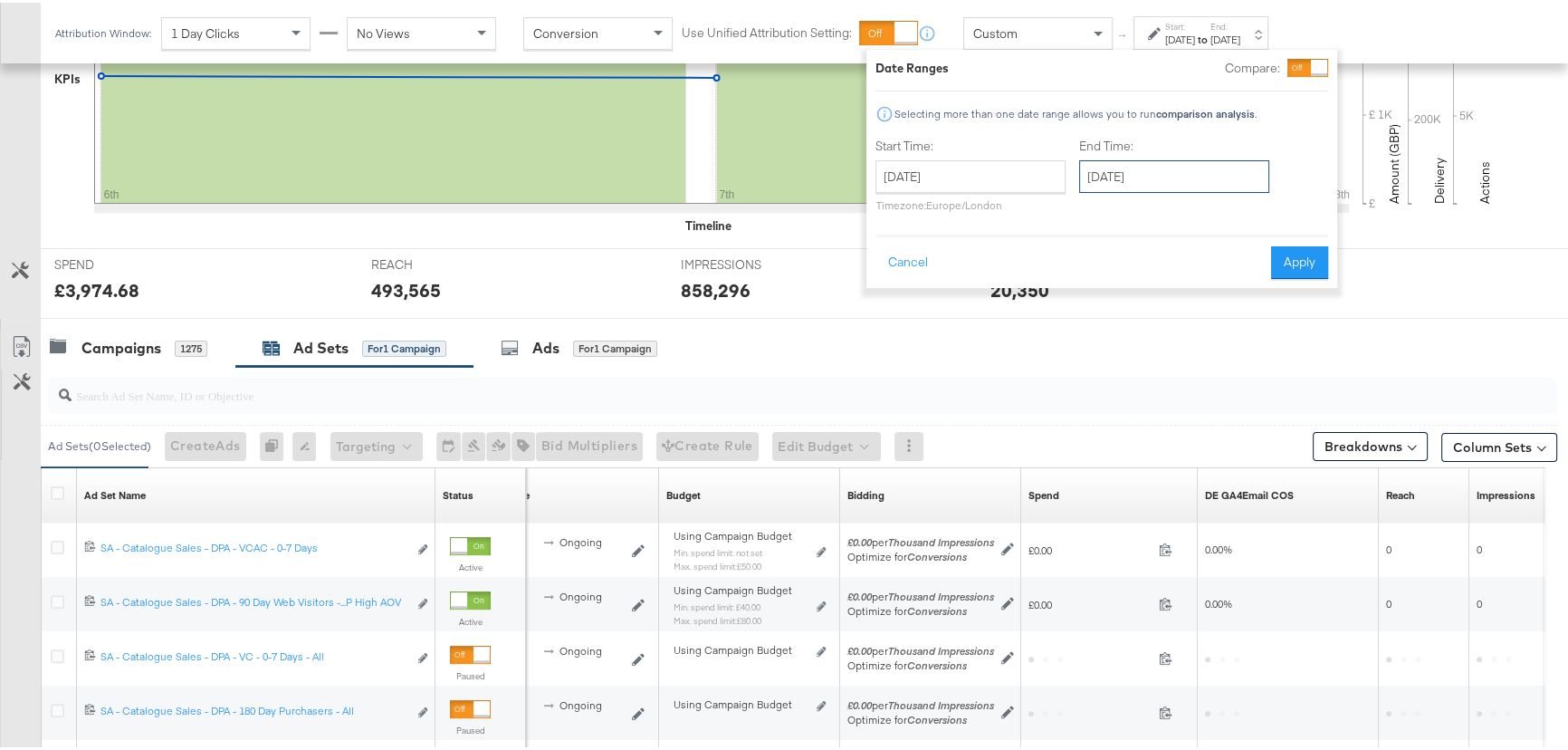 click on "[DATE]" at bounding box center (1174, 174) 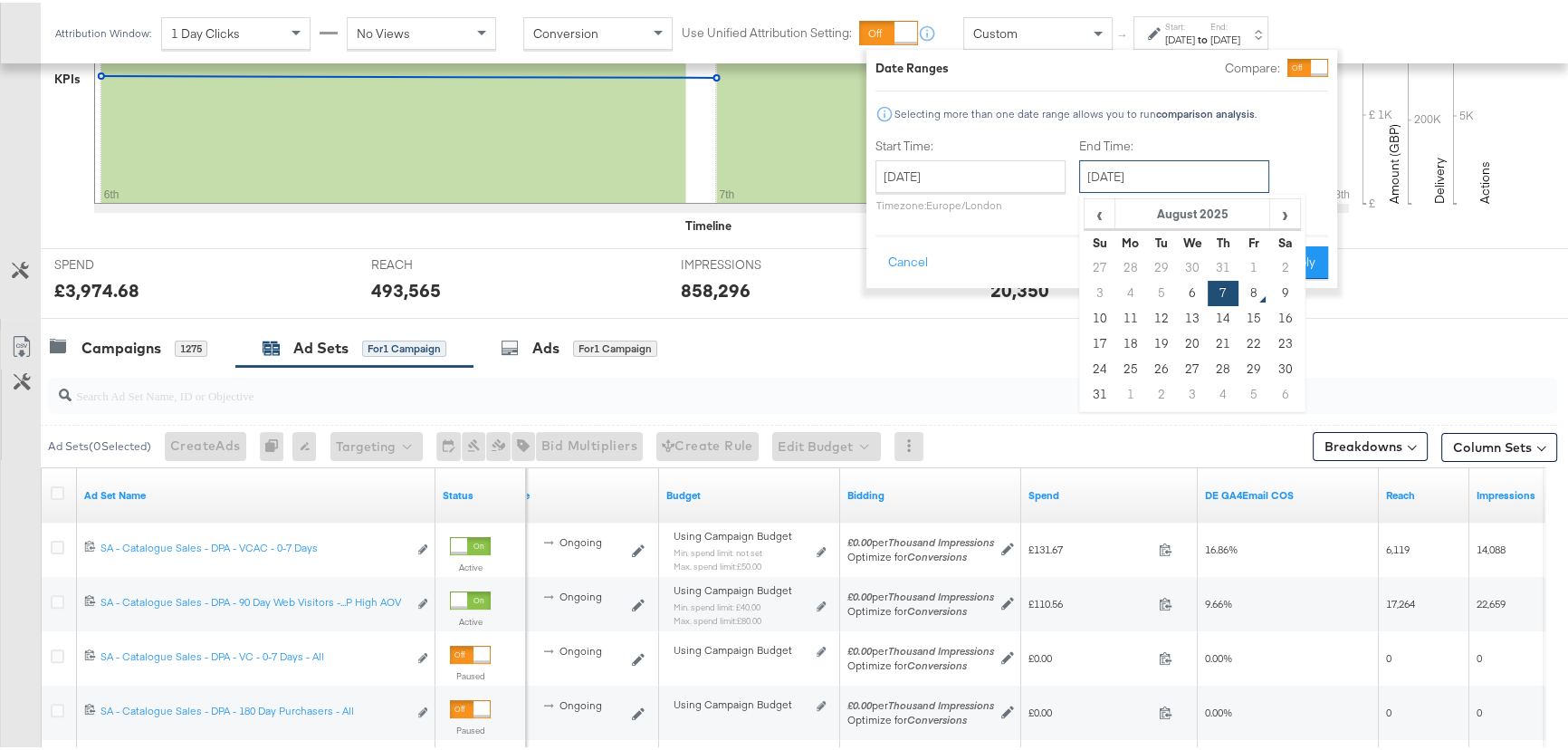 scroll, scrollTop: 659, scrollLeft: 0, axis: vertical 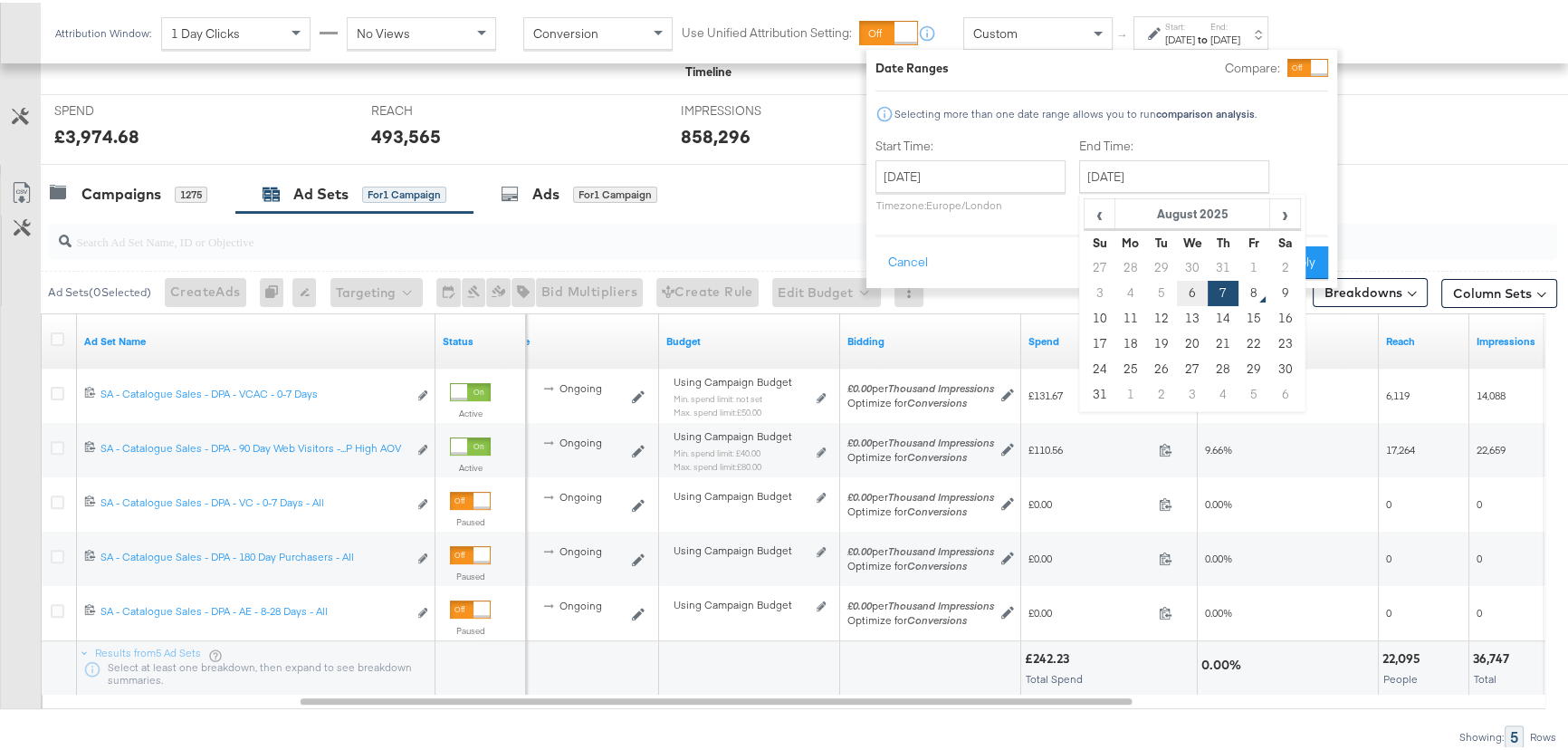 click on "6" at bounding box center [1192, 291] 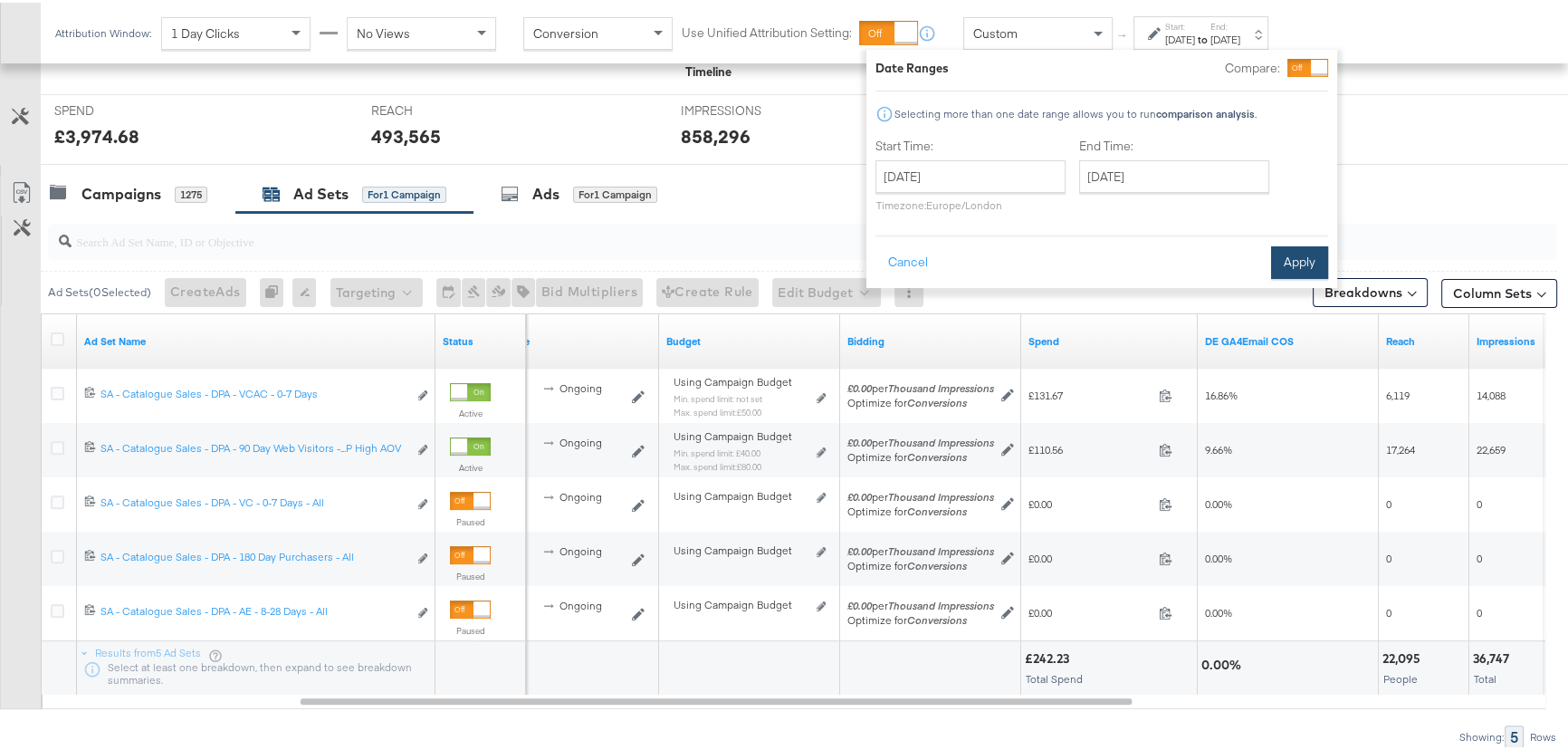 click on "Apply" at bounding box center (1299, 260) 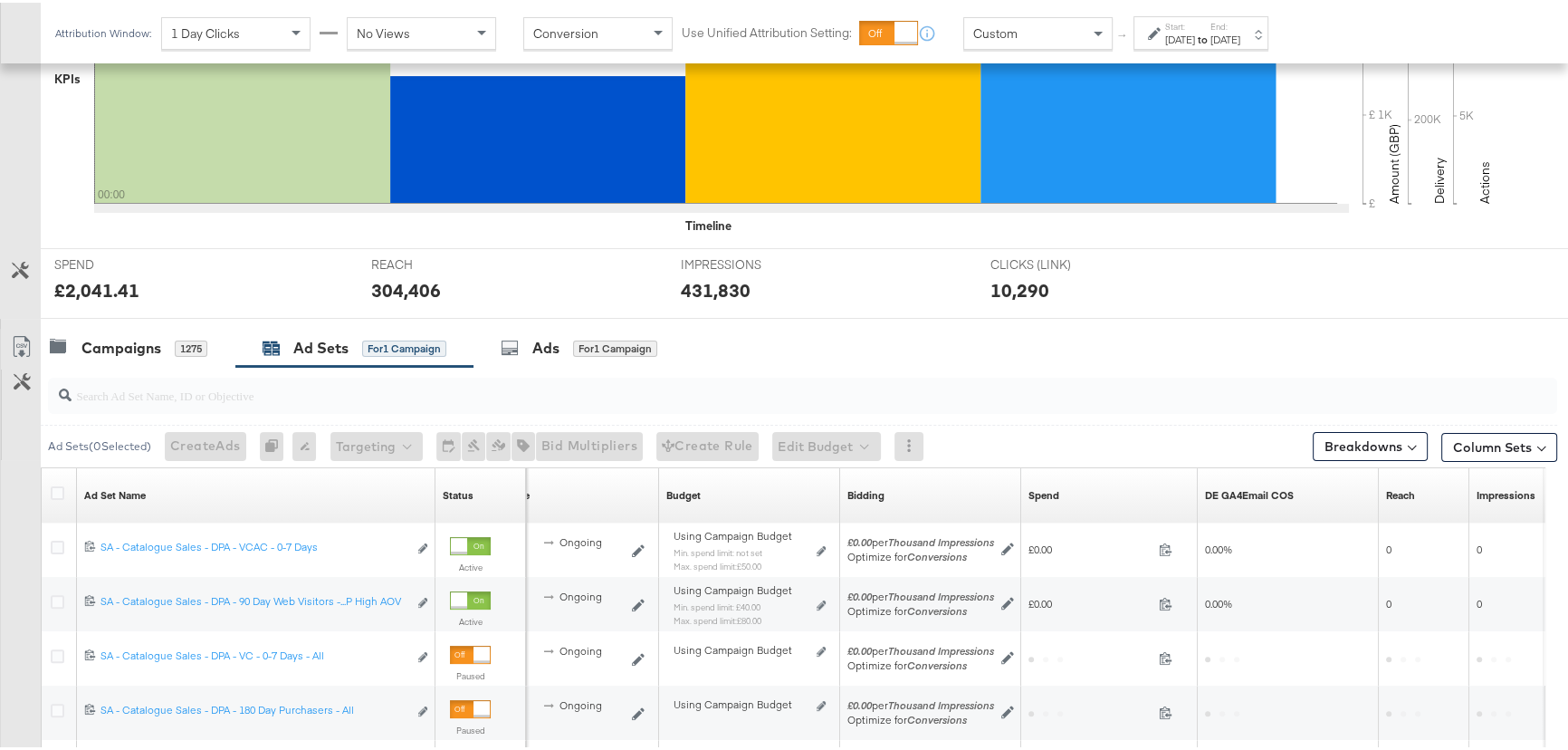 scroll, scrollTop: 659, scrollLeft: 0, axis: vertical 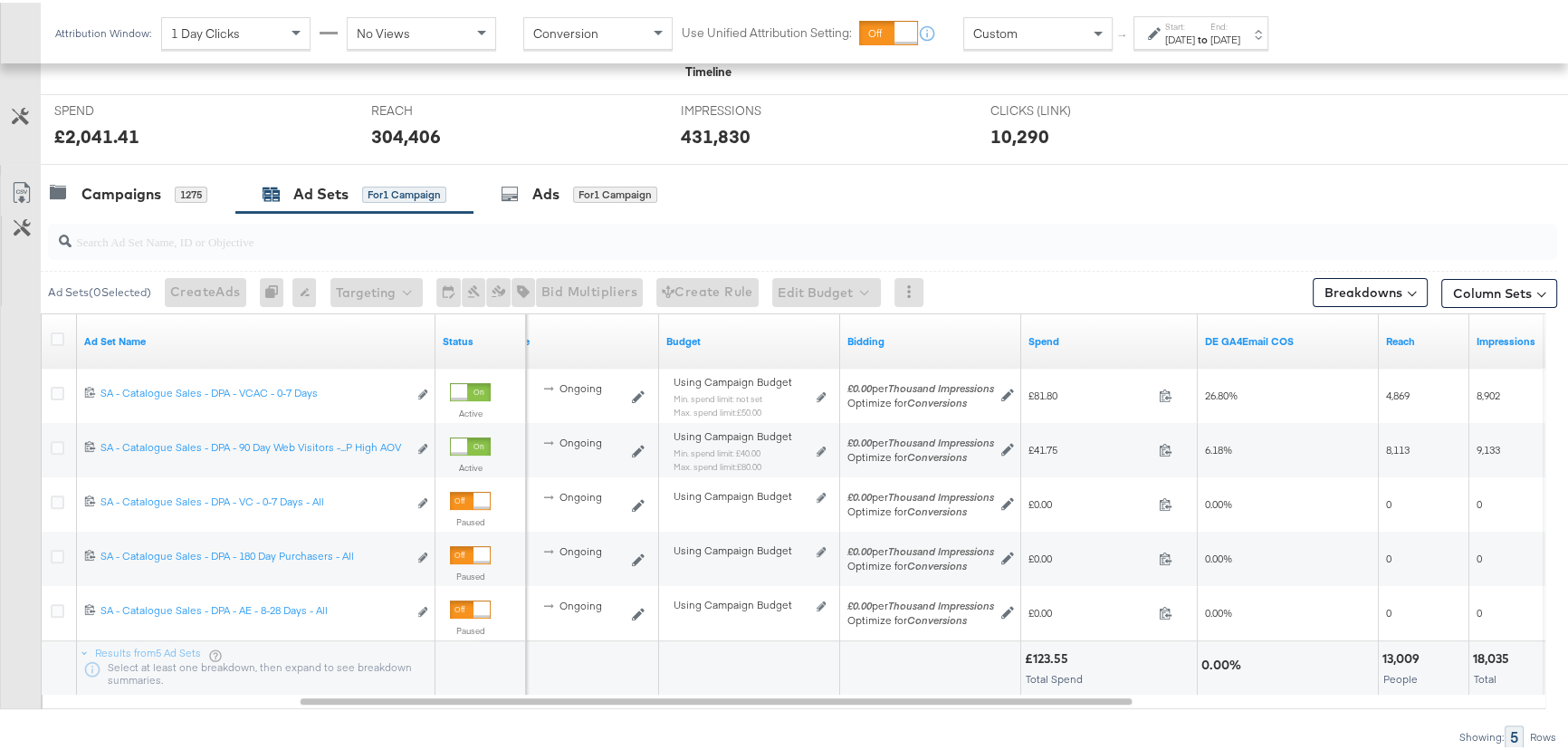 click on "Custom" at bounding box center [1037, 31] 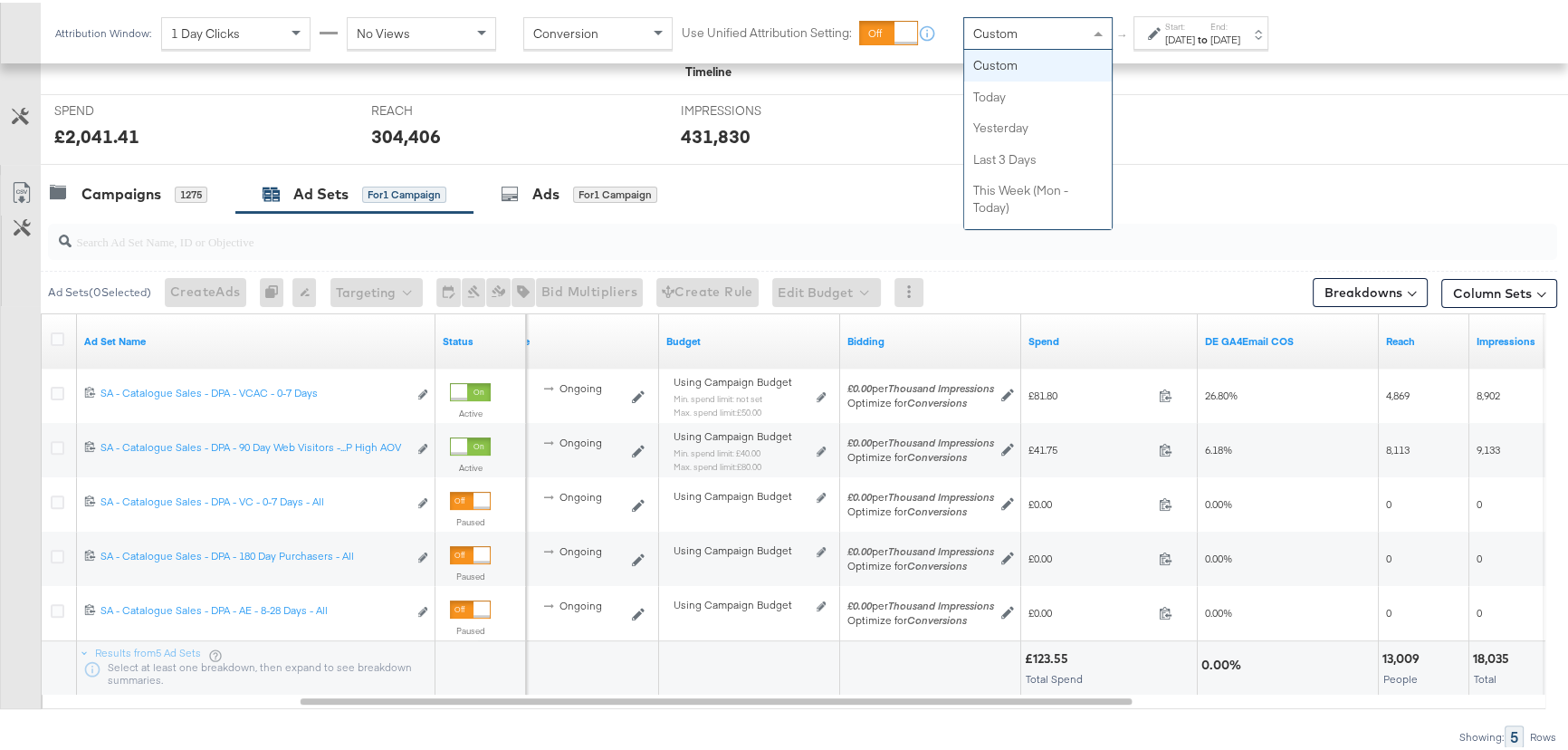 click on "to" at bounding box center (1202, 36) 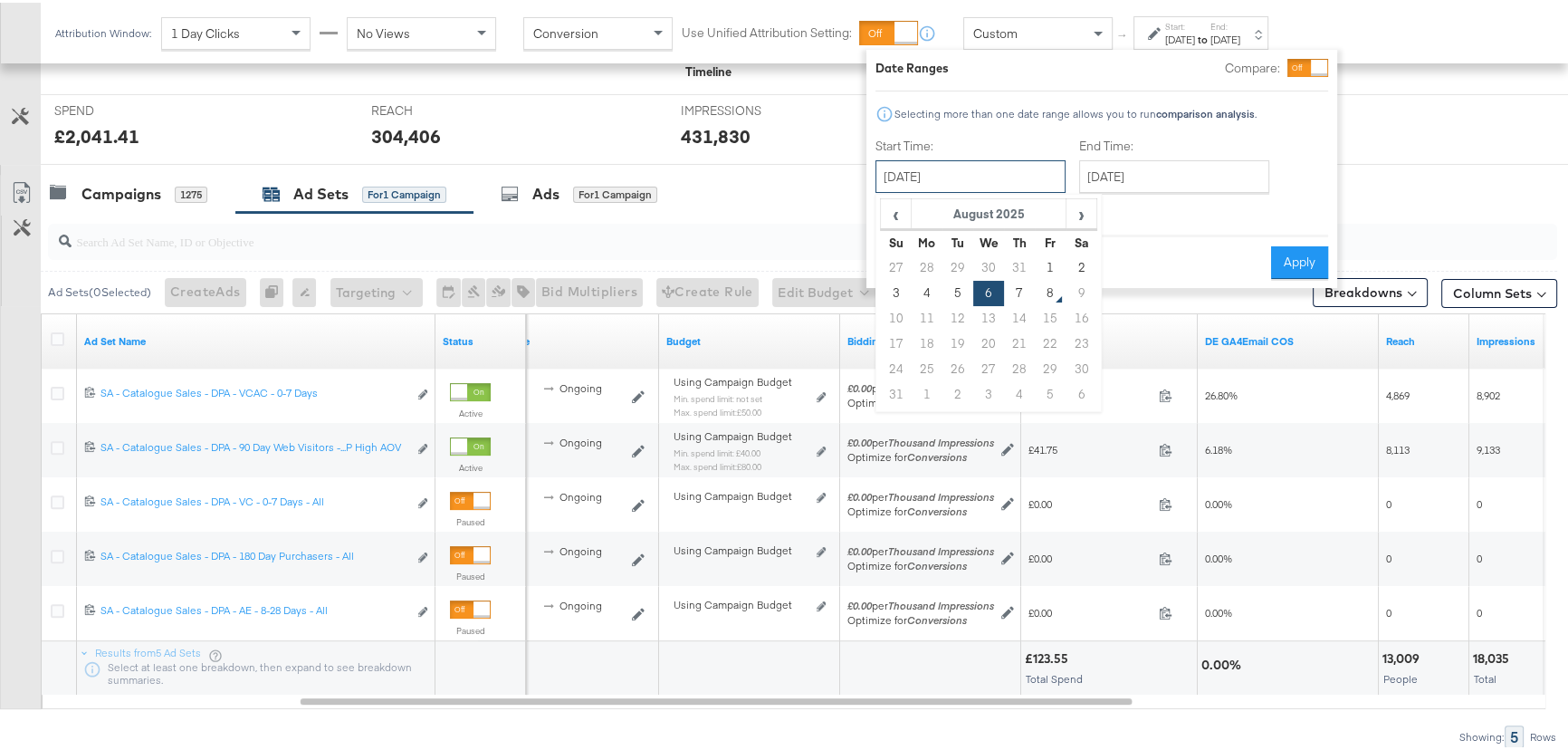 click on "[DATE]" at bounding box center [970, 174] 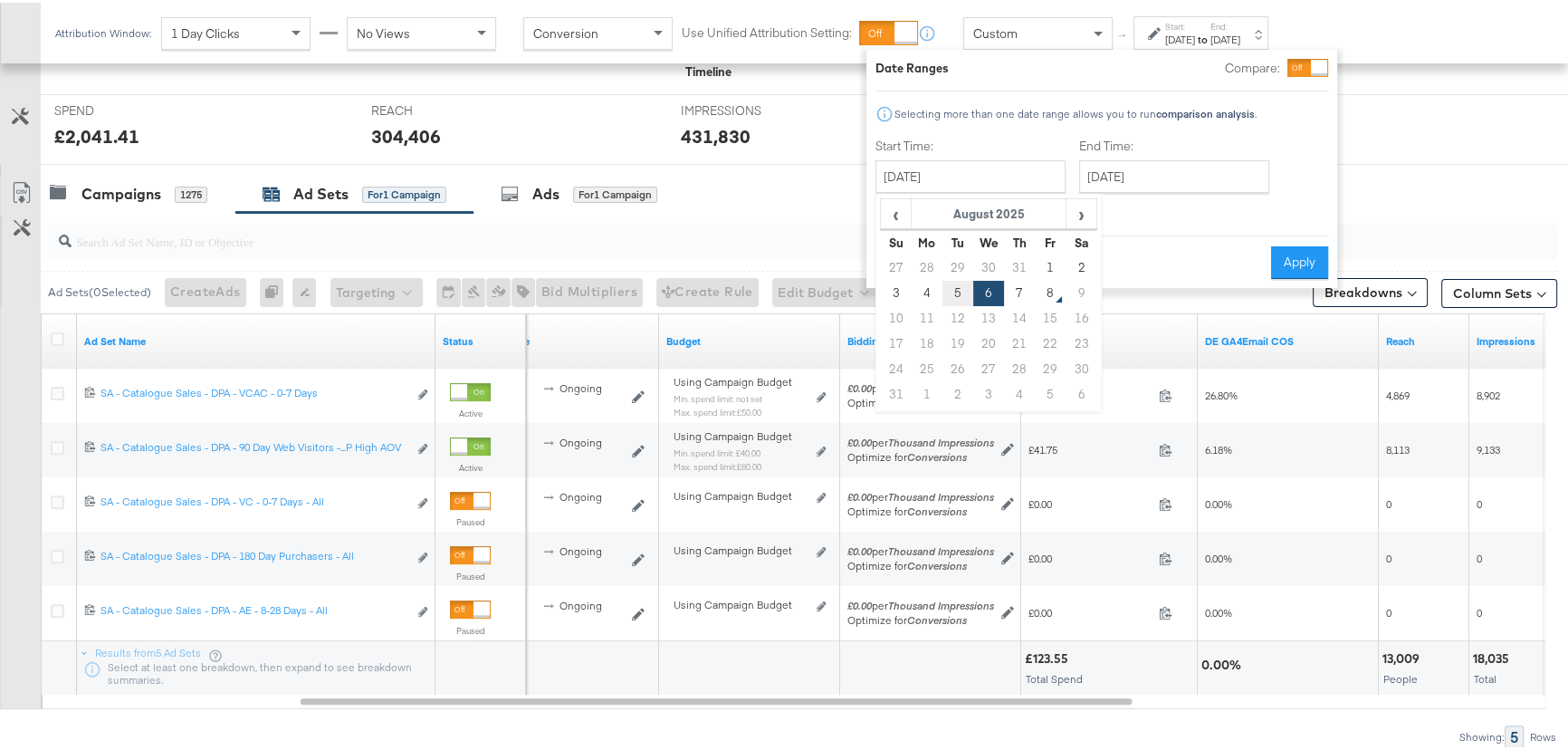 click on "5" at bounding box center [958, 291] 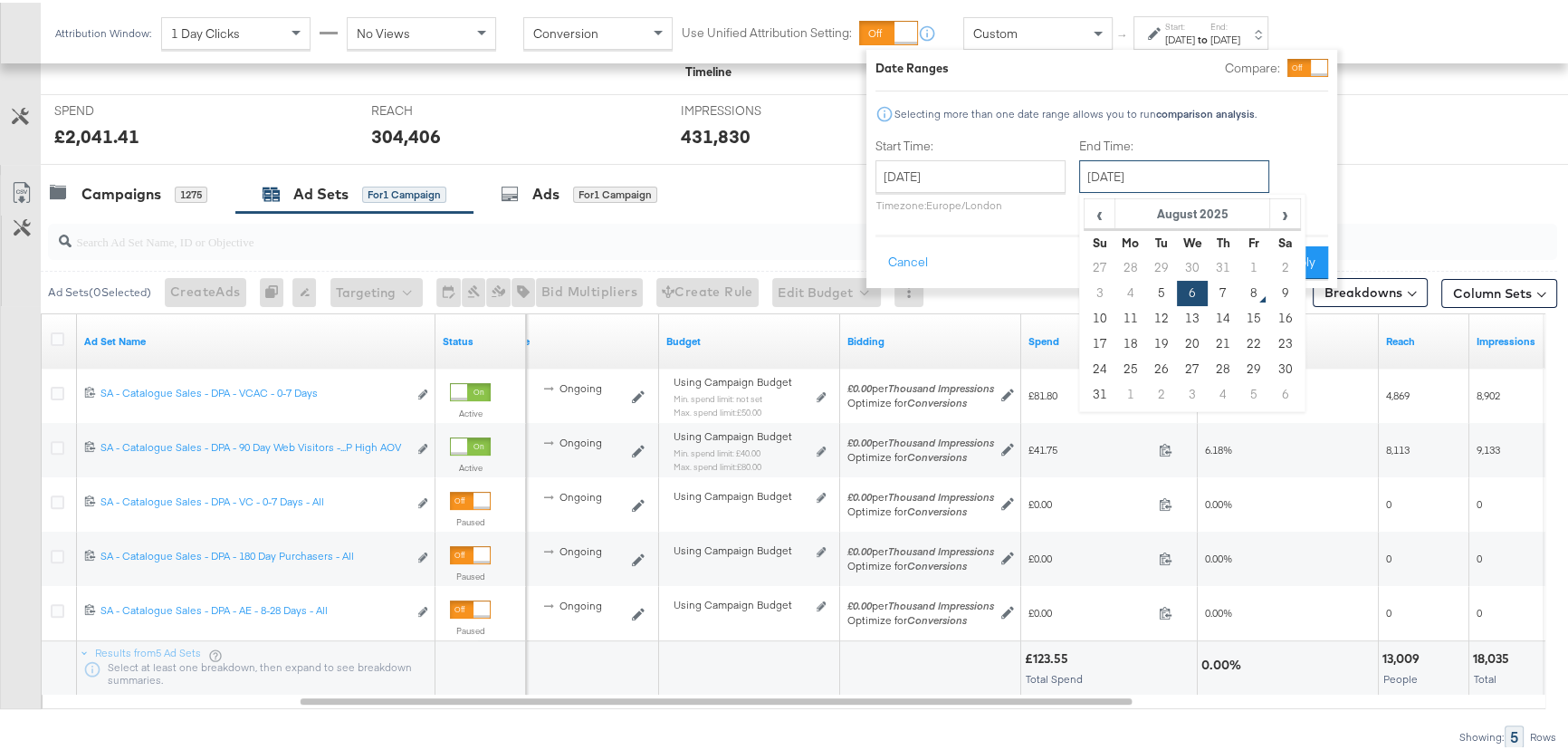click on "[DATE]" at bounding box center [1174, 174] 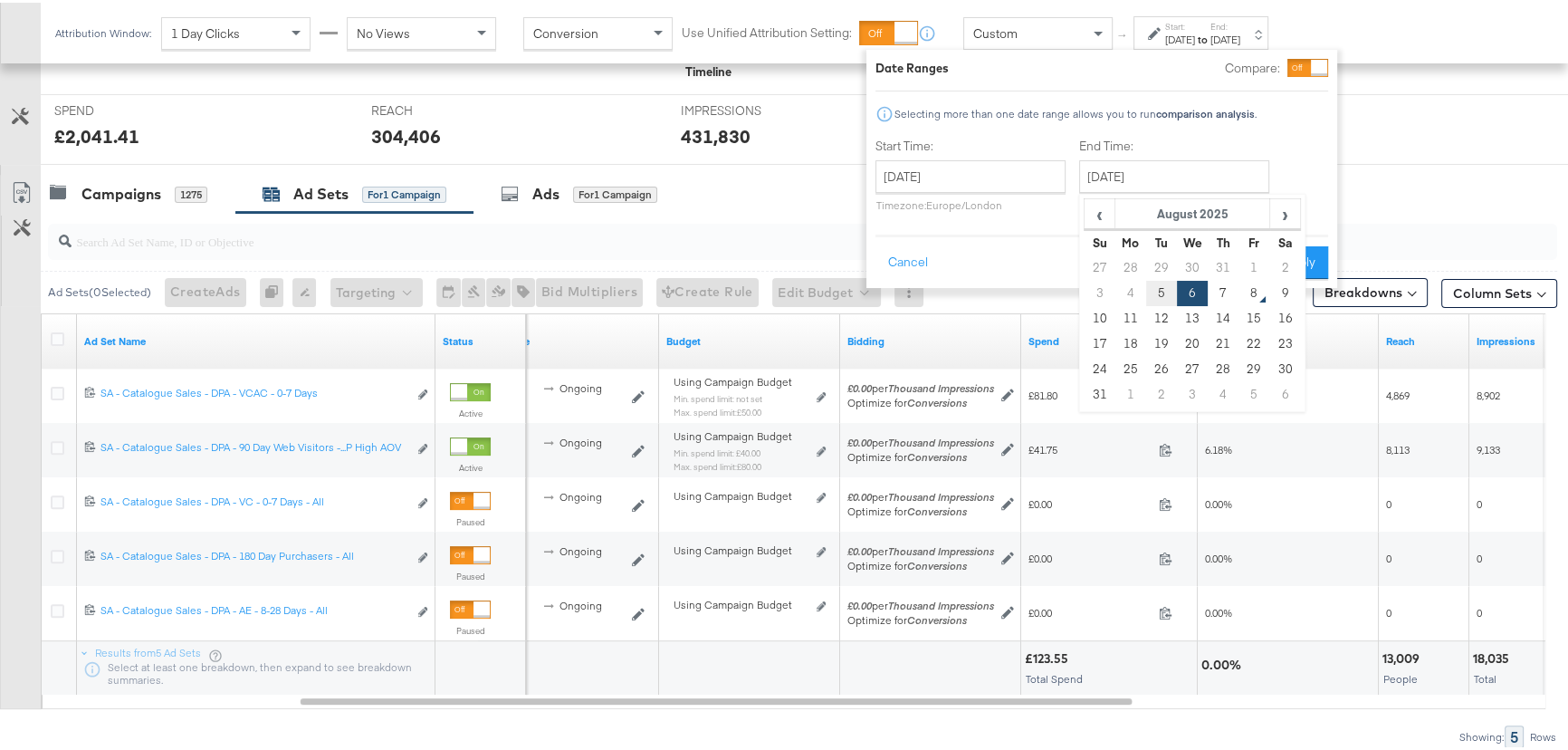 click on "5" at bounding box center [1162, 291] 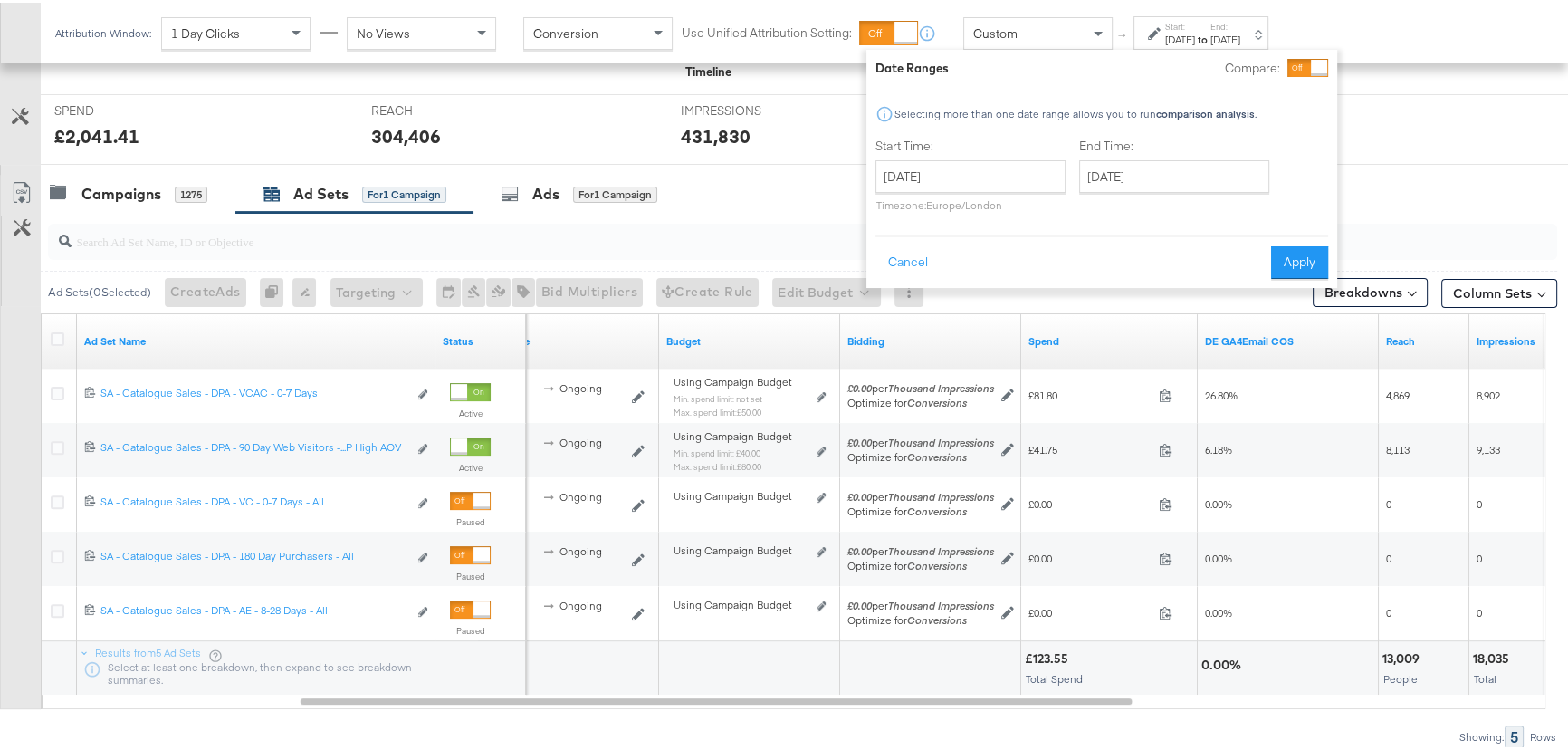 click on "Apply" at bounding box center [1299, 260] 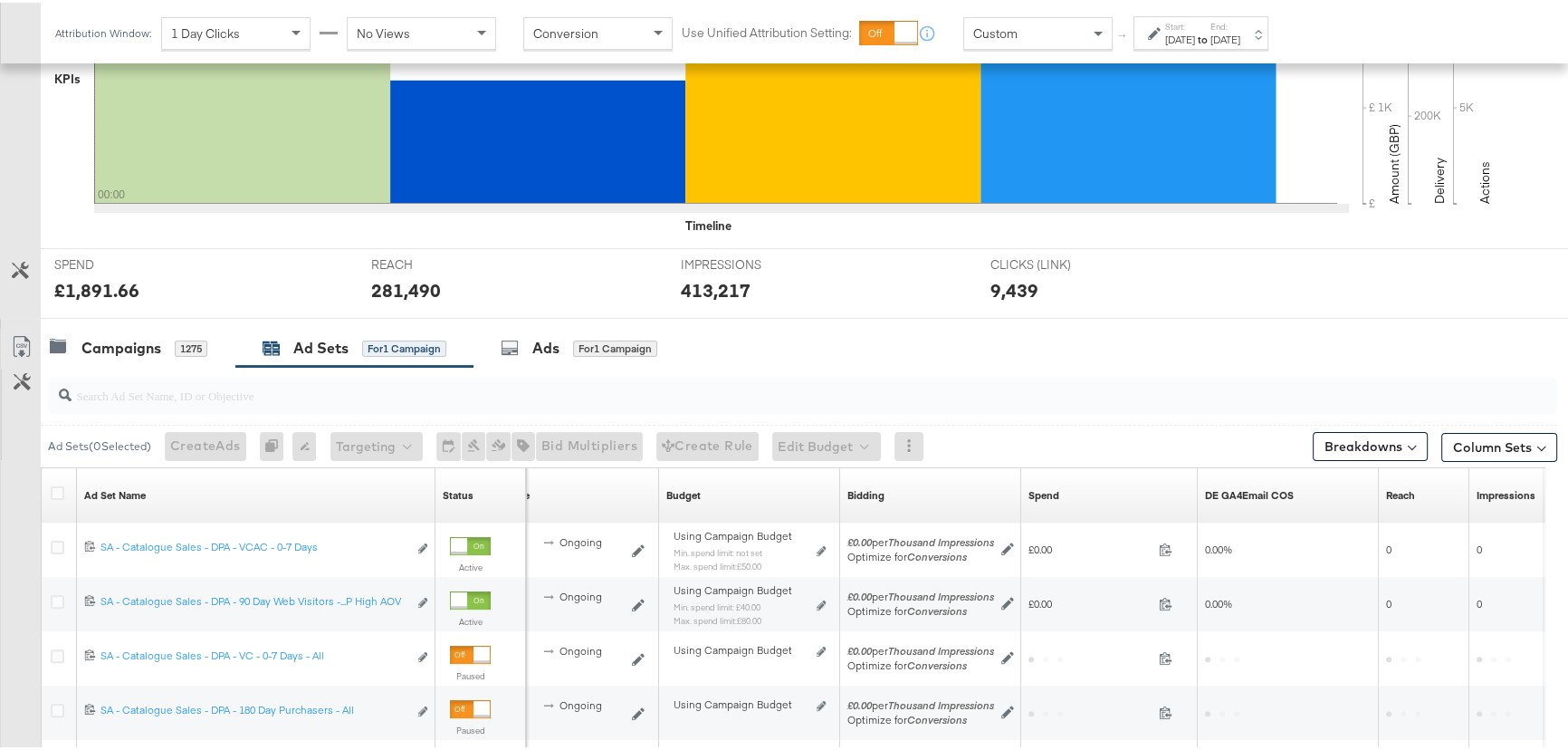 scroll, scrollTop: 659, scrollLeft: 0, axis: vertical 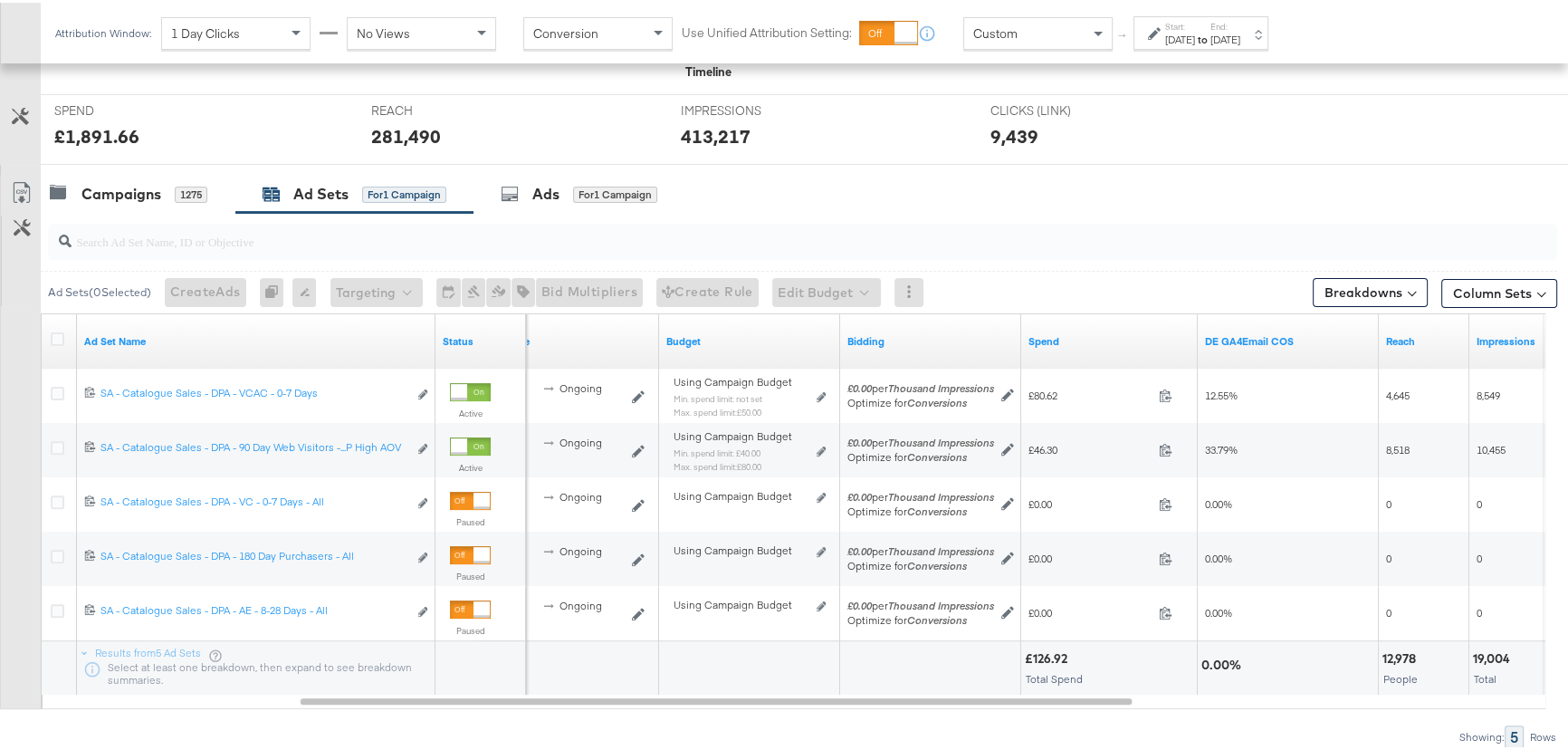 click on "to" at bounding box center (1202, 36) 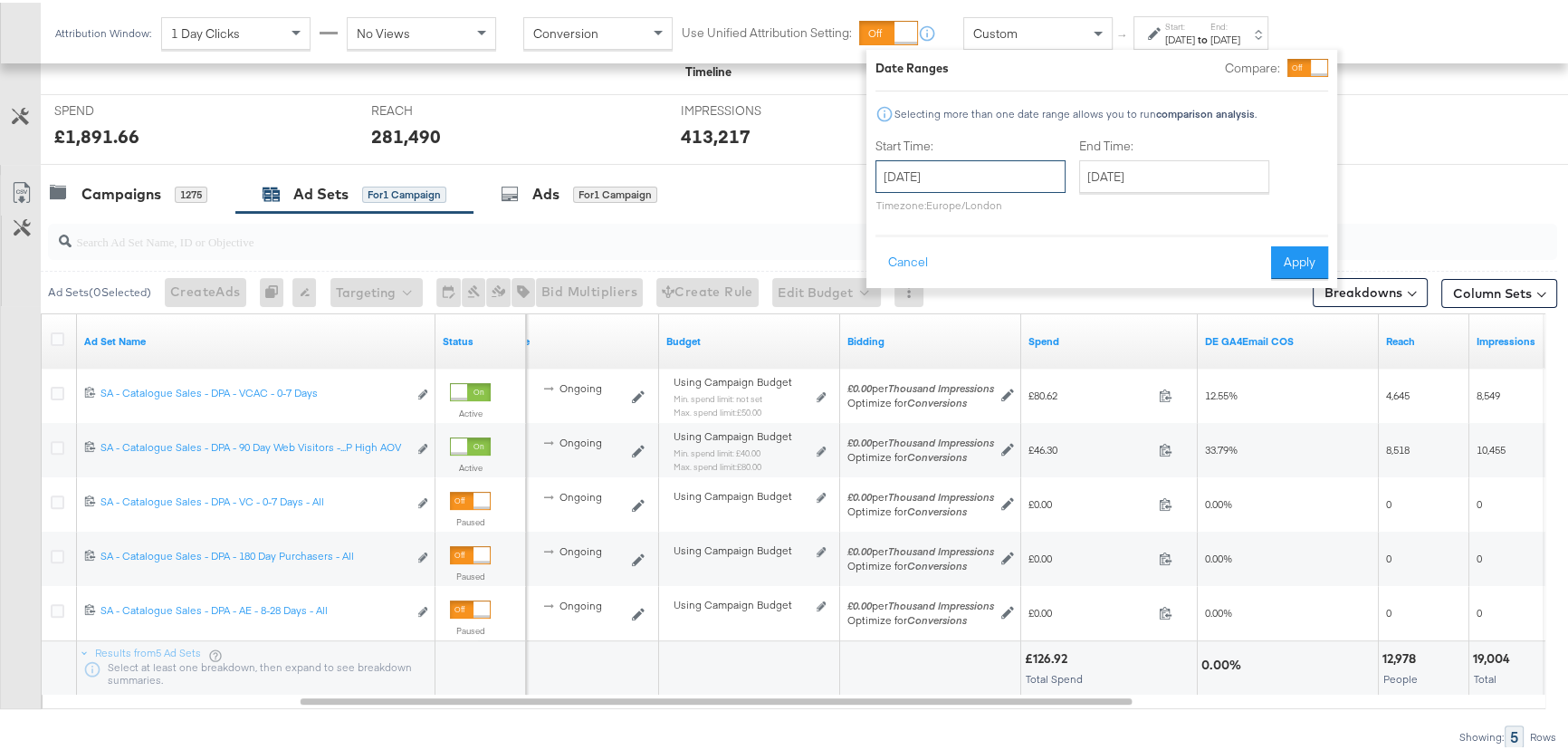 click on "[DATE]" at bounding box center [970, 174] 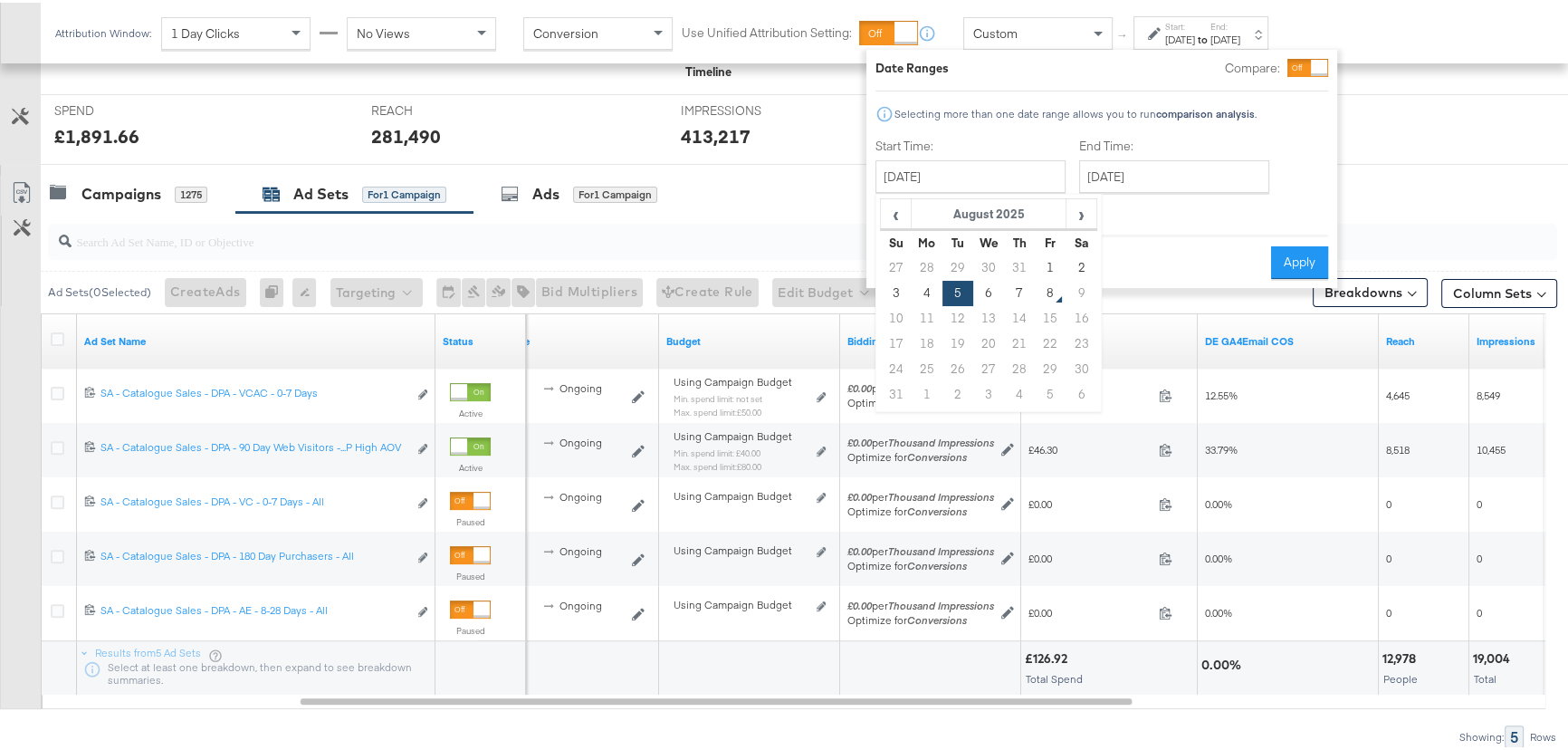 click on "[DATE]" at bounding box center (1225, 37) 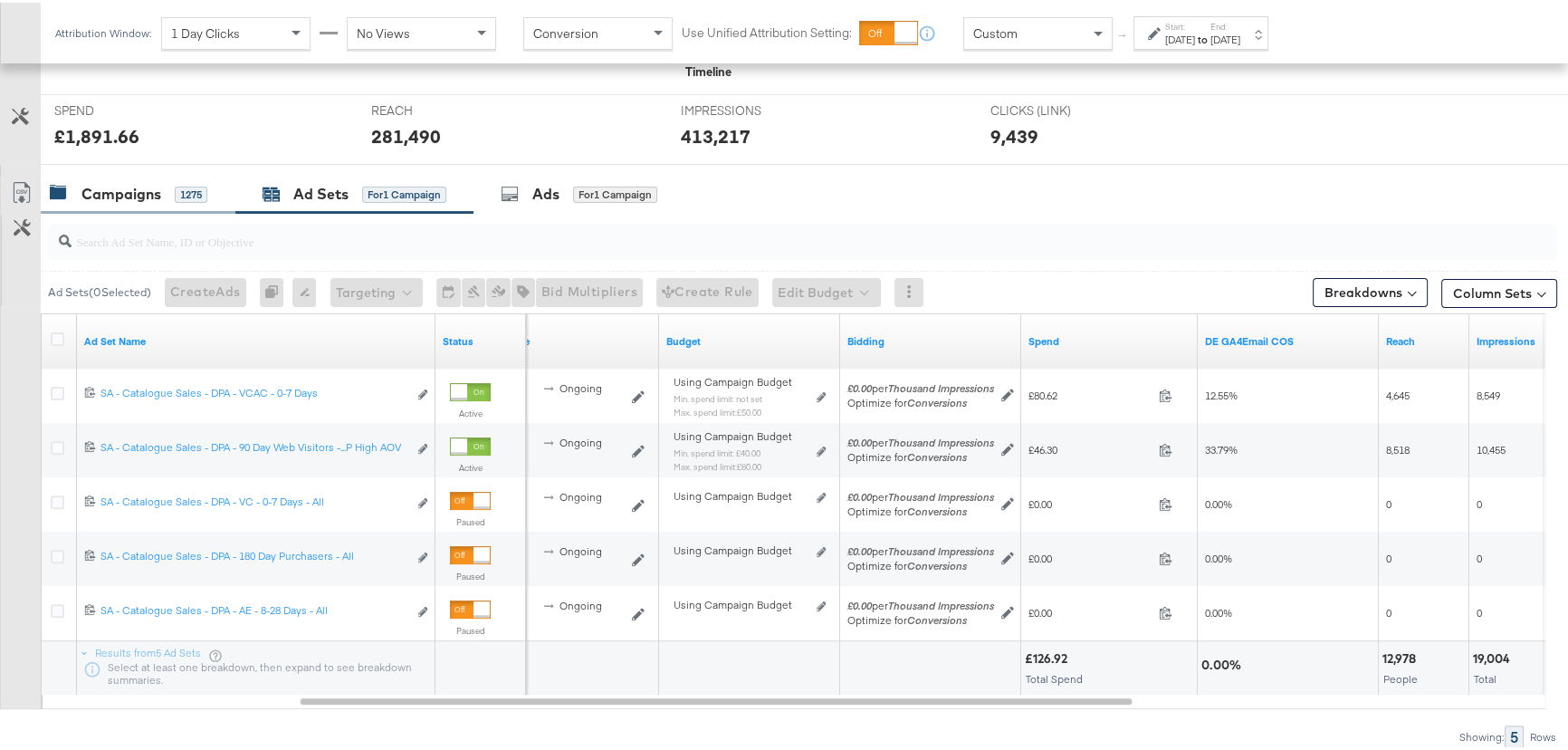 click on "Campaigns" at bounding box center [121, 191] 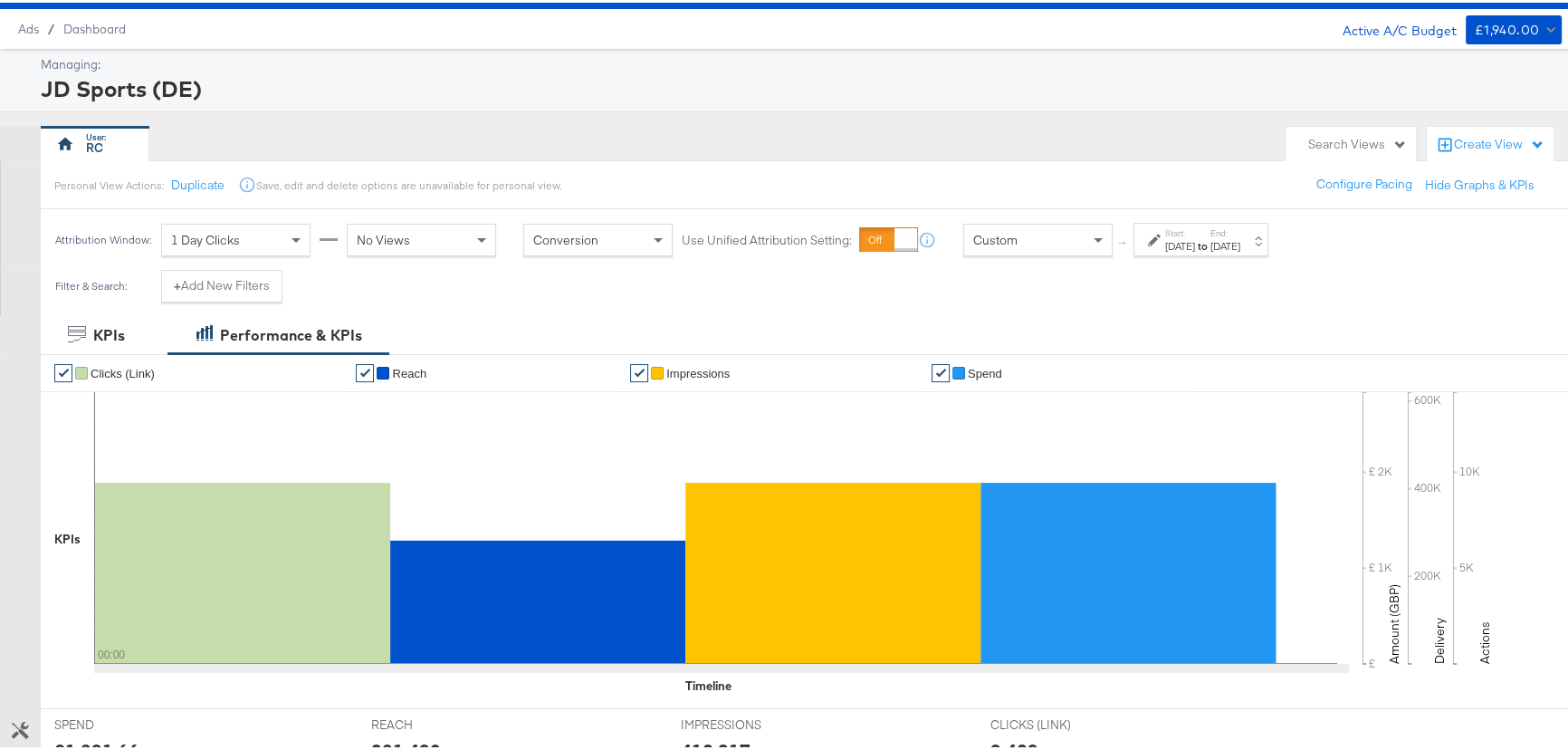 scroll, scrollTop: 0, scrollLeft: 0, axis: both 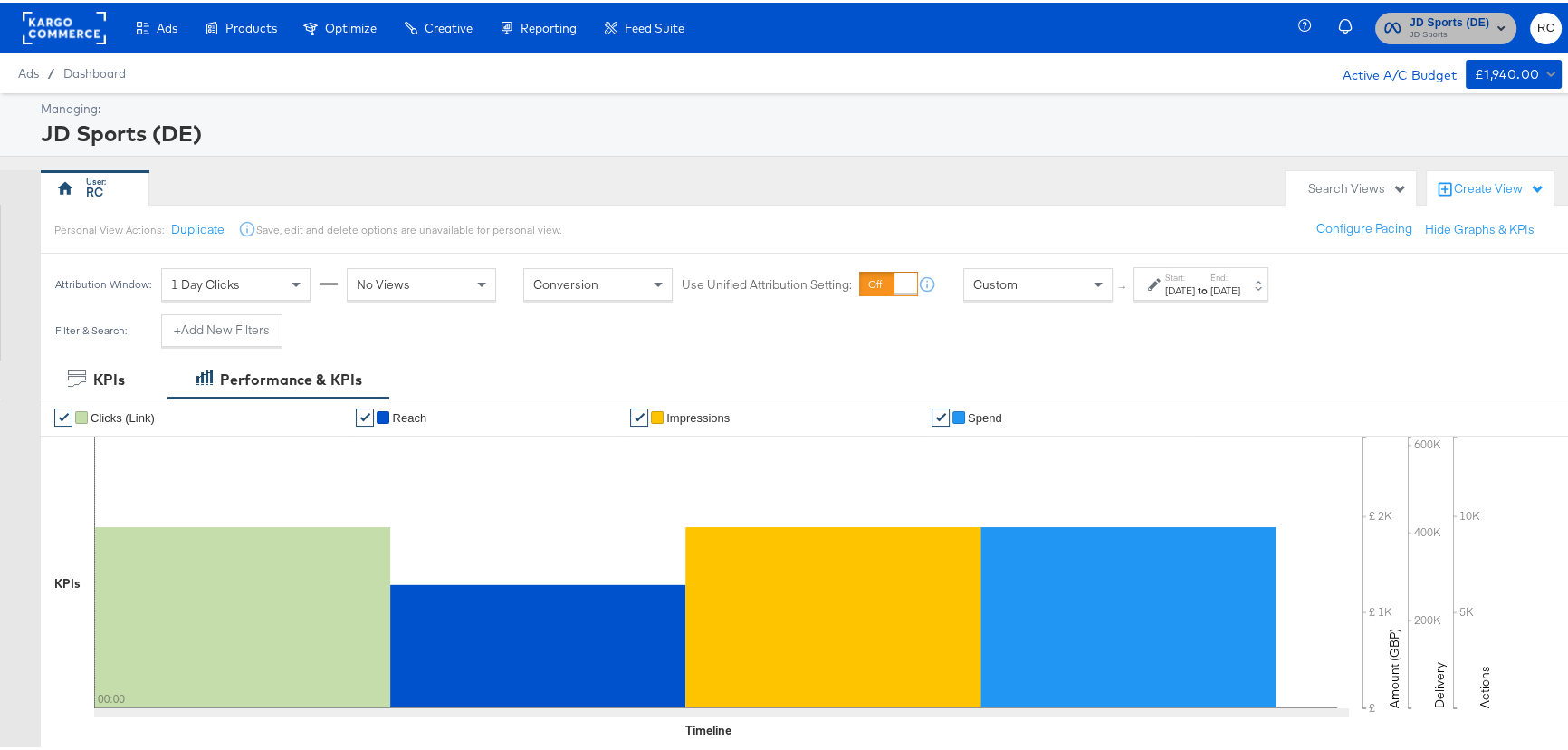 click on "JD Sports" at bounding box center (1449, 33) 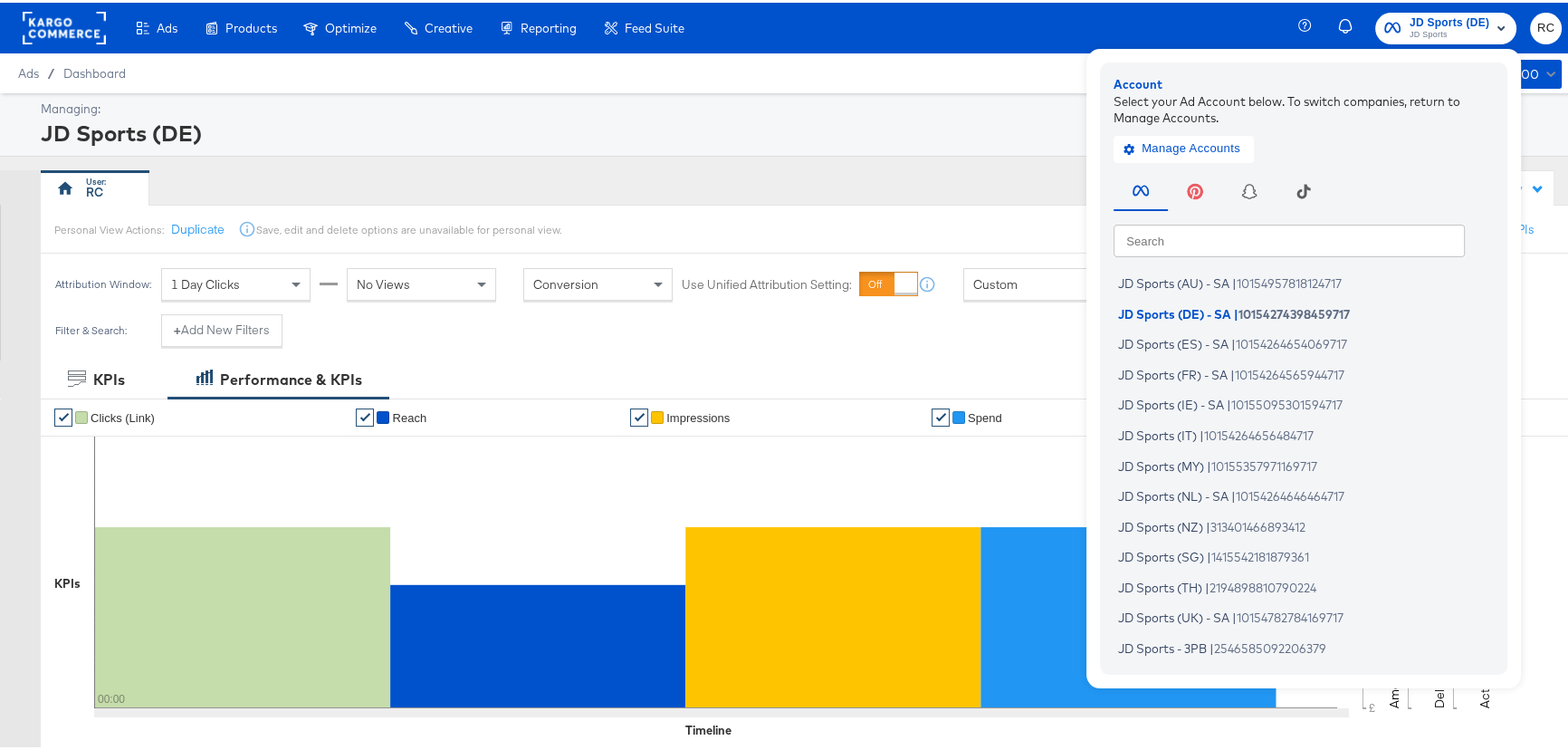 click at bounding box center [1289, 237] 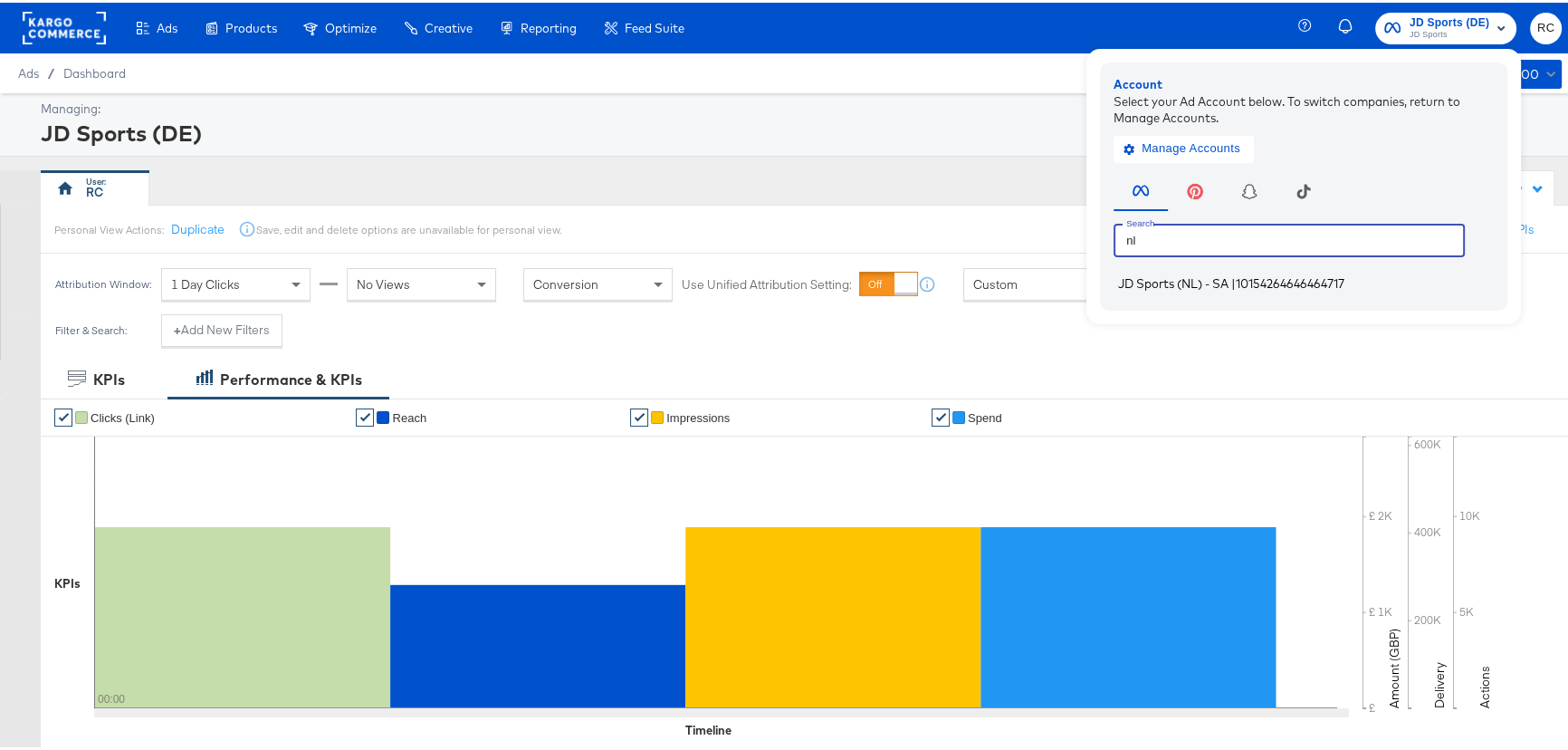 type on "nl" 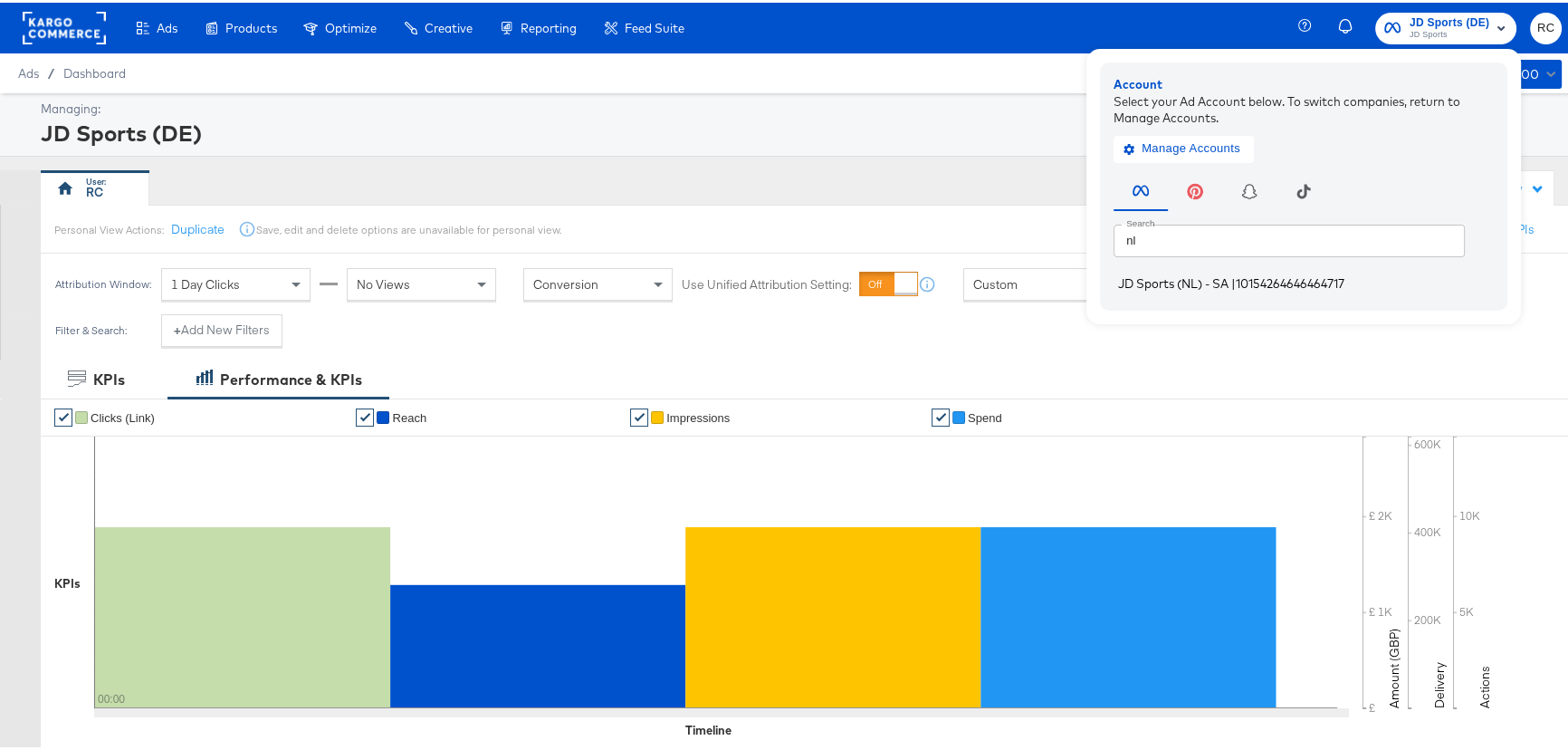 click on "10154264646464717" at bounding box center (1290, 281) 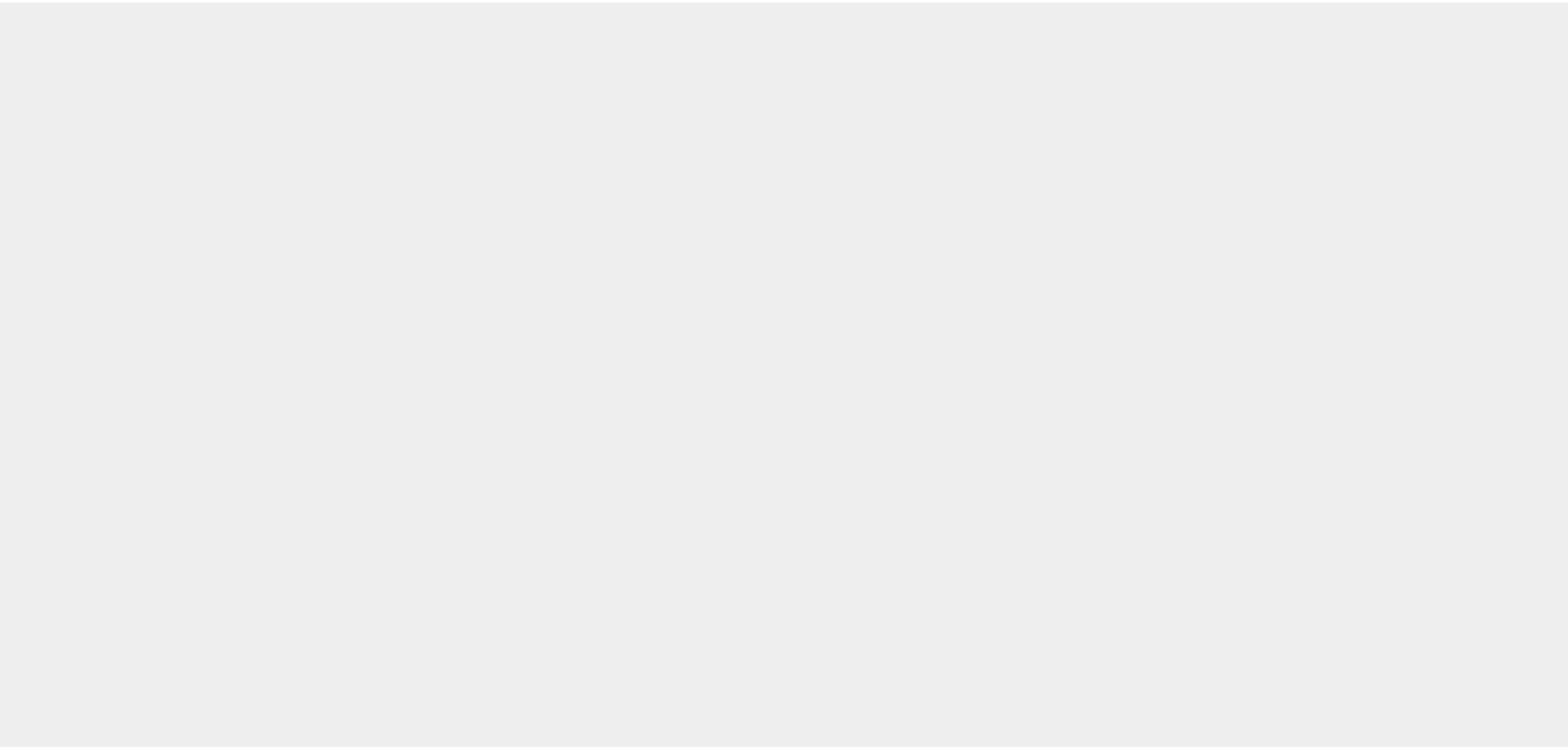 scroll, scrollTop: 0, scrollLeft: 0, axis: both 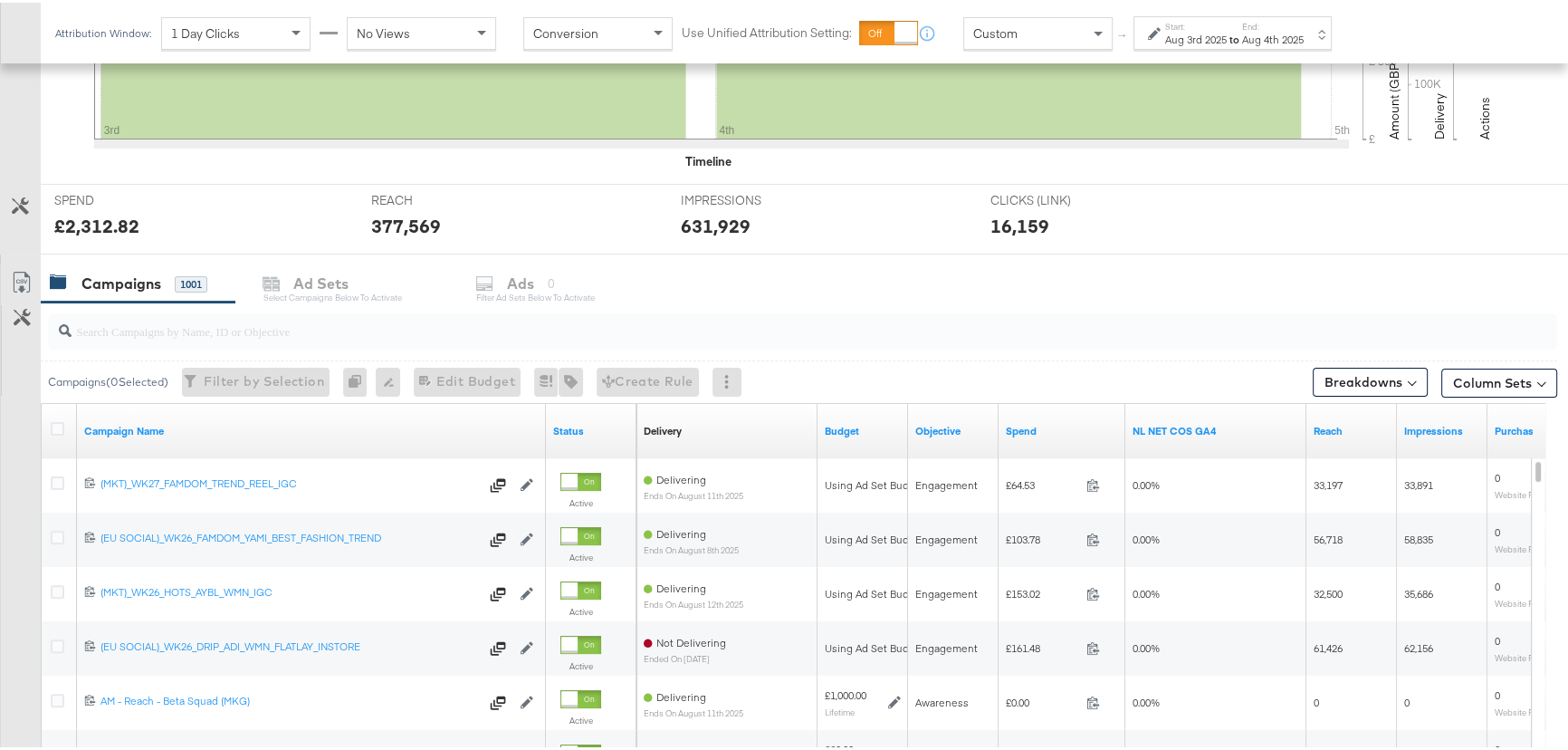 click at bounding box center (746, 321) 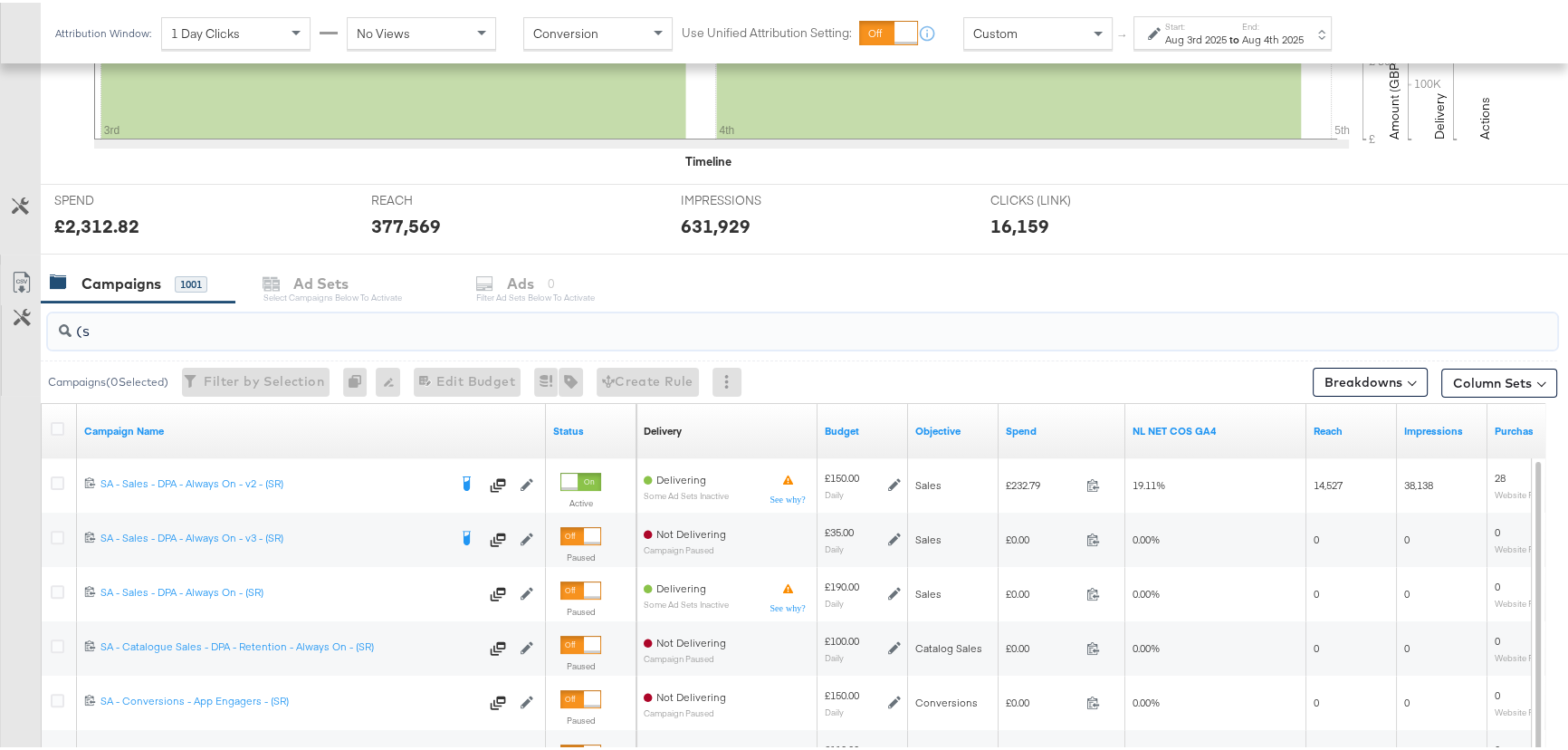 type on "(" 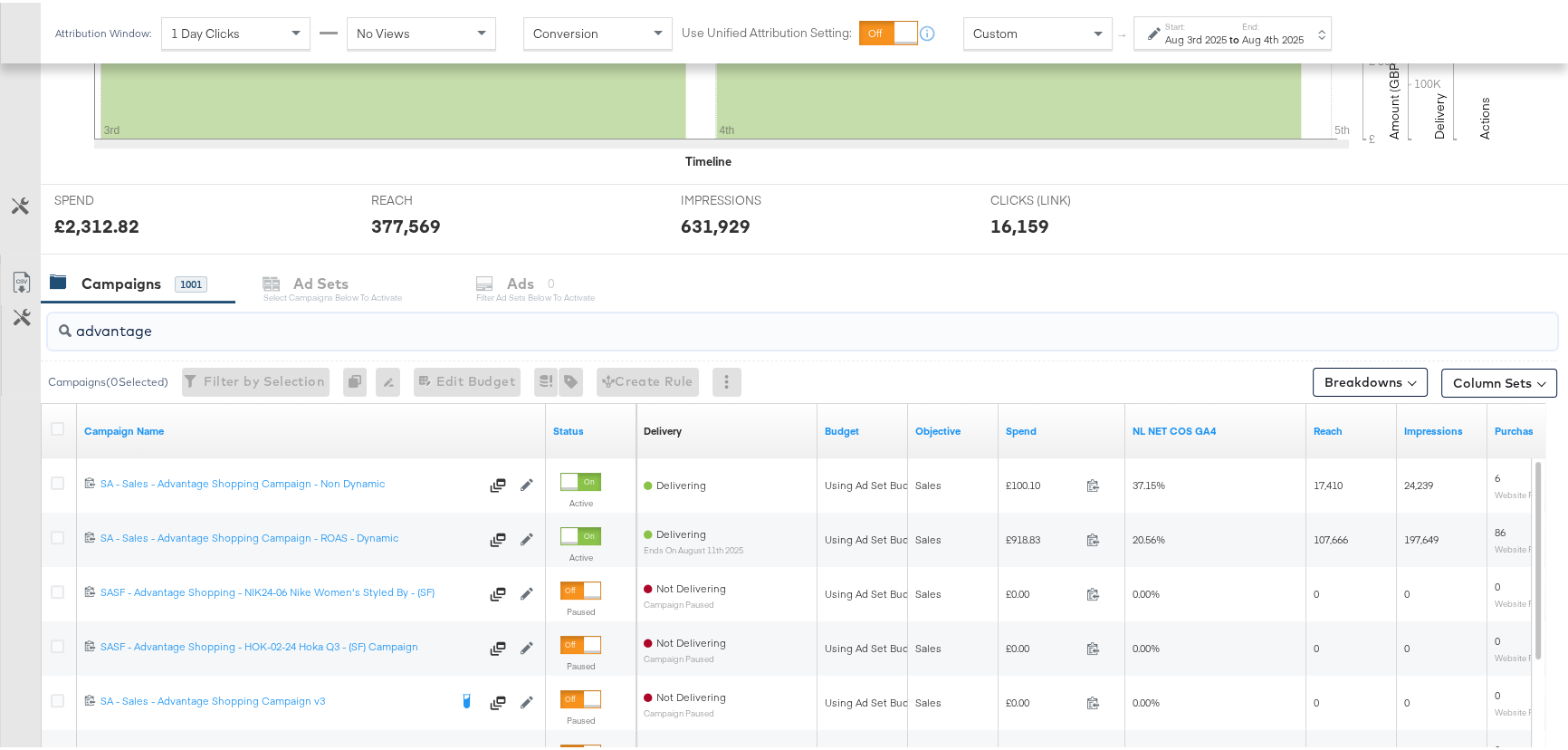 type on "advantage" 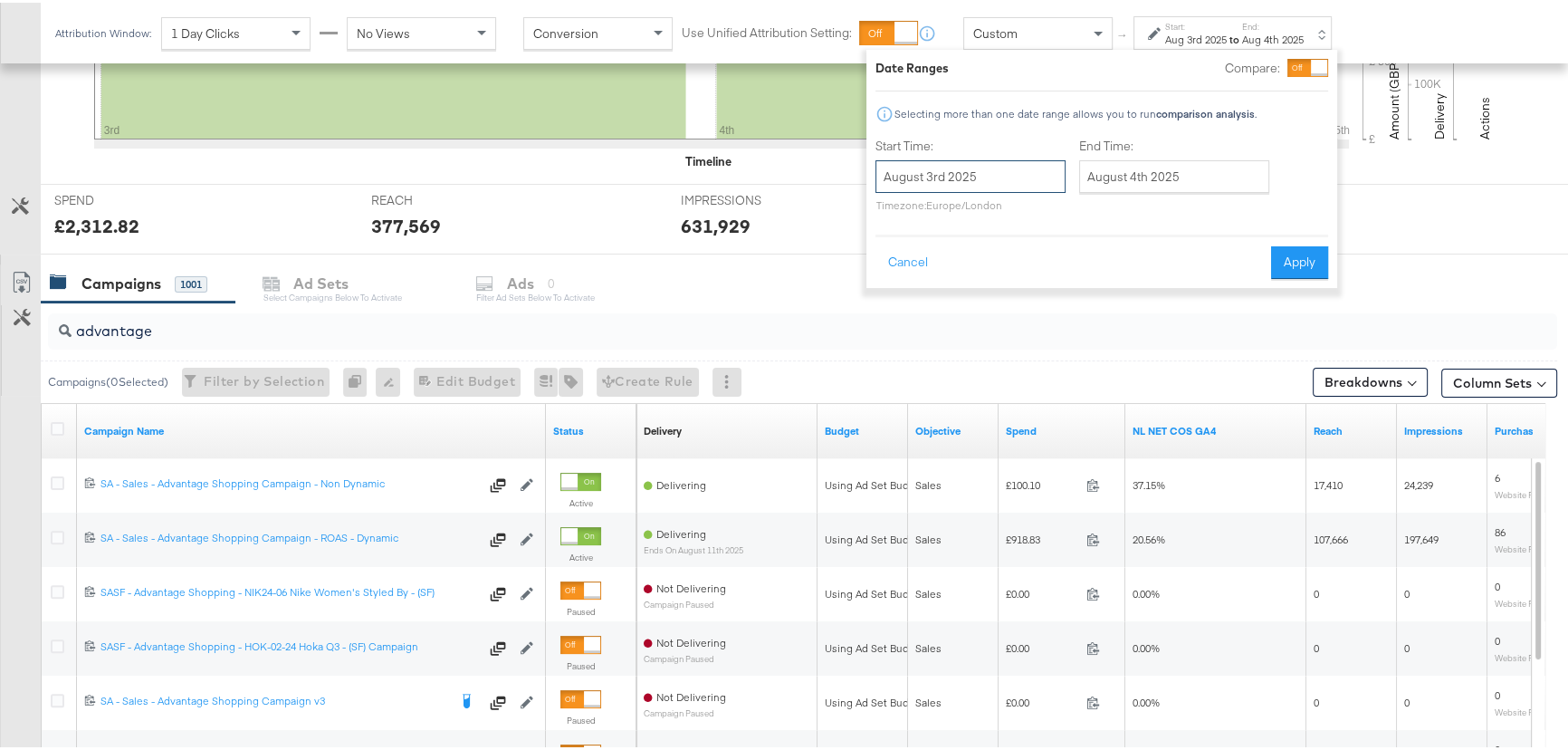 click on "August 3rd 2025" at bounding box center (970, 174) 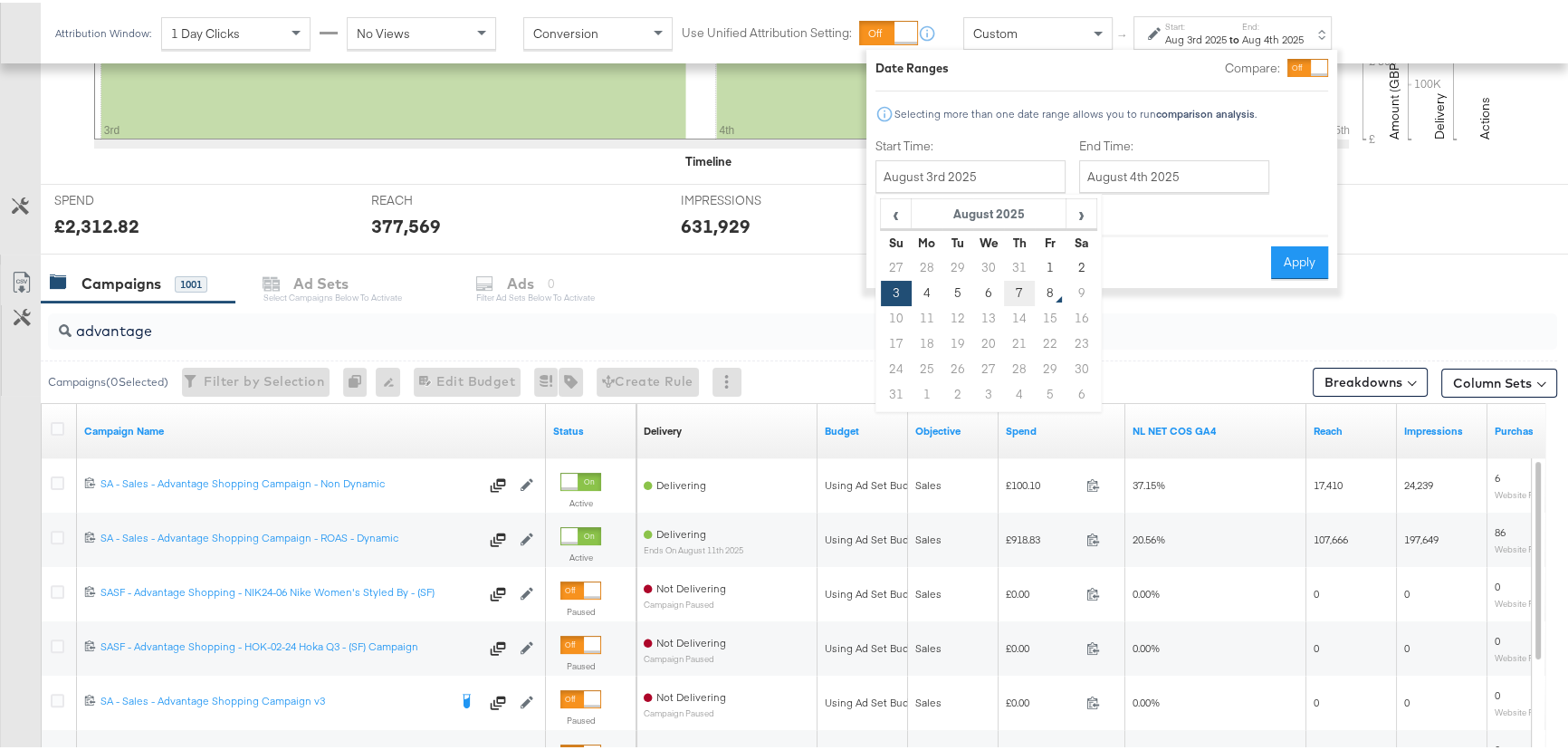 click on "7" at bounding box center [1019, 291] 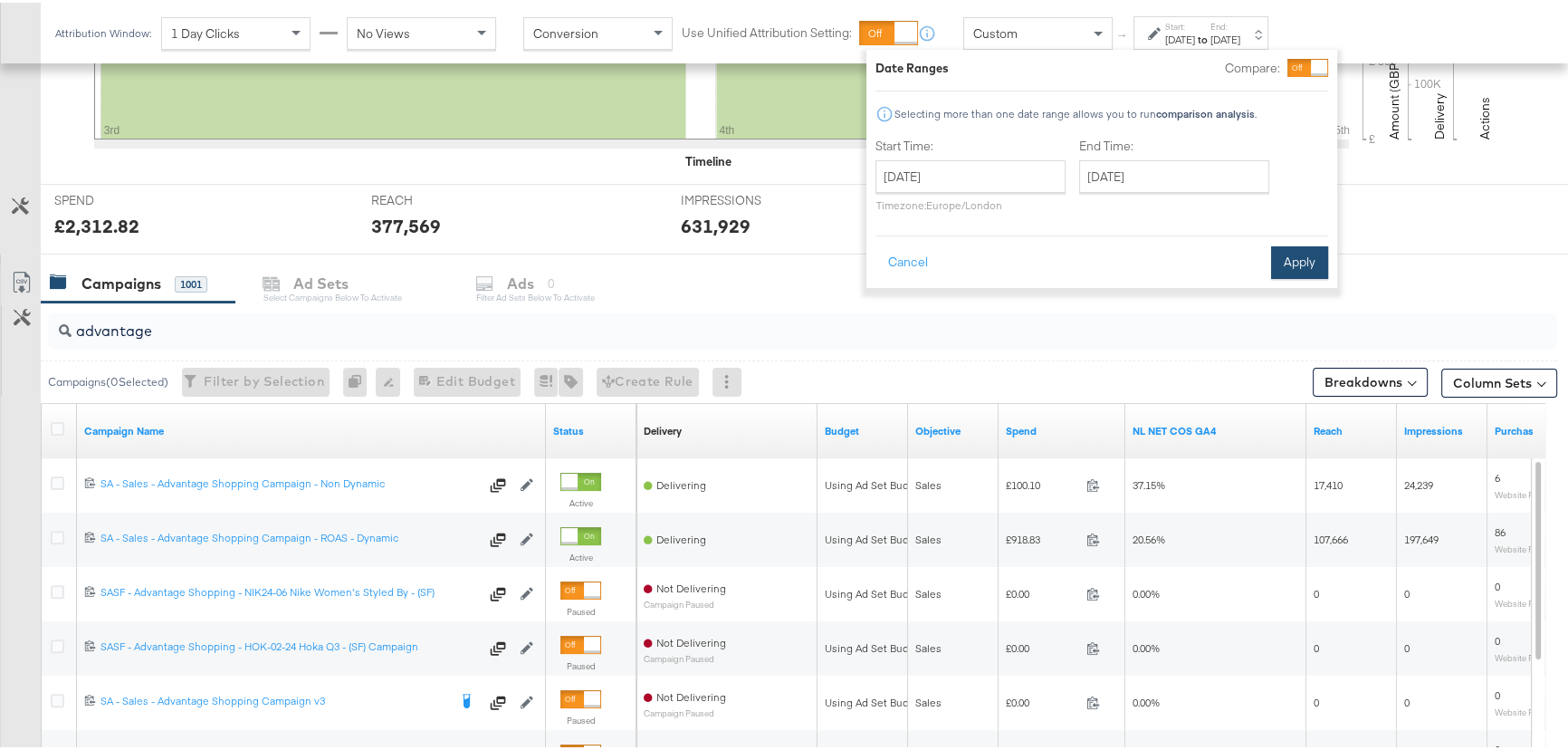 click on "Apply" at bounding box center [1299, 260] 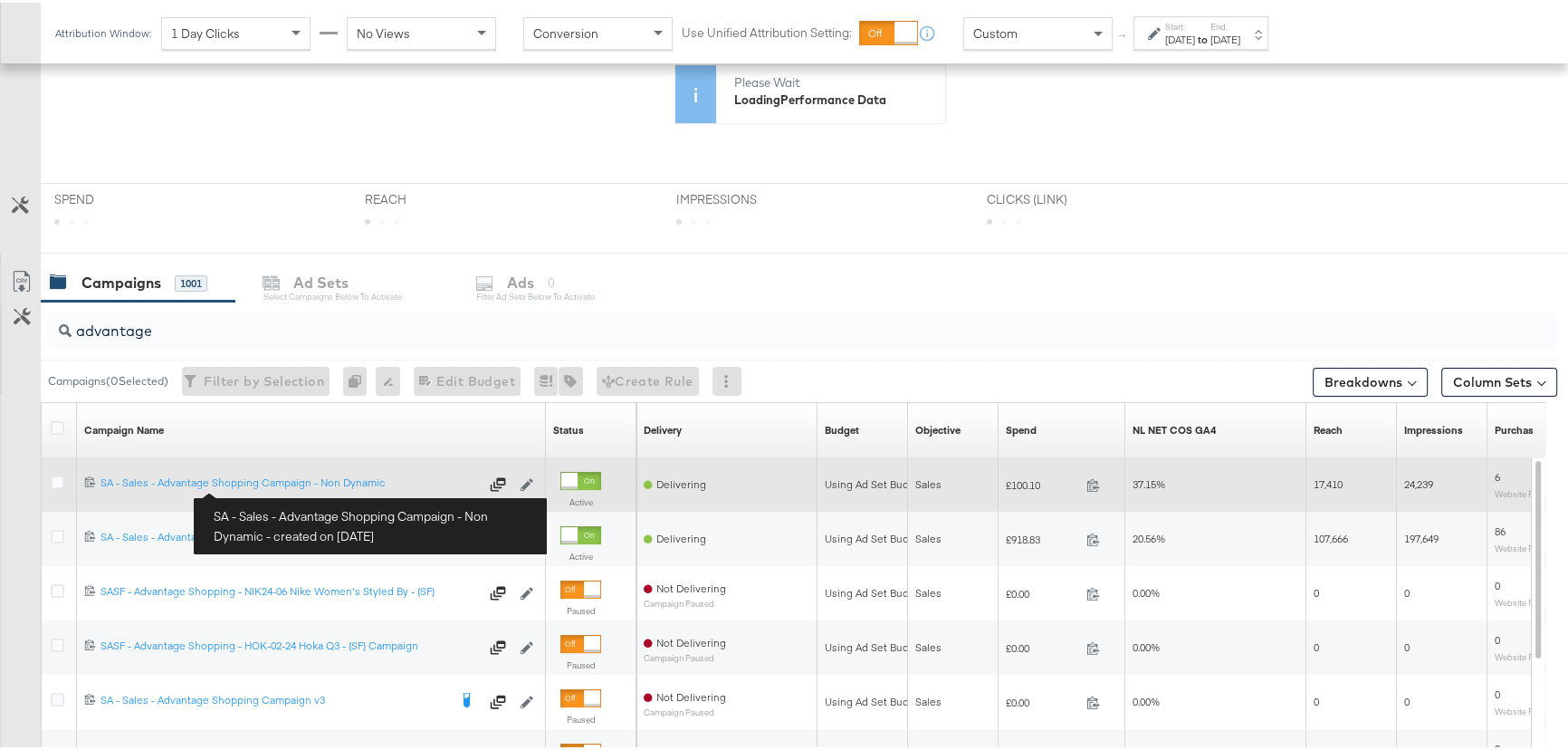 scroll, scrollTop: 569, scrollLeft: 0, axis: vertical 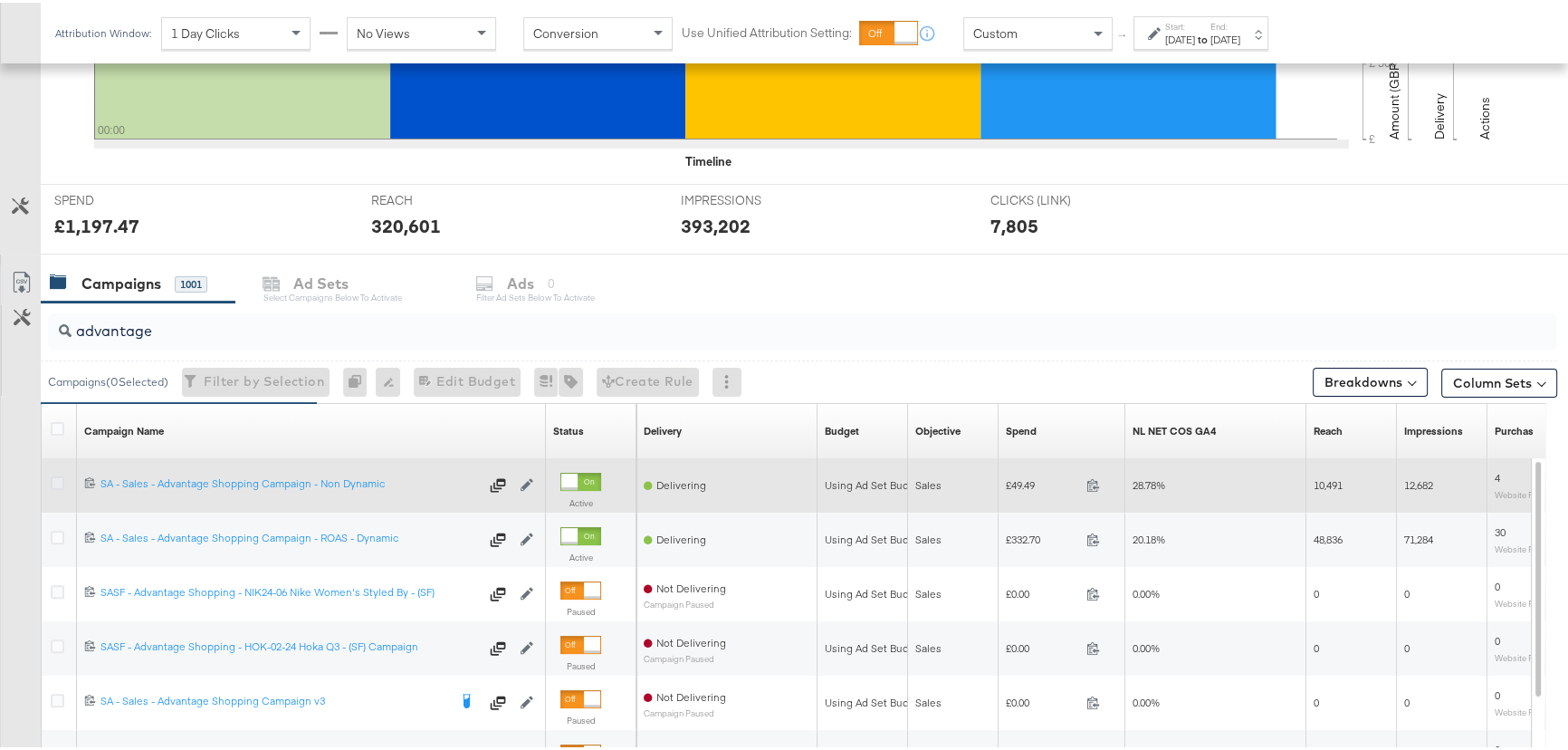 click at bounding box center (57, 480) 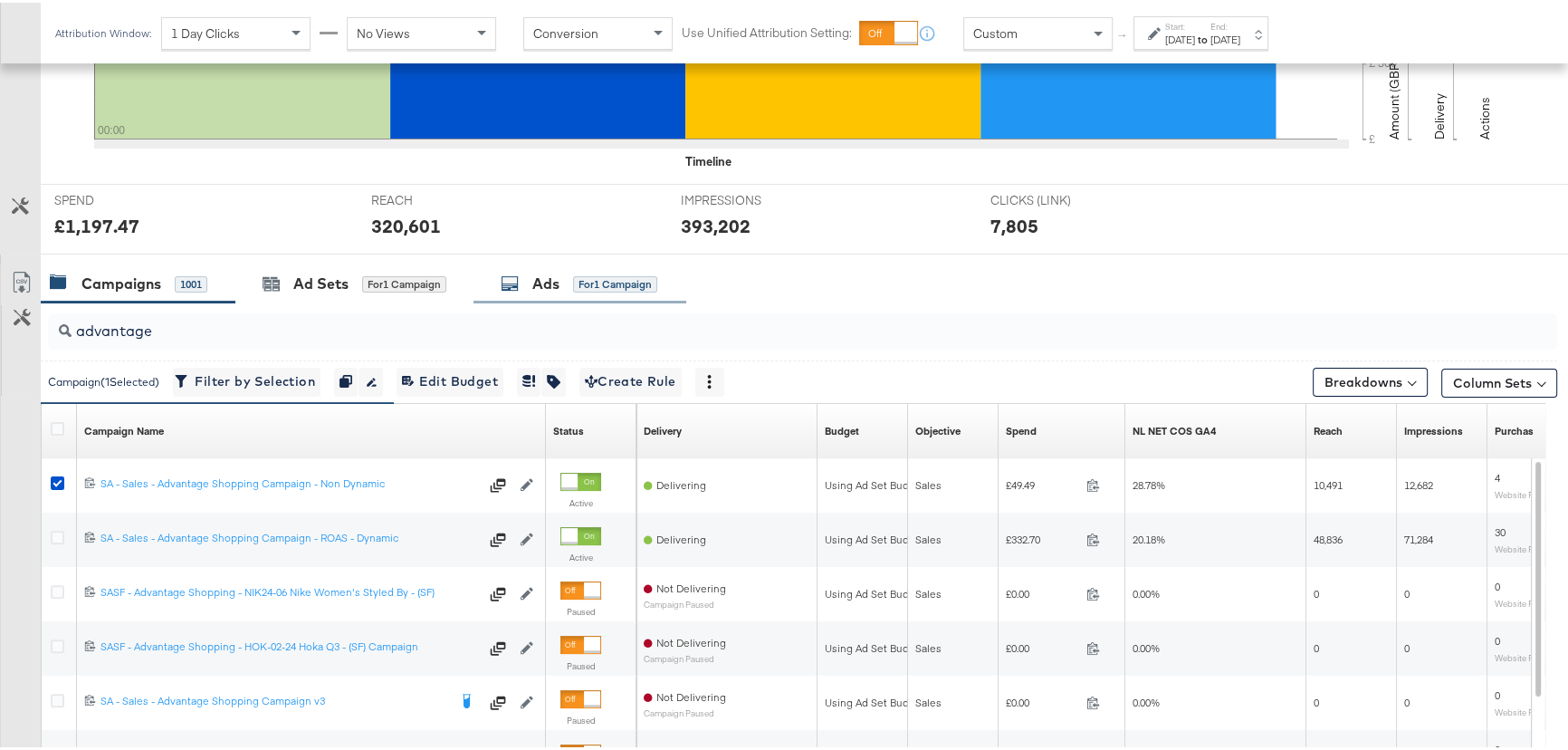 click on "for  1   Campaign" at bounding box center (615, 282) 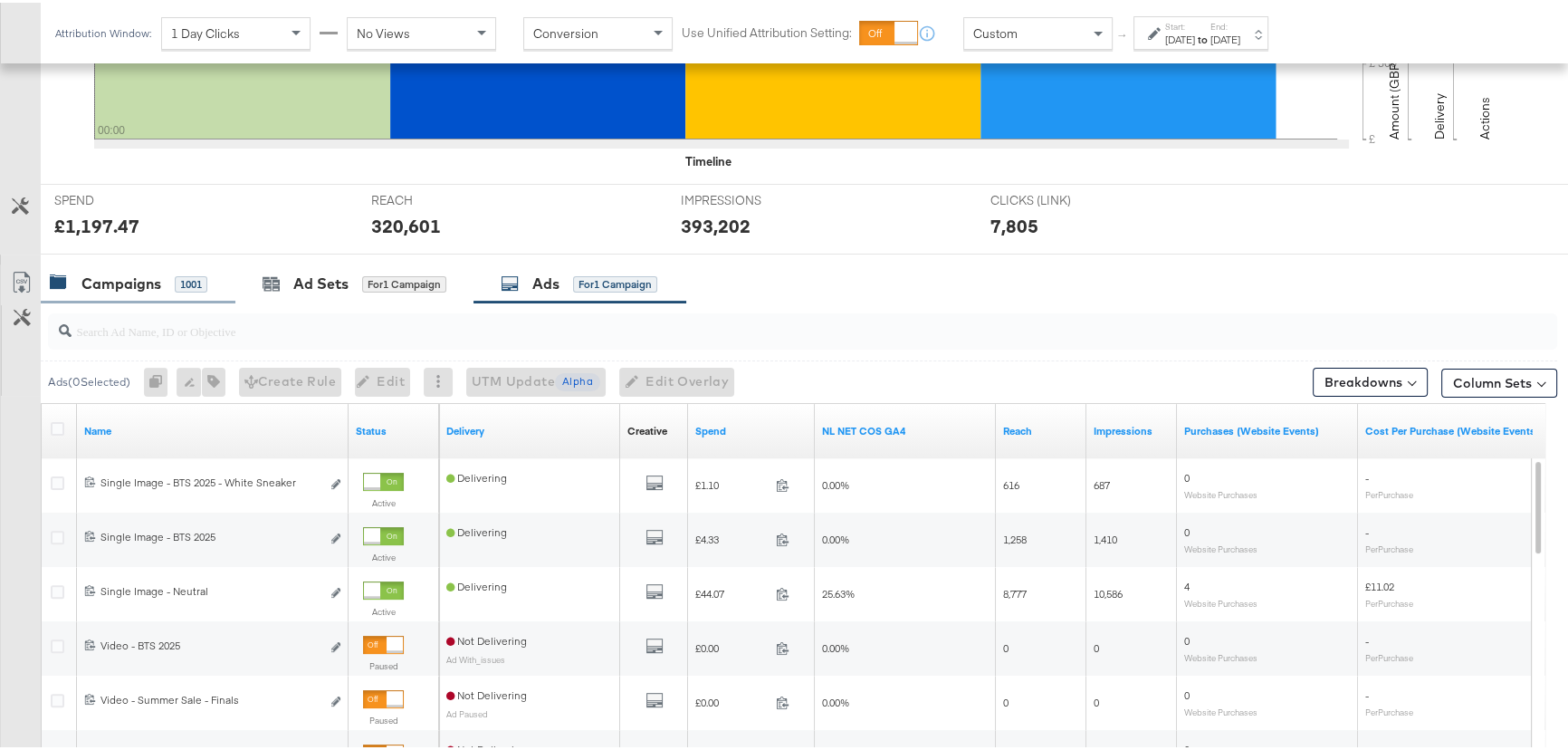 click on "Campaigns" at bounding box center [121, 281] 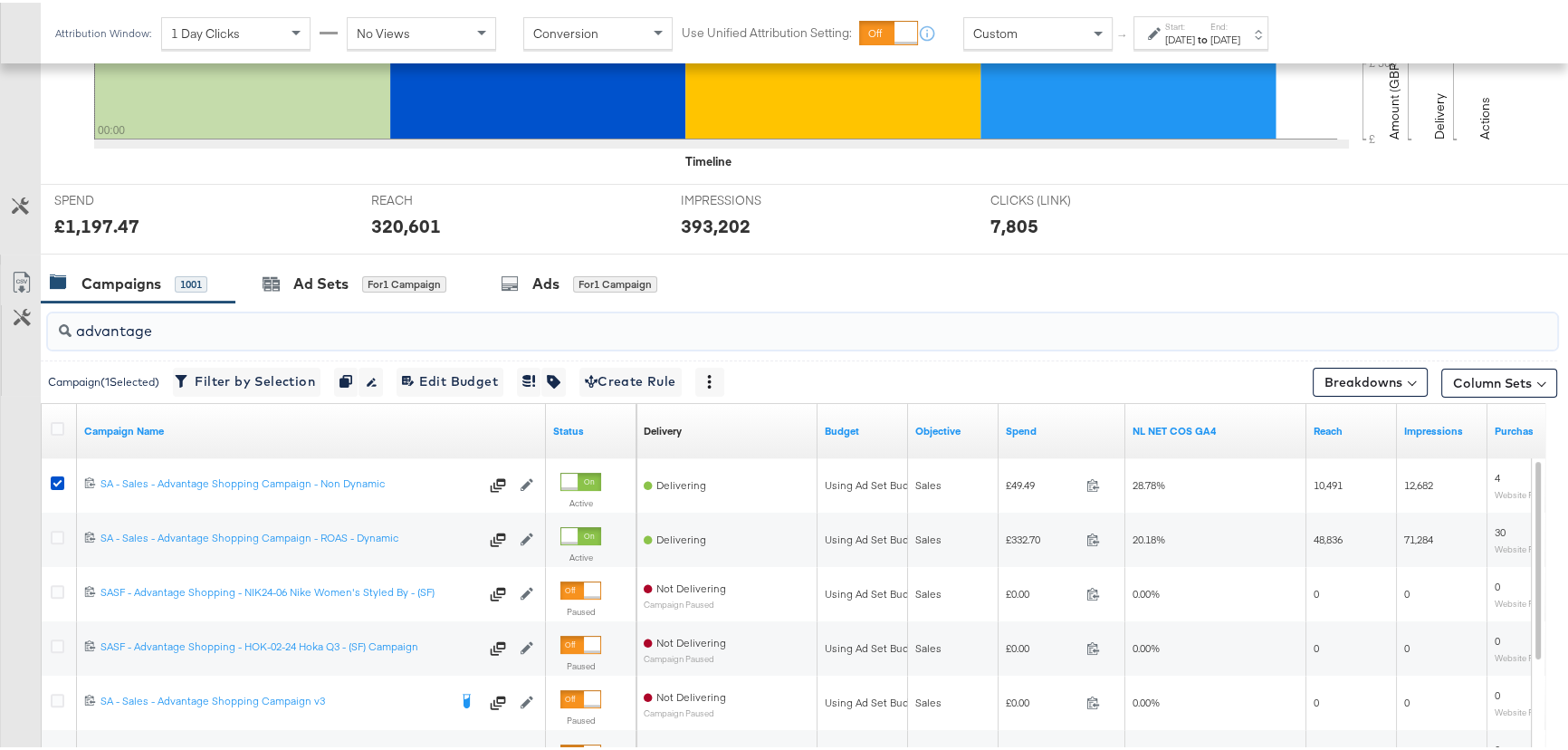 click on "advantage Campaign  ( 1  Selected) Filter by Selection Filter  1 campaign Duplicate 1 campaign Rename  1 campaign   Edit  1  Campaign  Budget Edit Budget Edit Spending Limit For  1 campaign Tags for  1 campaign   Create Rule Breakdowns Column Sets Customize KPIs Export as CSV Campaign Name Status Delivery Sorting Unavailable Budget Objective Spend NL NET COS GA4 Reach Impressions Purchases (Website Events) 6761948253270 SA - Sales - Advantage Shopping Campaign - Non Dynamic SA - Sales - Advantage Shopping Campaign - Non Dynamic Edit Campaign   Active   Delivering   Using Ad Set Budget   Sales   £49.49   49.49 28.78%   10,491   12,682   4 Website Purchases   6652518557270 SA - Sales - Advantage Shopping Campaign - ROAS - Dynamic SA - Sales - Advantage Shopping Campaign - ROAS - Dynamic Edit Campaign   Active   Delivering   Using Ad Set Budget   Sales   £332.70   332.7 20.18%   48,836   71,284   30 Website Purchases   6657648640670 SASF - Advantage Shopping - NIK24-06 Nike Women's Styled By - (SF)   Paused" at bounding box center [779, 621] 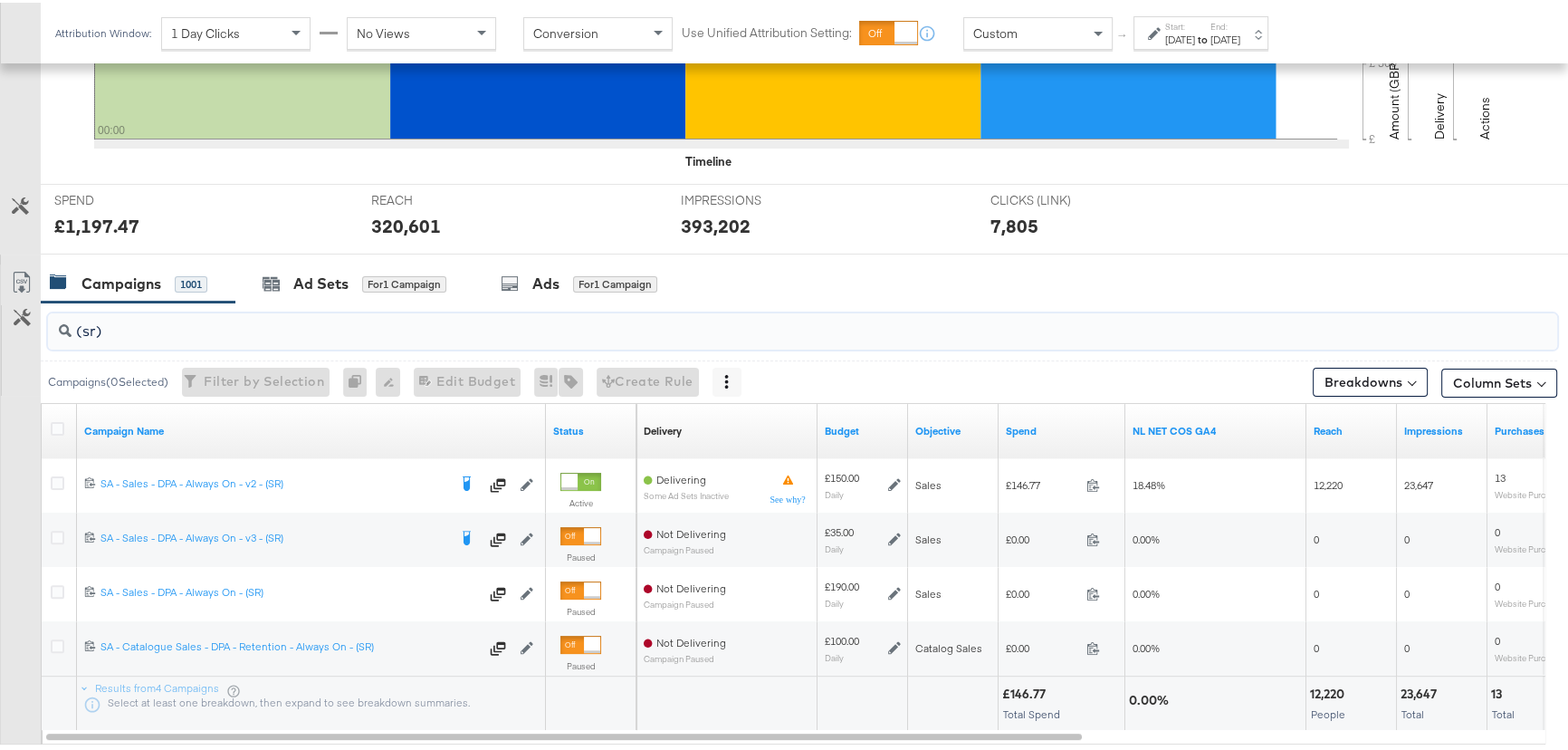 type on "(sr)" 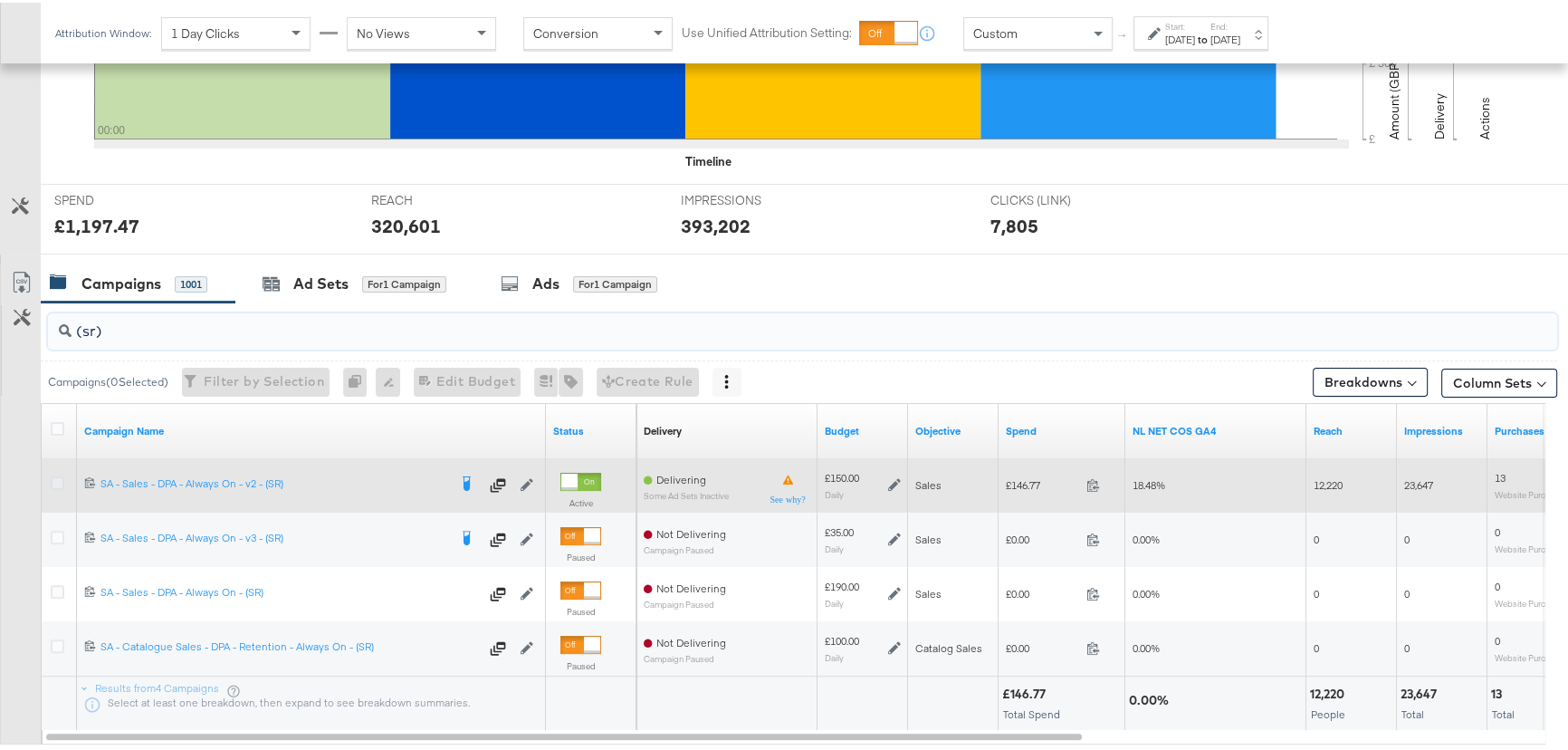click at bounding box center [57, 480] 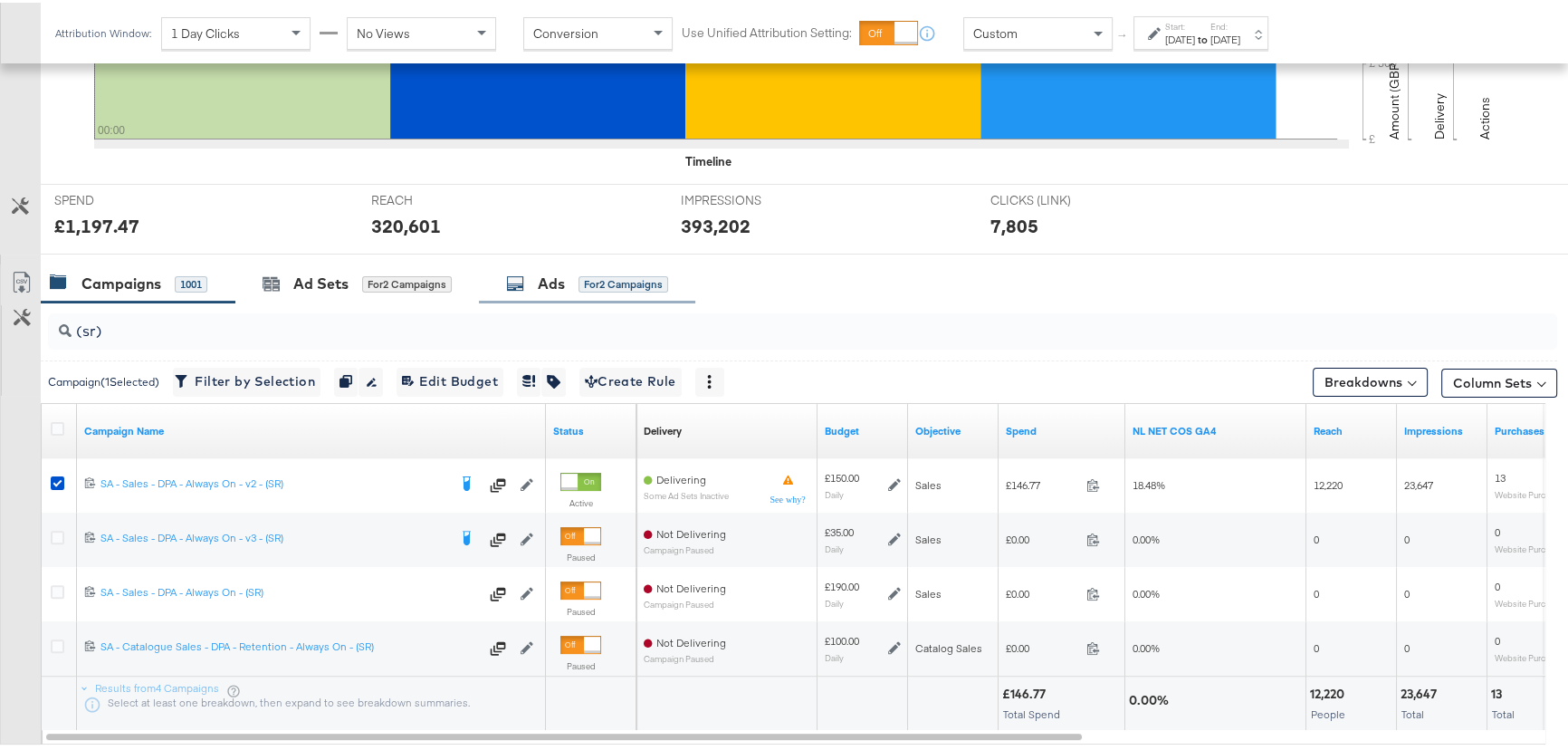 click on "Ads for  2   Campaigns" at bounding box center (587, 281) 